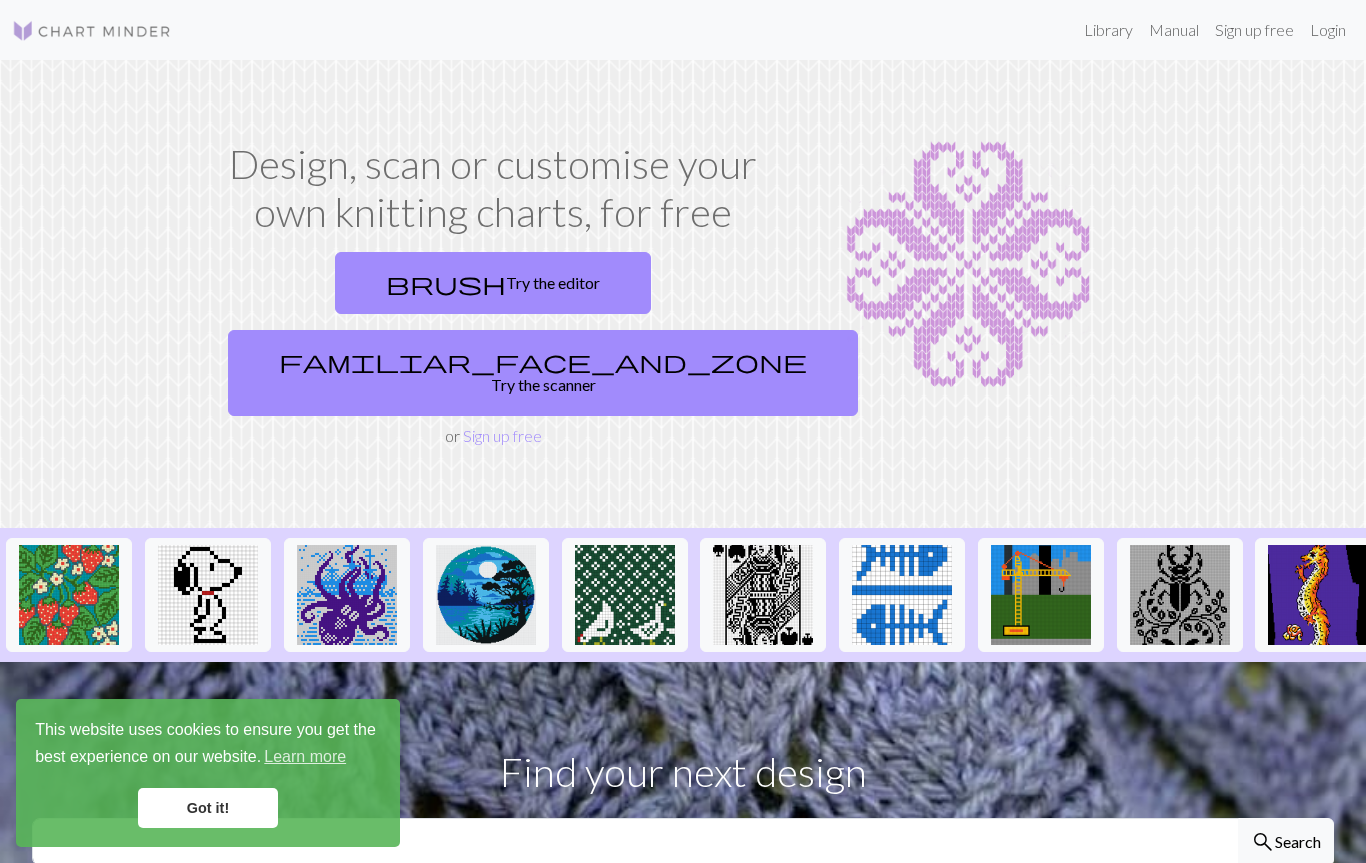 scroll, scrollTop: 0, scrollLeft: 0, axis: both 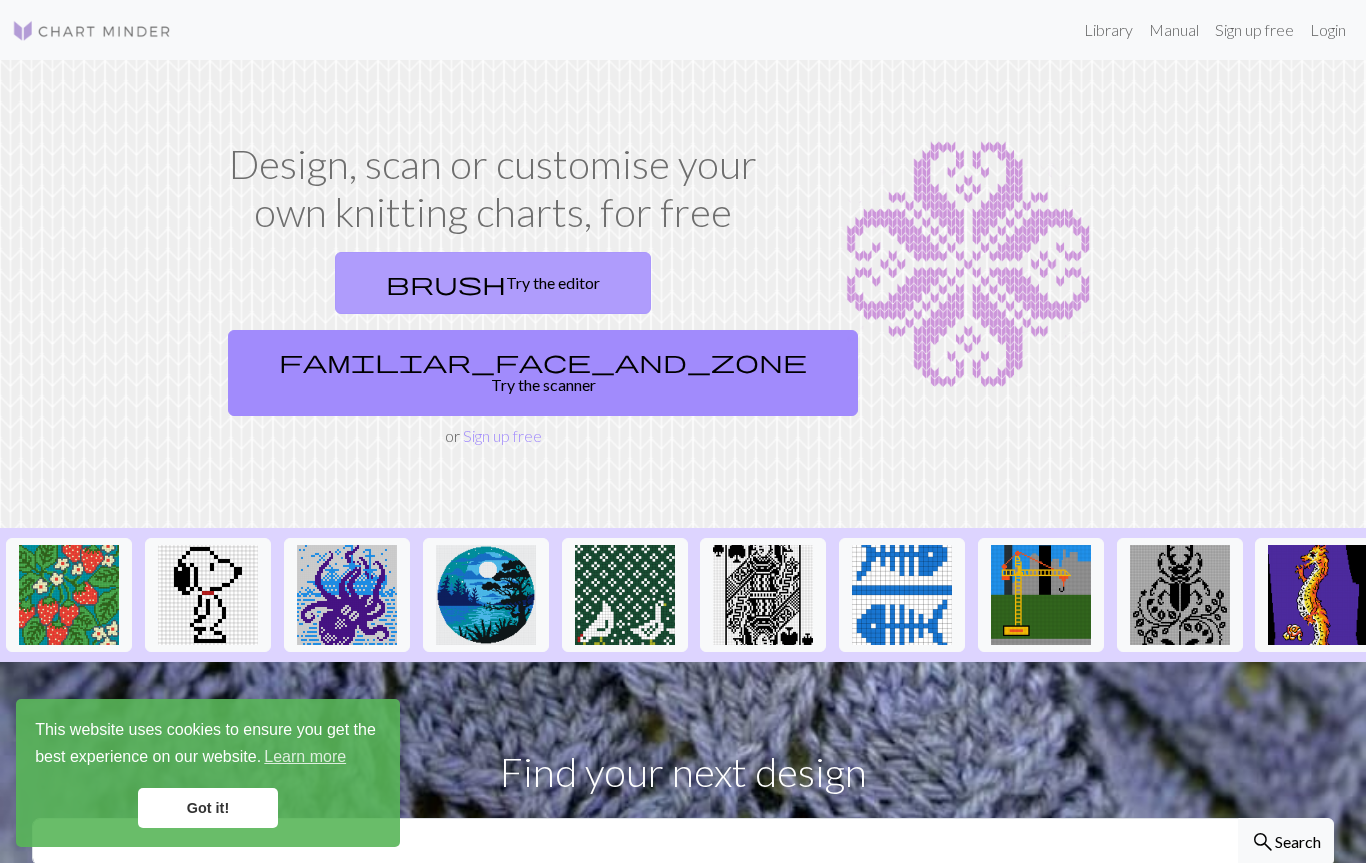 click on "brush  Try the editor" at bounding box center (493, 283) 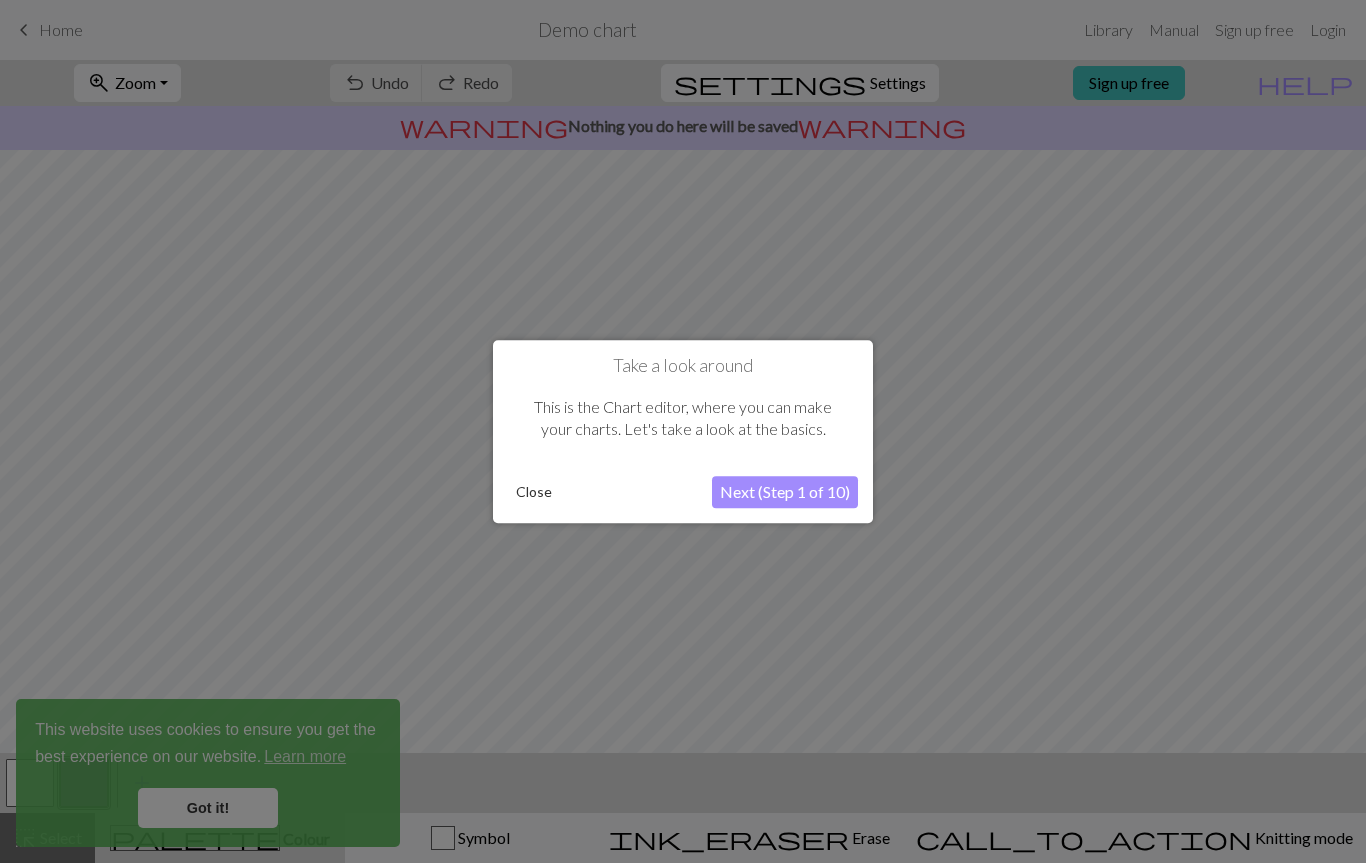 click on "Next (Step 1 of 10)" at bounding box center (785, 492) 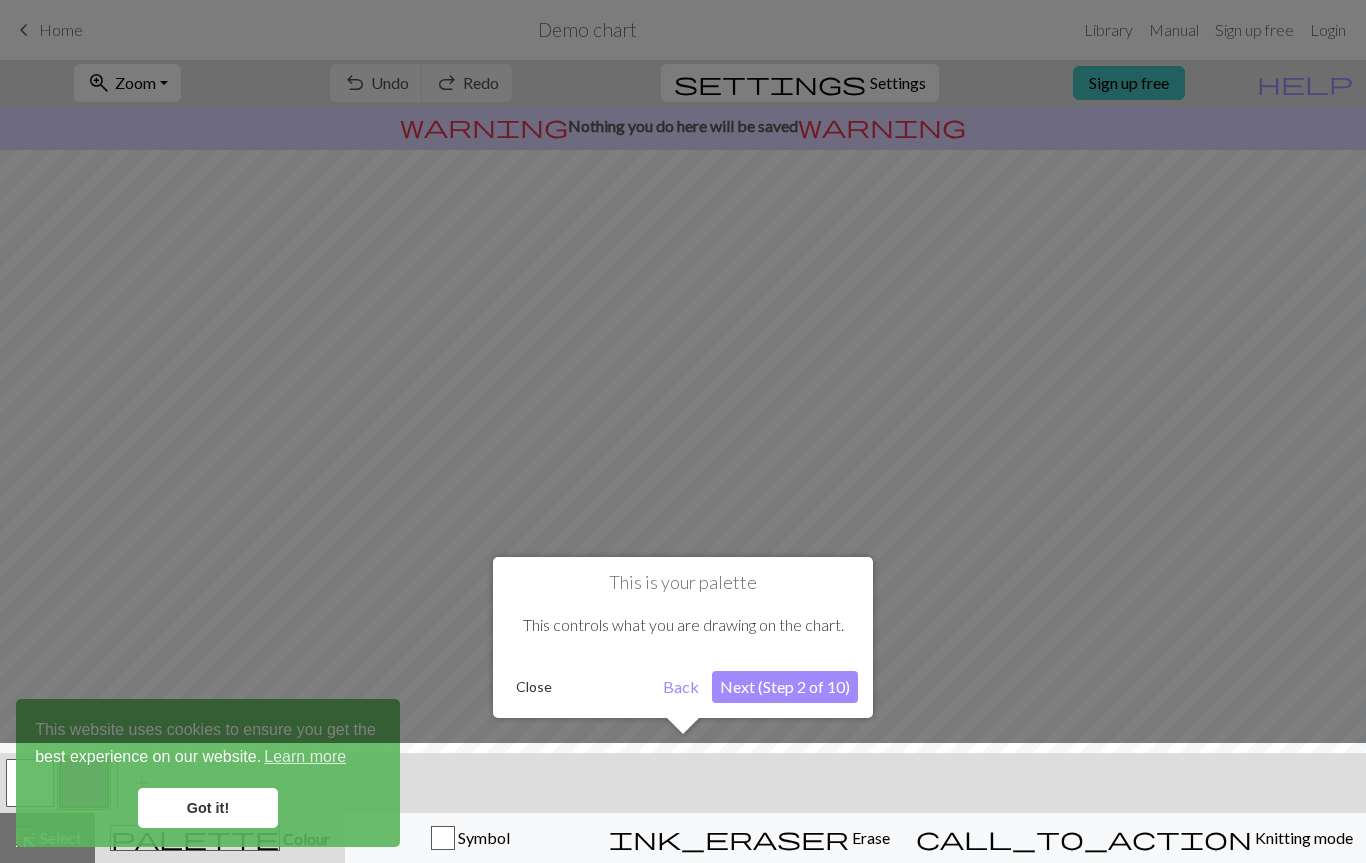 click on "Next (Step 2 of 10)" at bounding box center (785, 687) 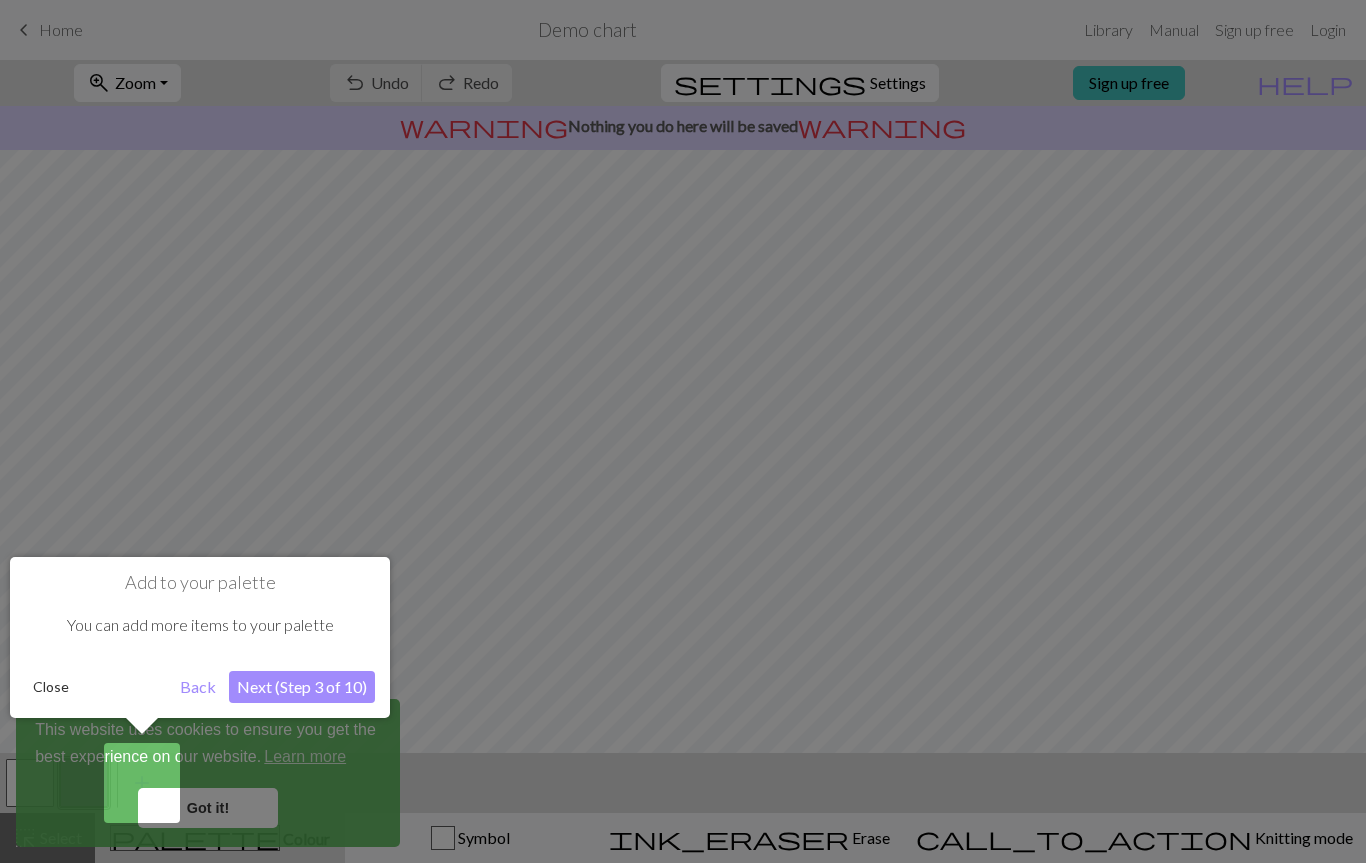click on "Next (Step 3 of 10)" at bounding box center [302, 687] 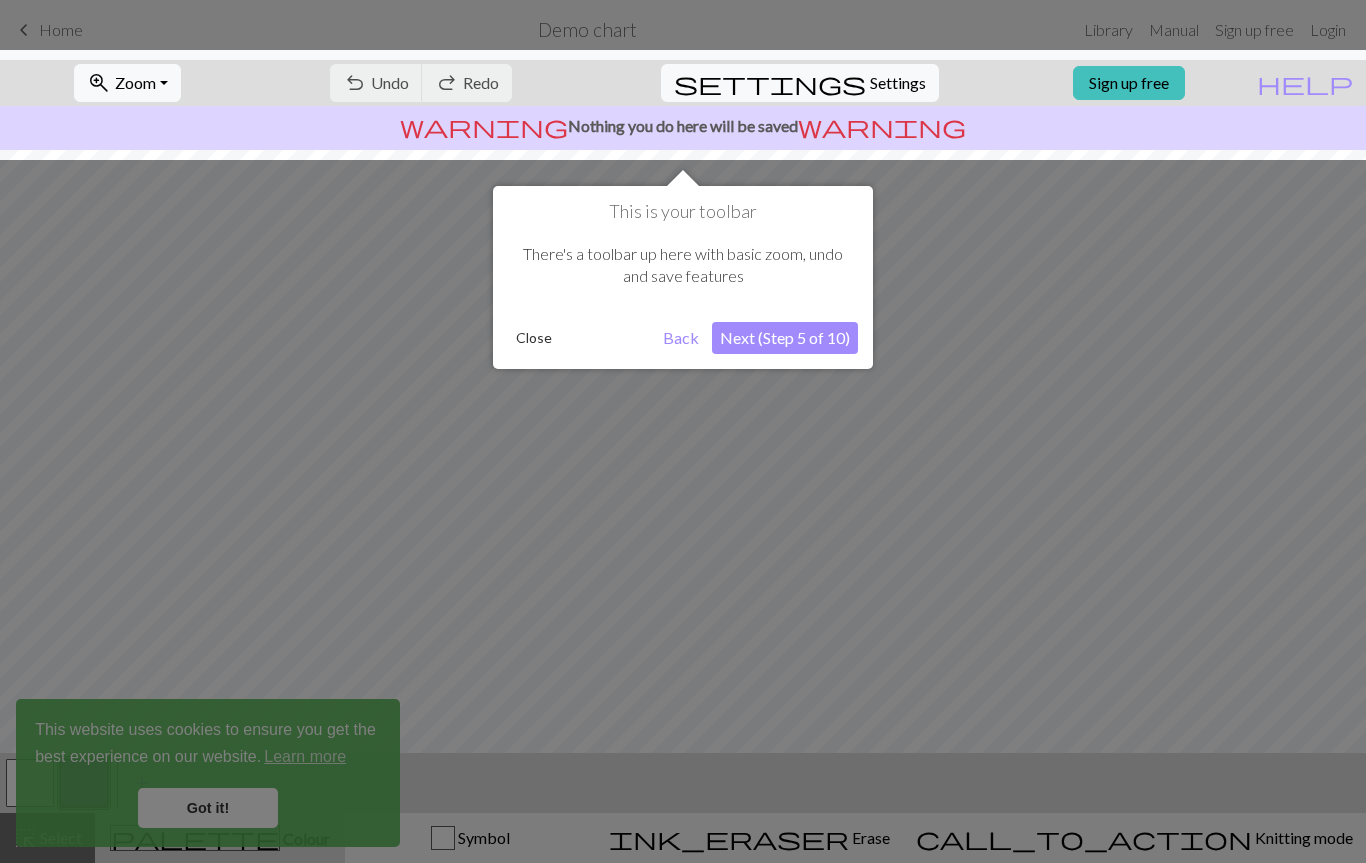 click on "Next (Step 5 of 10)" at bounding box center [785, 338] 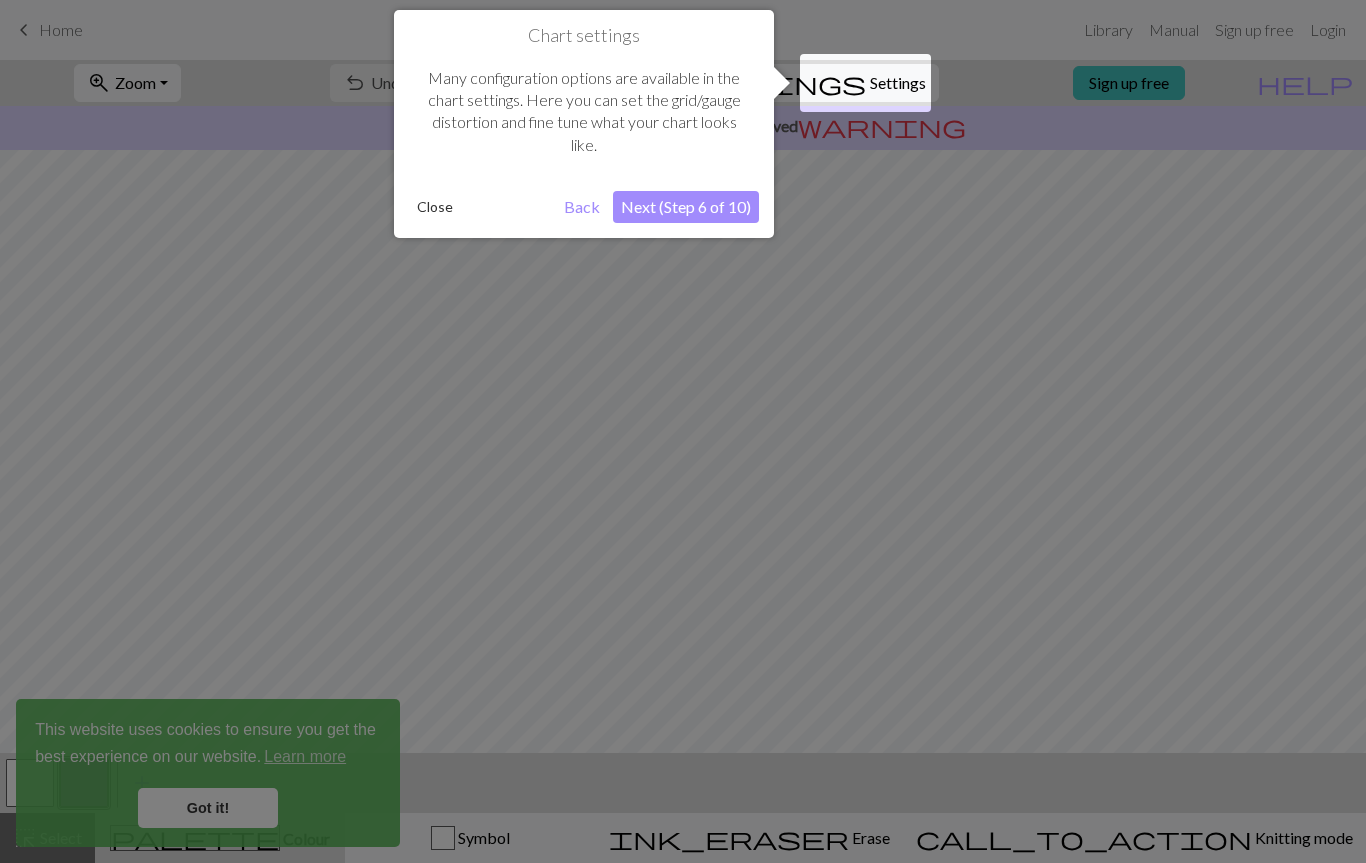click on "Next (Step 6 of 10)" at bounding box center [686, 207] 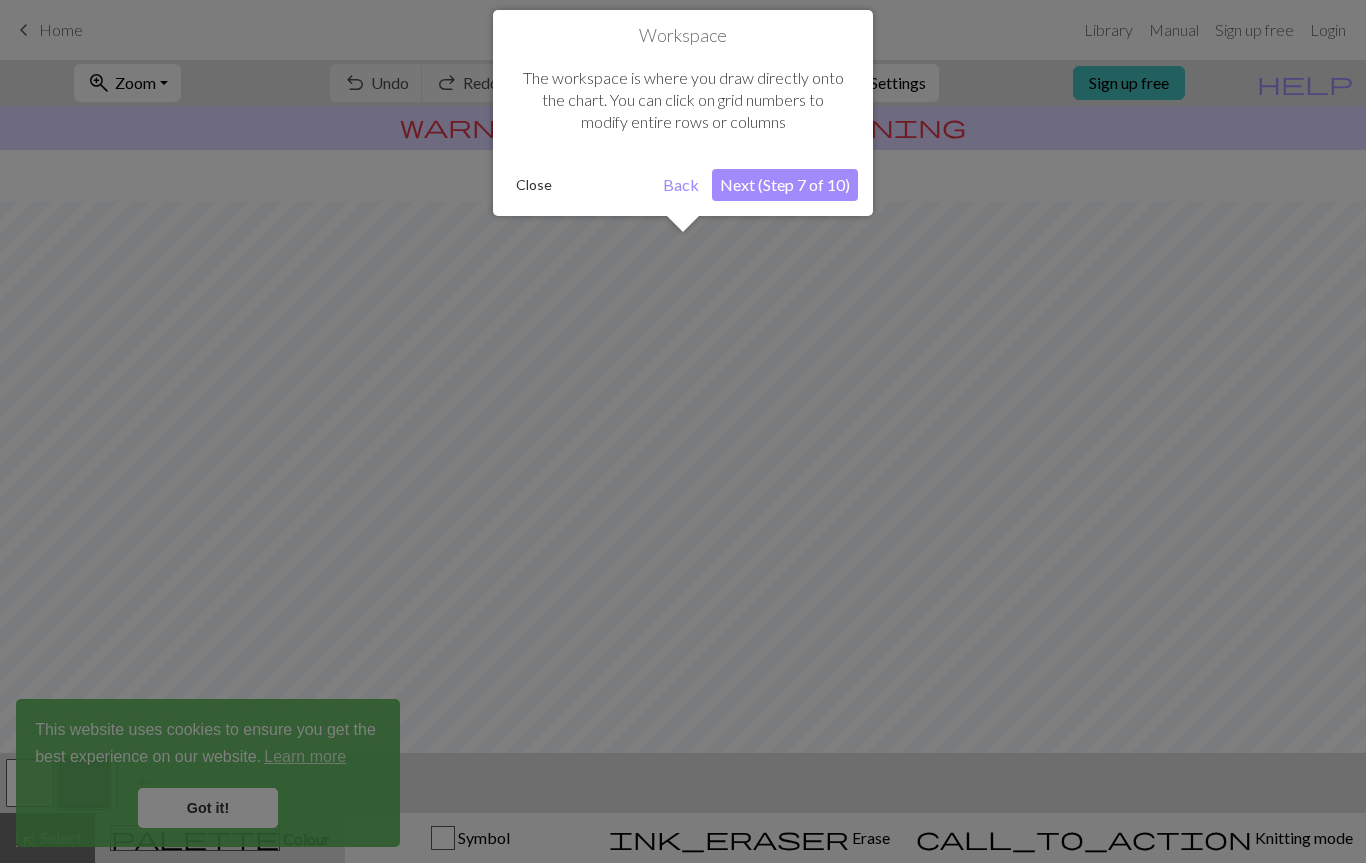 scroll, scrollTop: 120, scrollLeft: 0, axis: vertical 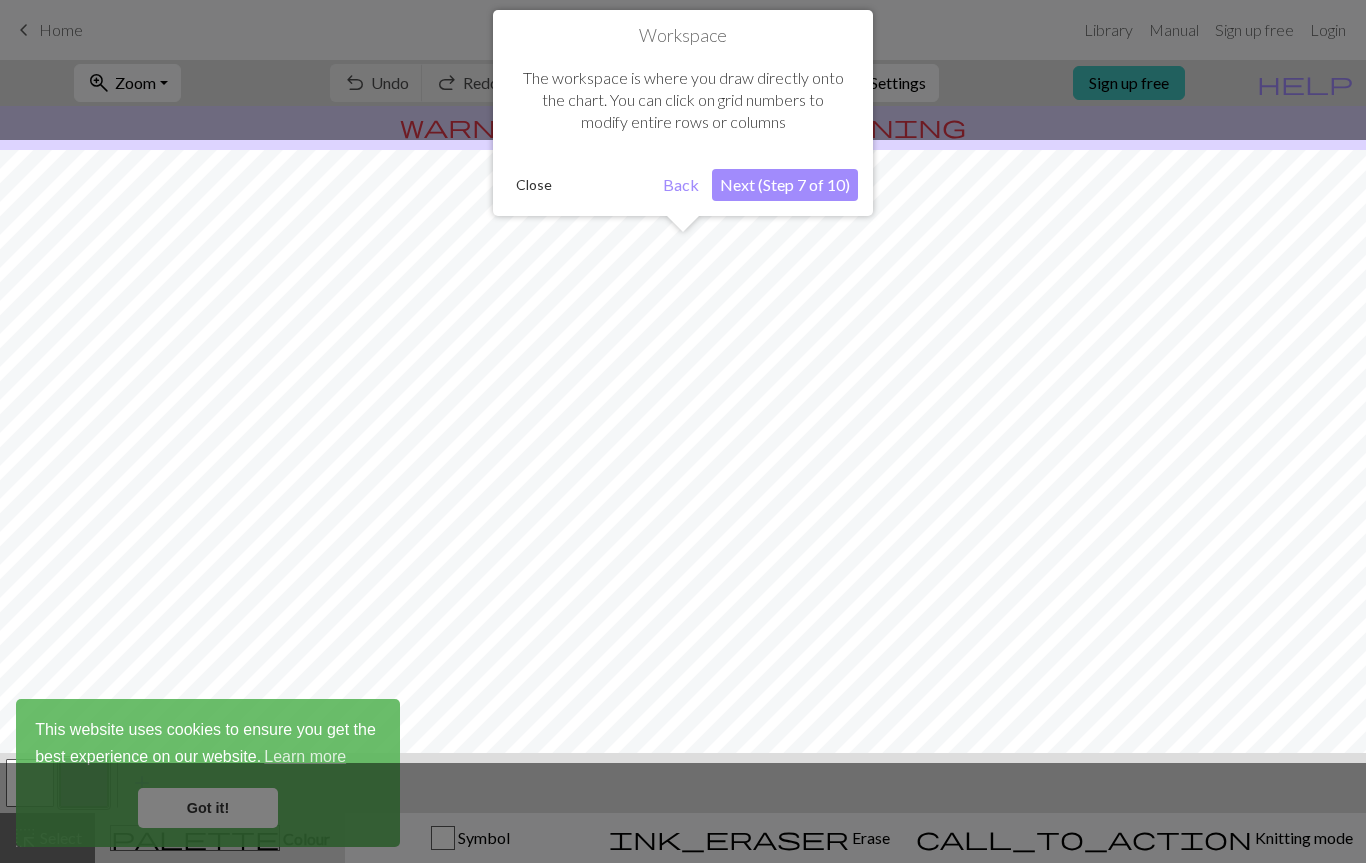 click on "Next (Step 7 of 10)" at bounding box center (785, 185) 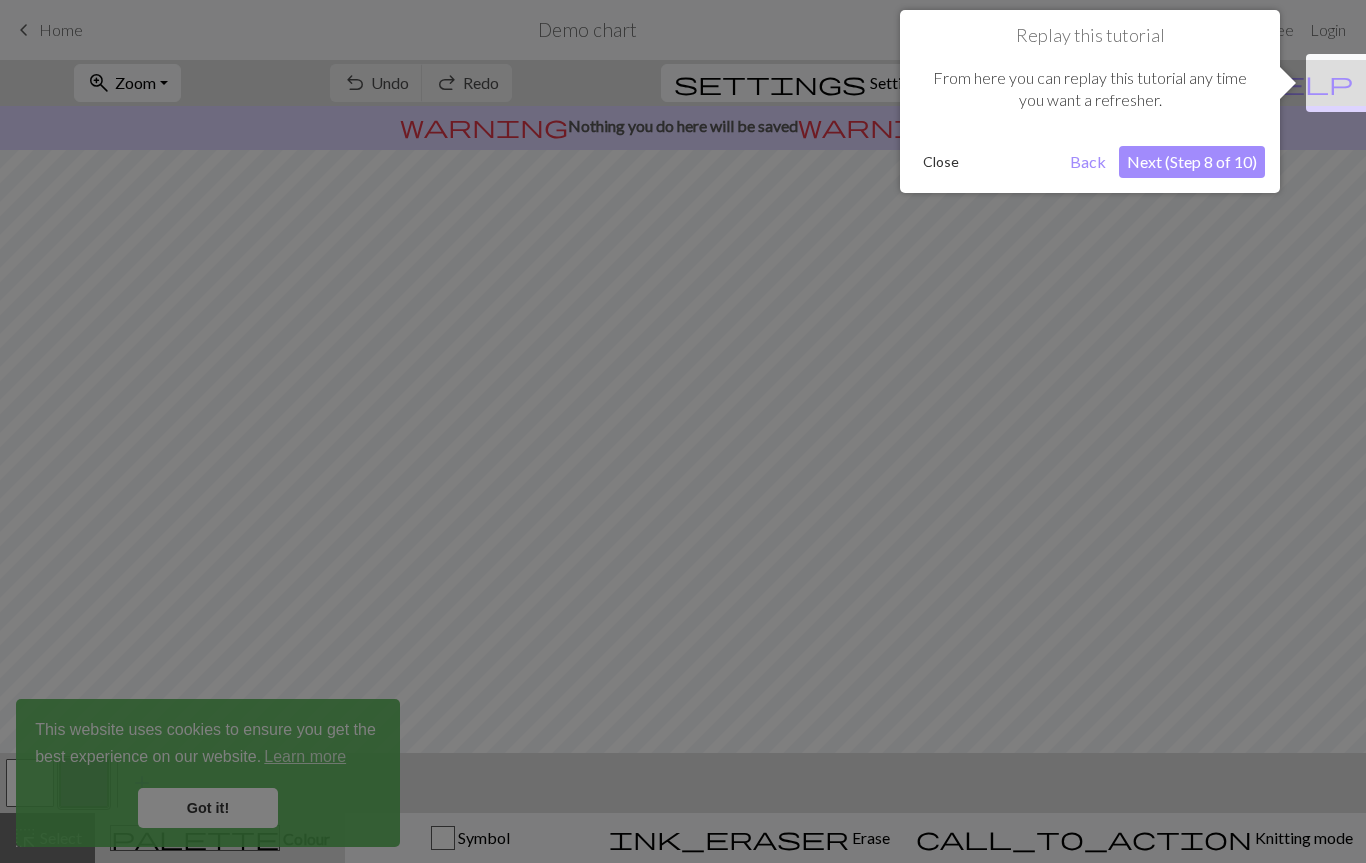 click on "Next (Step 8 of 10)" at bounding box center [1192, 162] 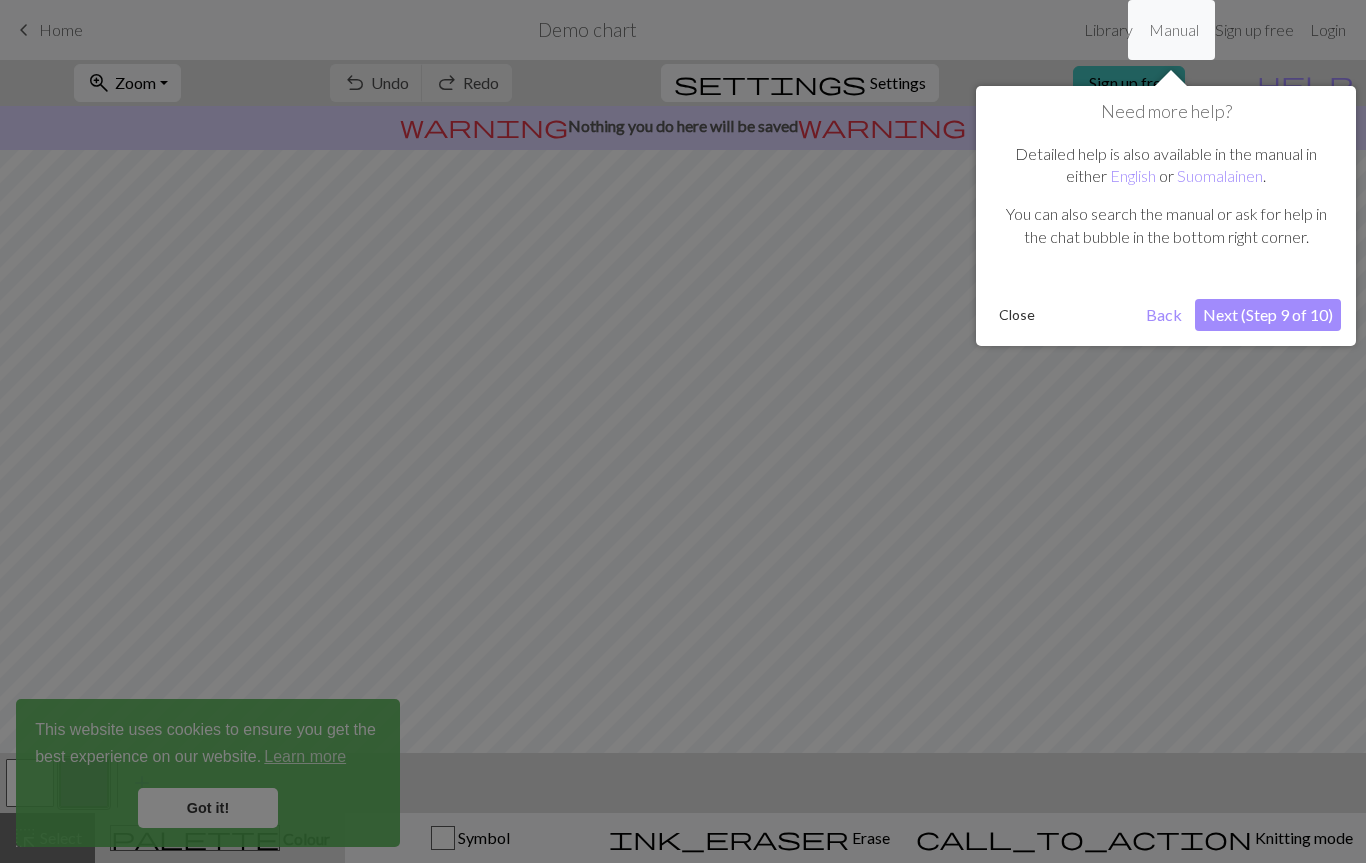 click on "Next (Step 9 of 10)" at bounding box center [1268, 315] 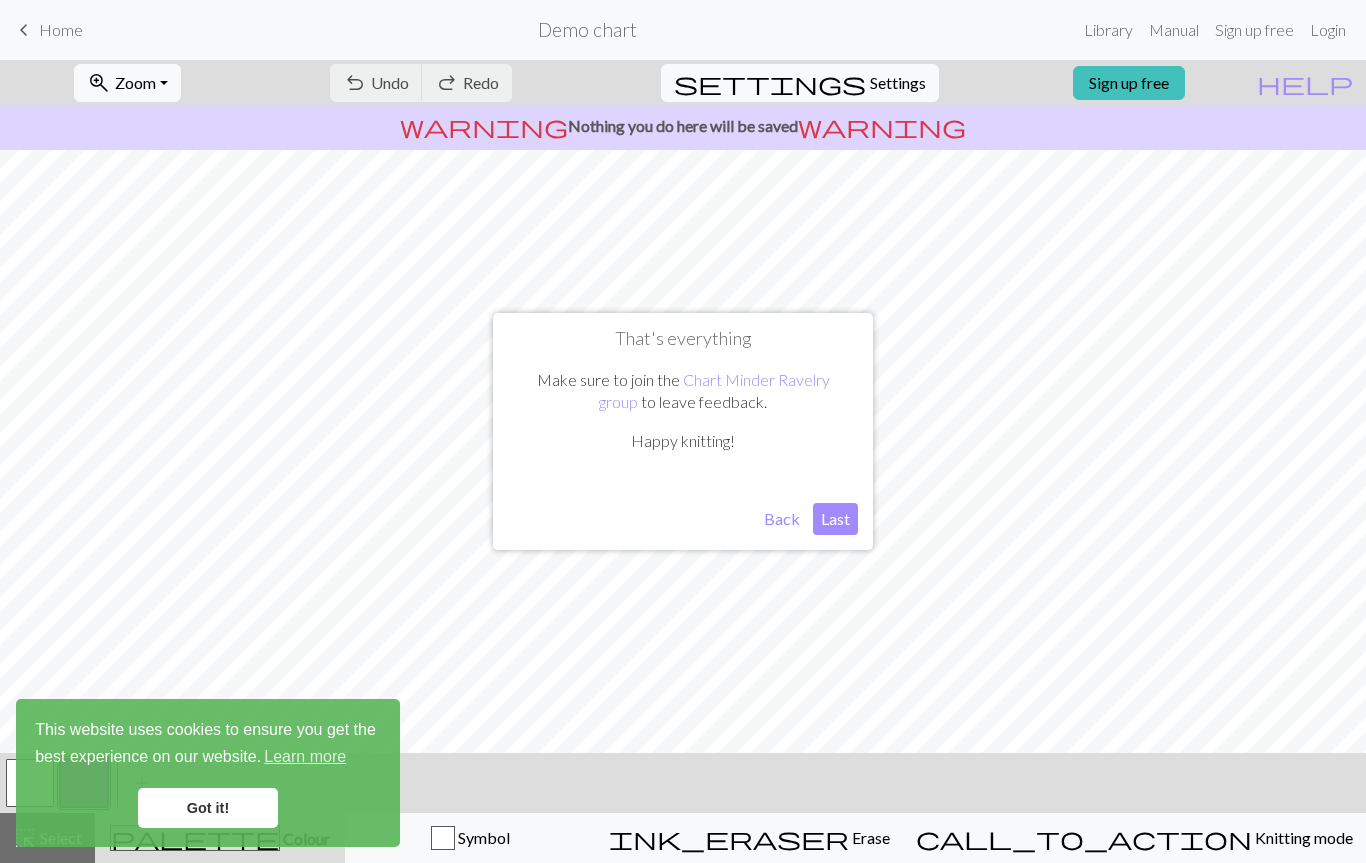 click on "Last" at bounding box center [835, 519] 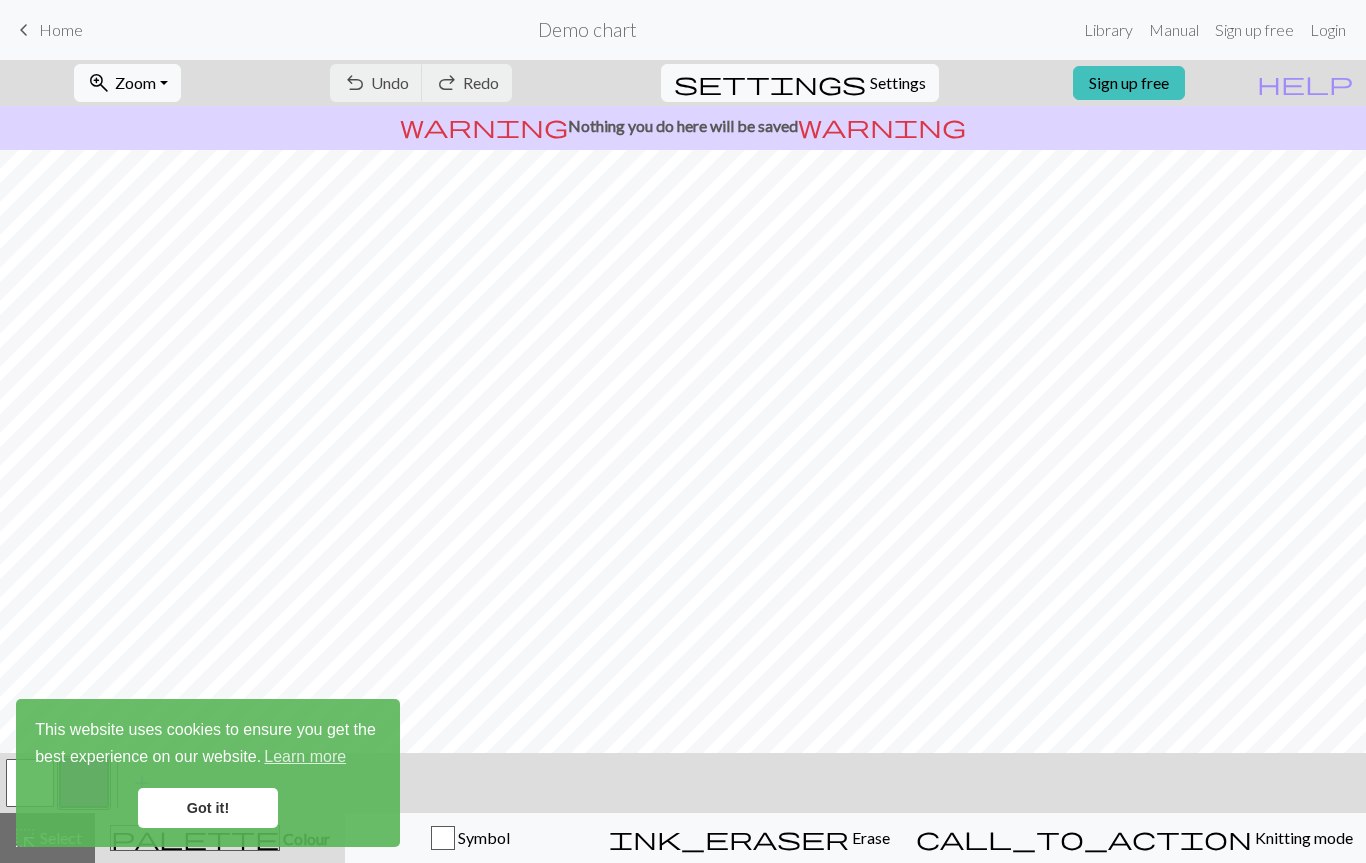 click on "Got it!" at bounding box center (208, 808) 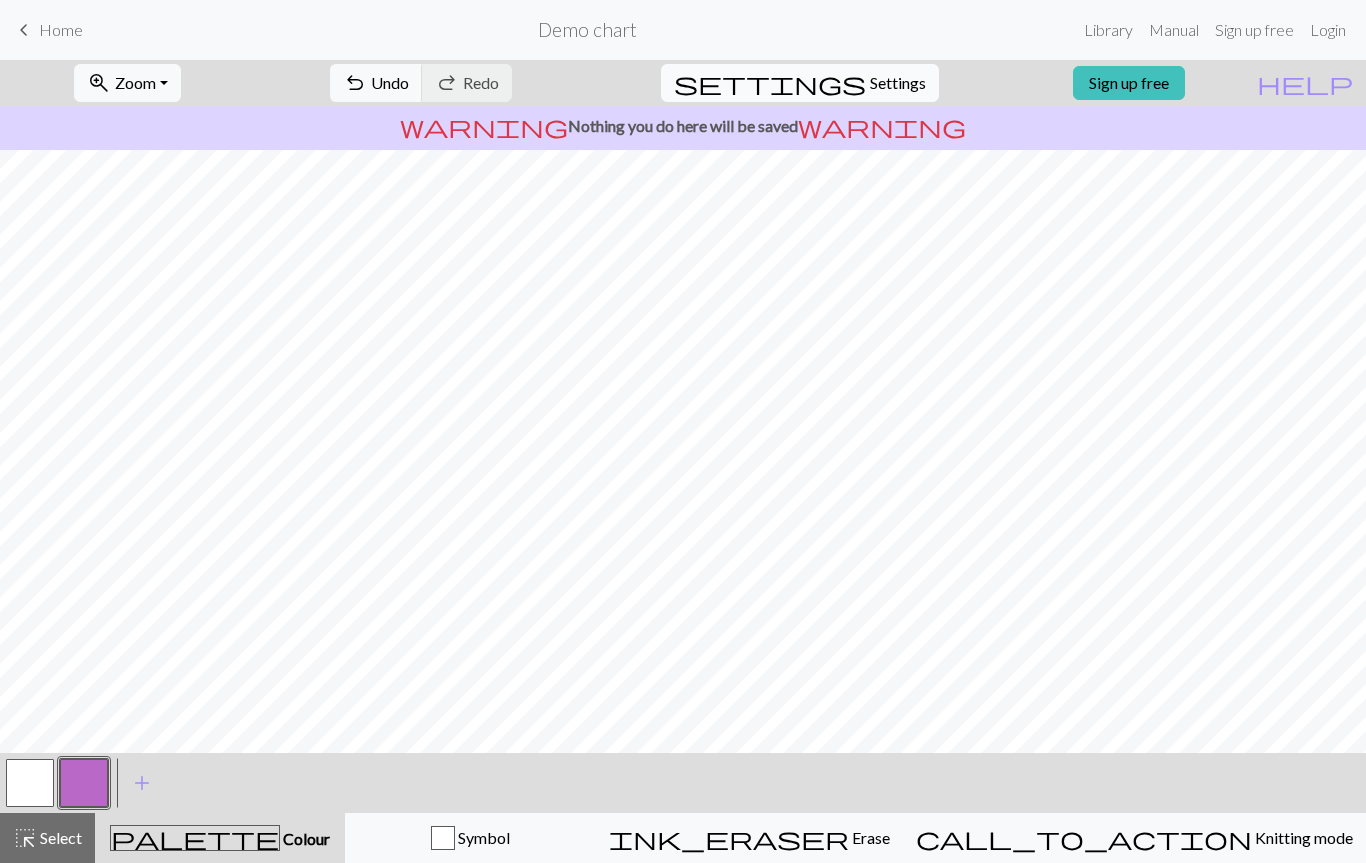 click on "Settings" at bounding box center [898, 83] 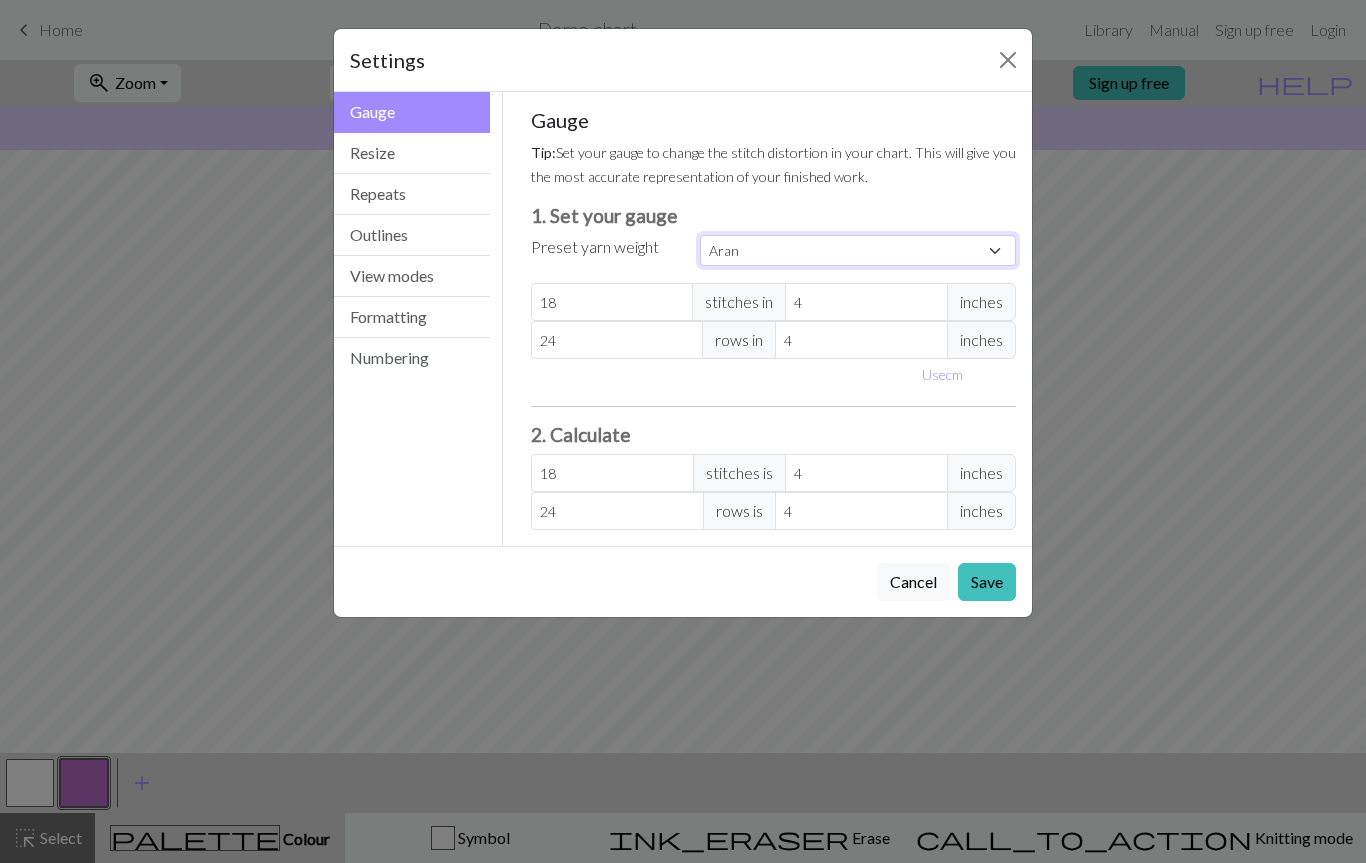 click on "Custom Square Lace Light Fingering Fingering Sport Double knit Worsted Aran Bulky Super Bulky" at bounding box center (858, 250) 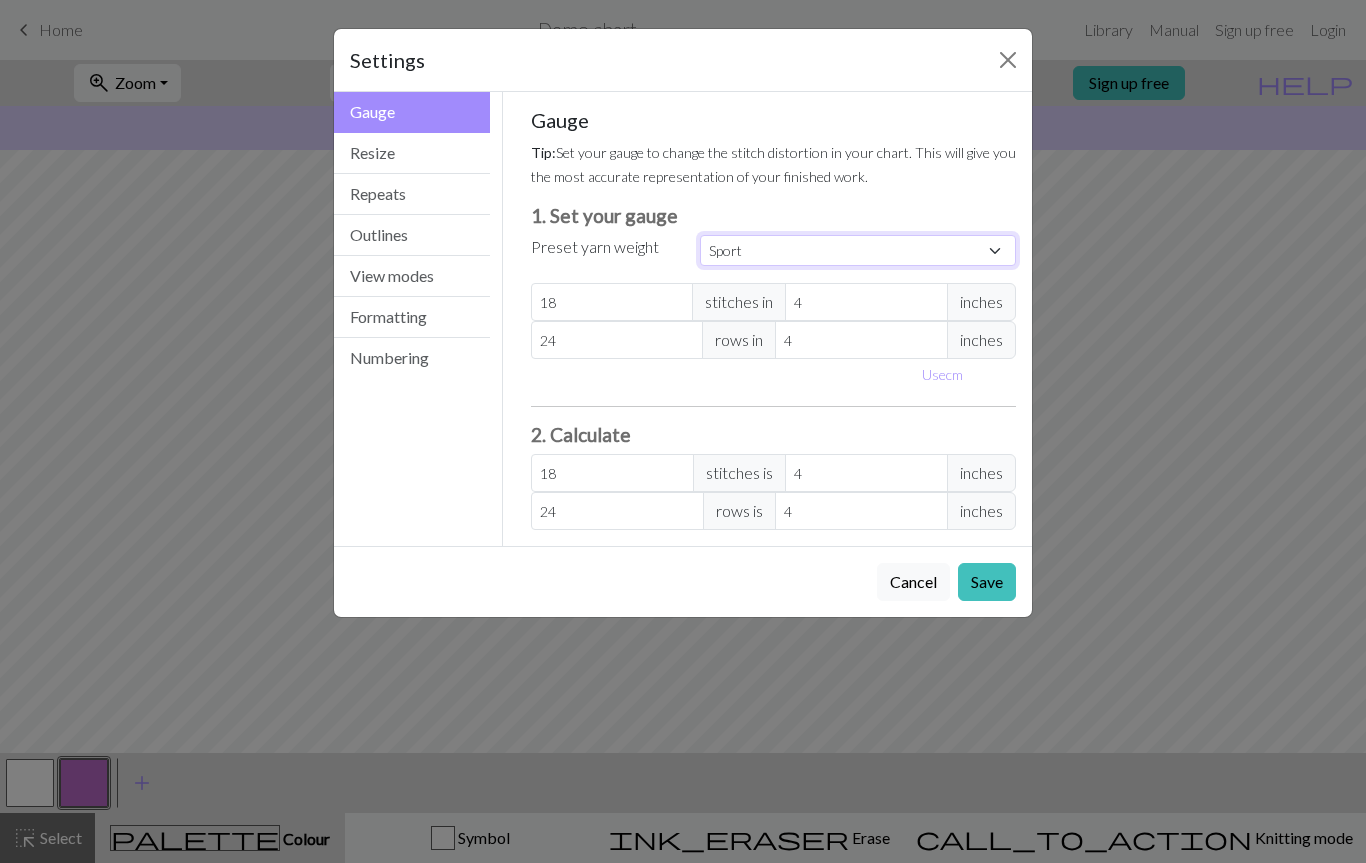 type on "24" 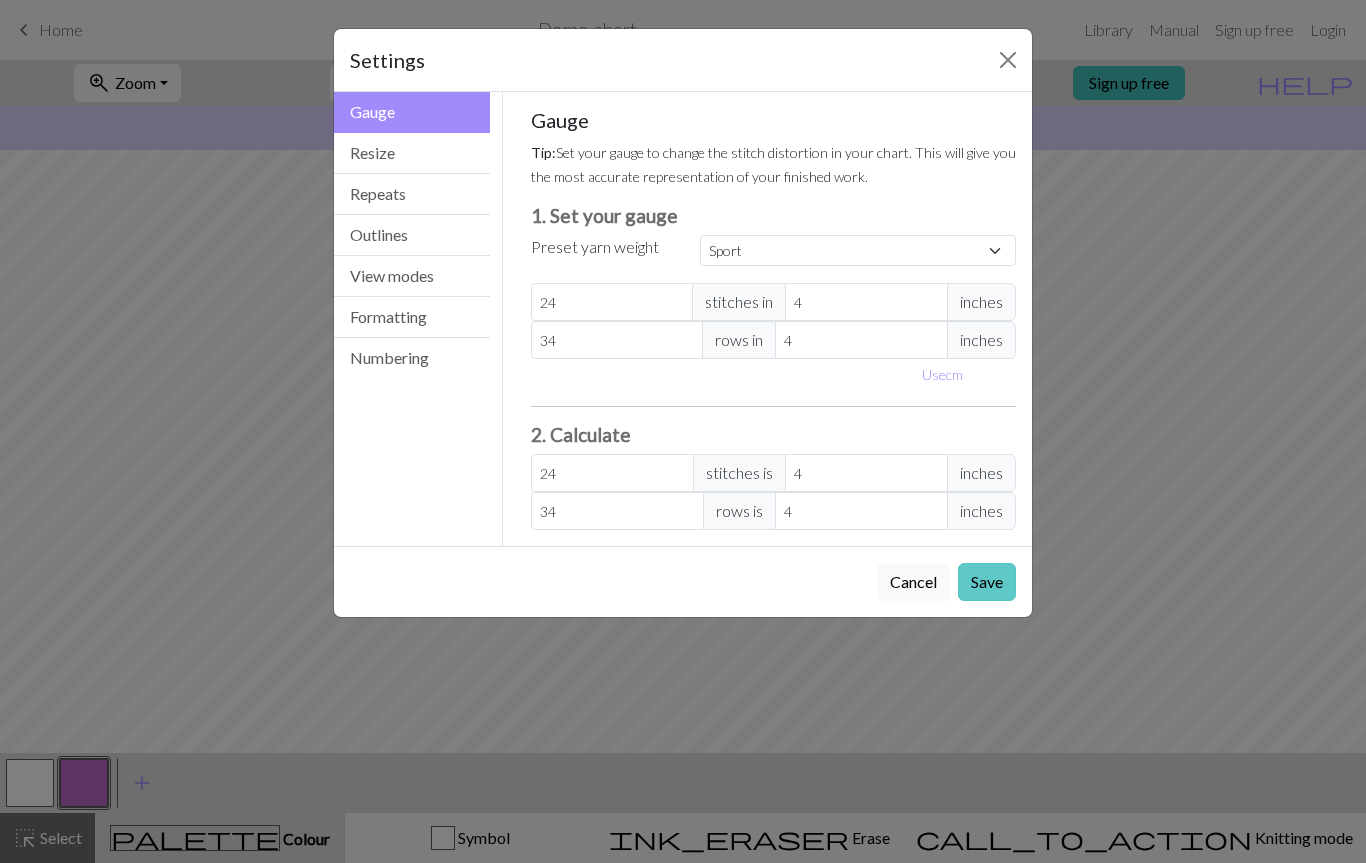 click on "Save" at bounding box center [987, 582] 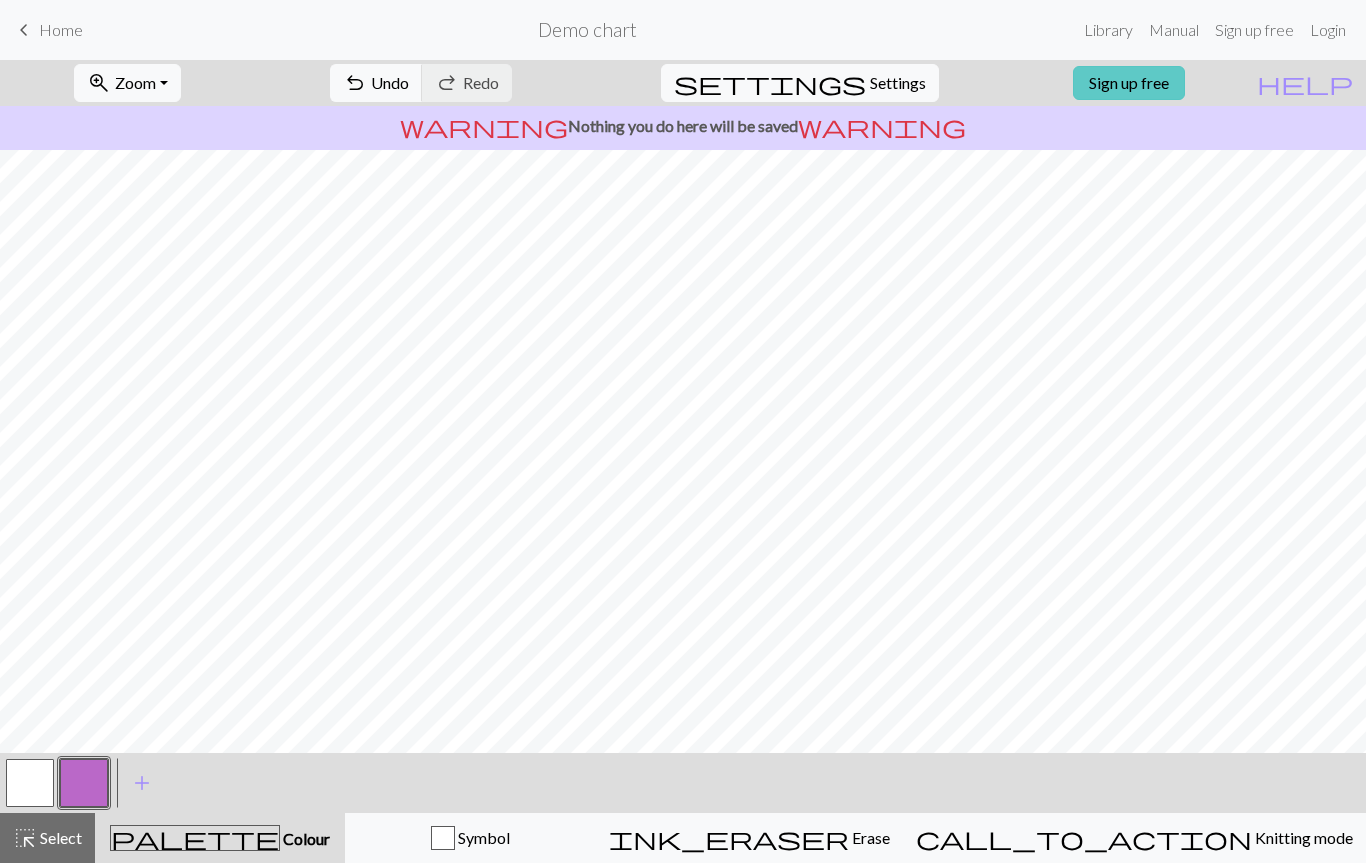 click on "Sign up free" at bounding box center (1129, 83) 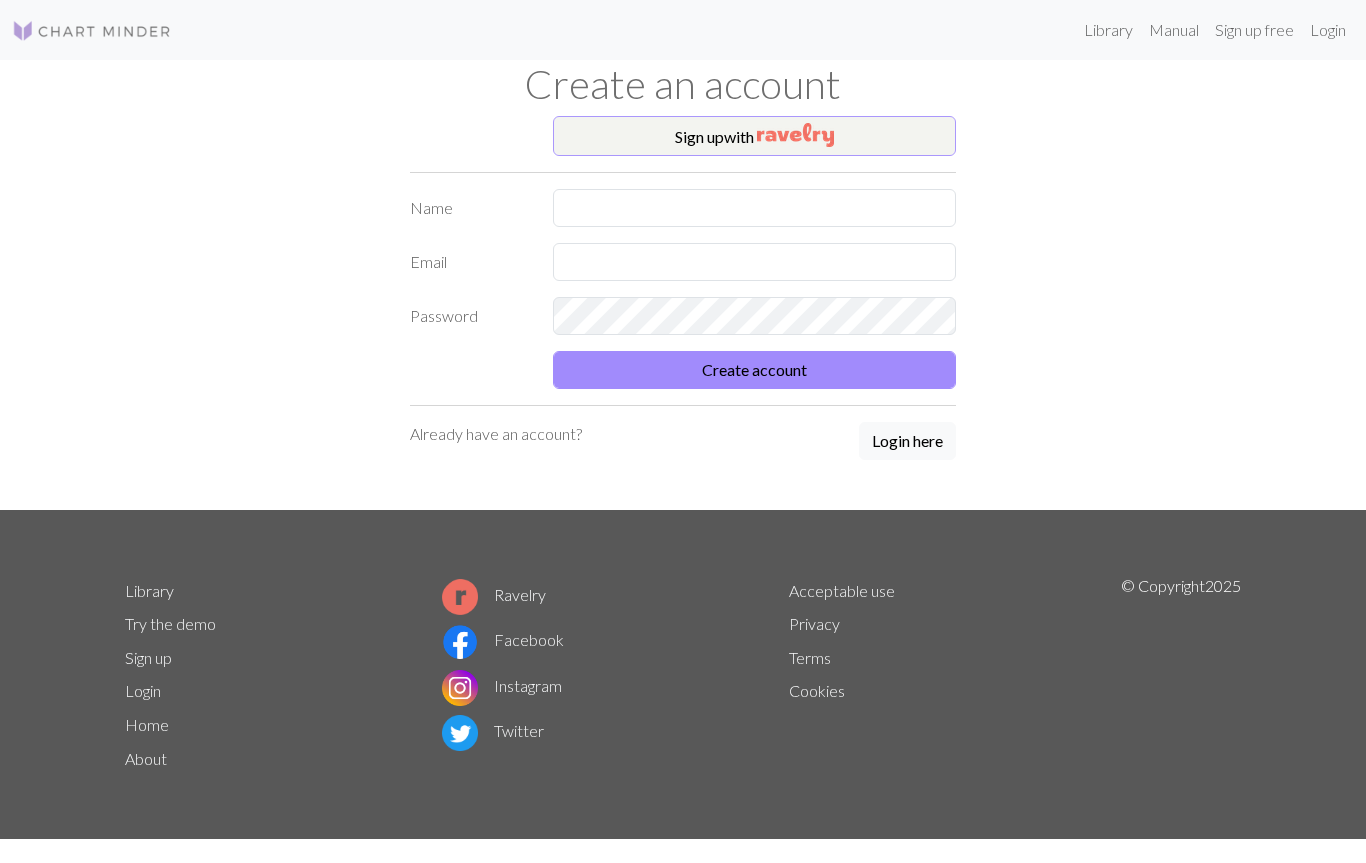 click at bounding box center (795, 135) 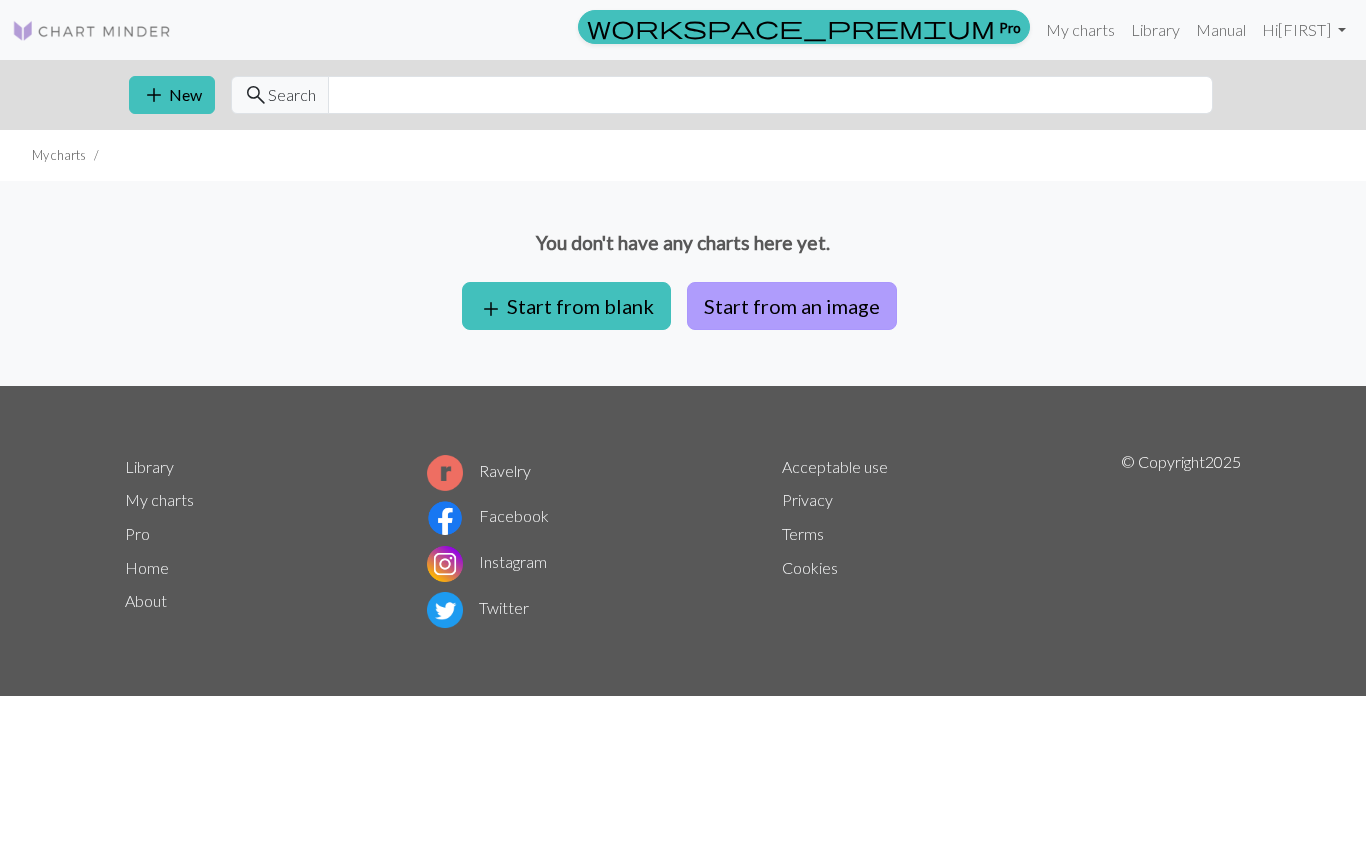 click on "Start from an image" at bounding box center (792, 306) 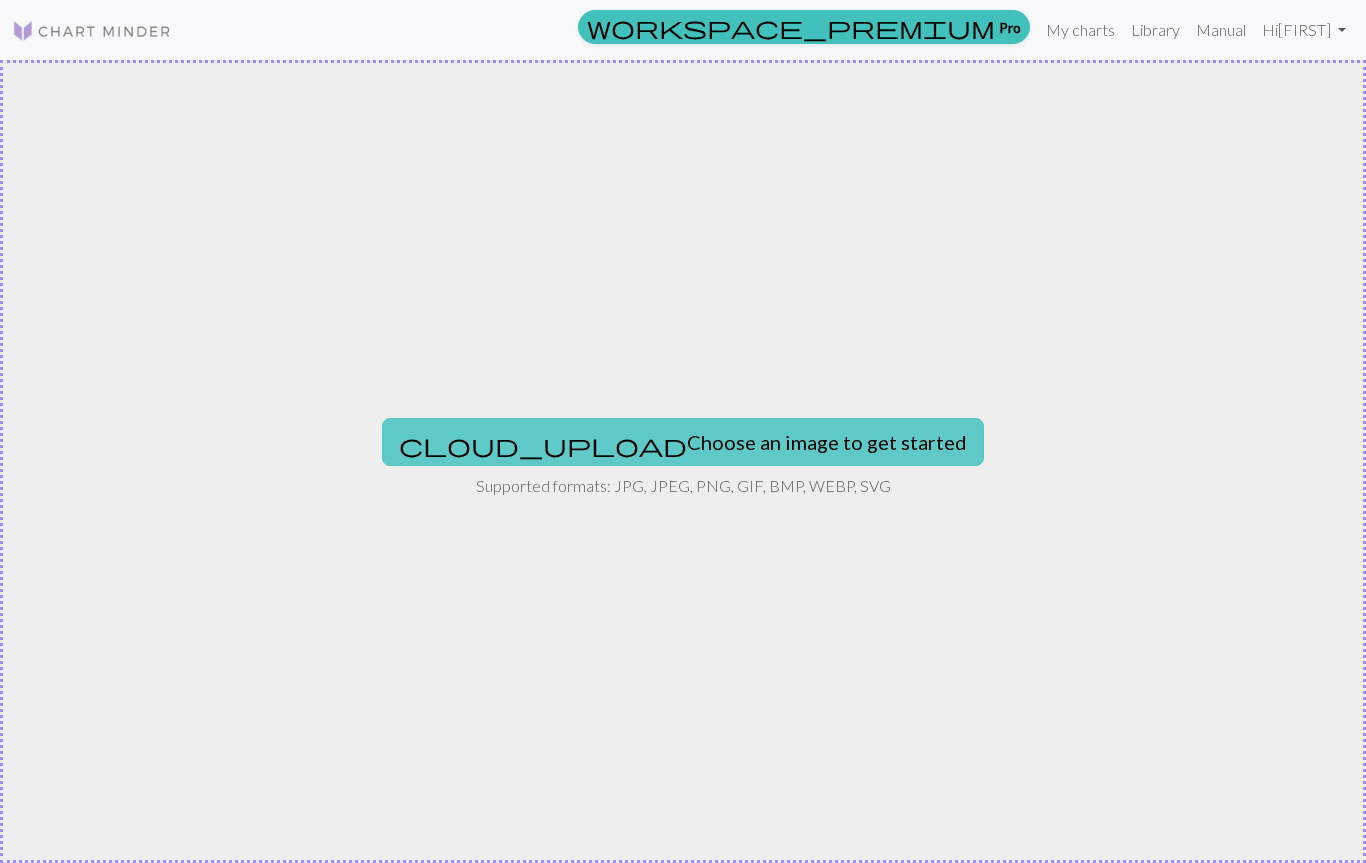 click on "cloud_upload  Choose an image to get started" at bounding box center (683, 442) 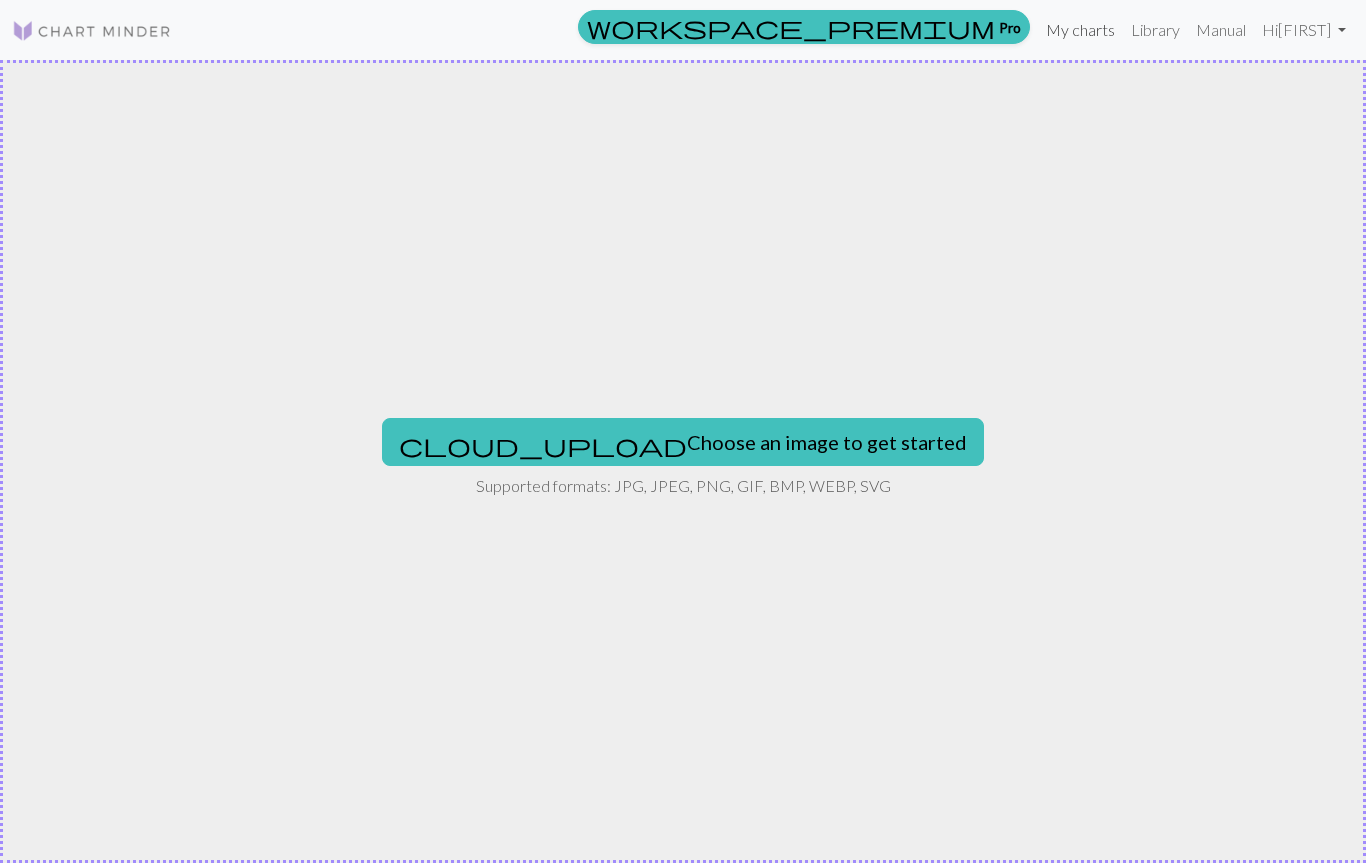 click on "My charts" at bounding box center [1080, 30] 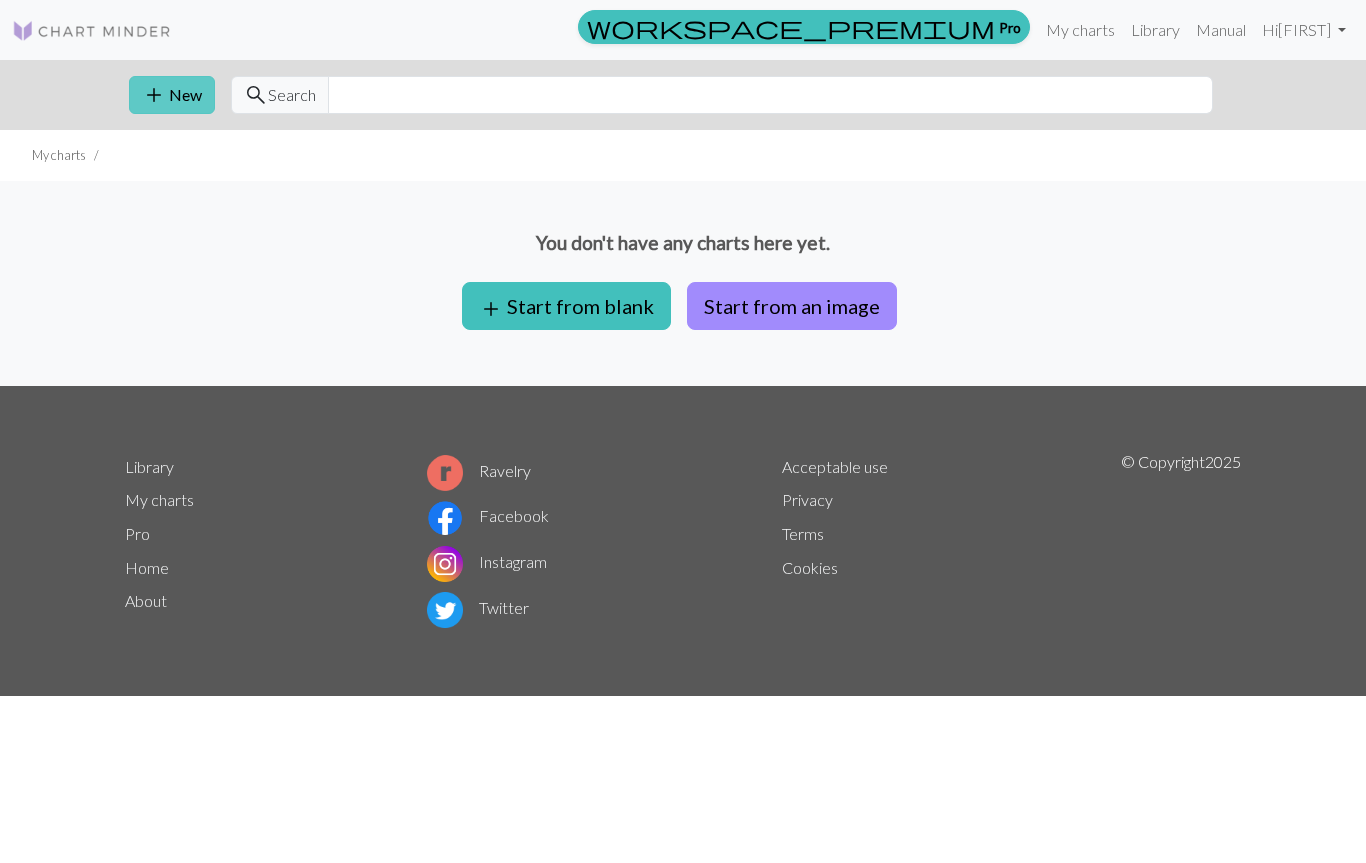 click on "add" at bounding box center [154, 95] 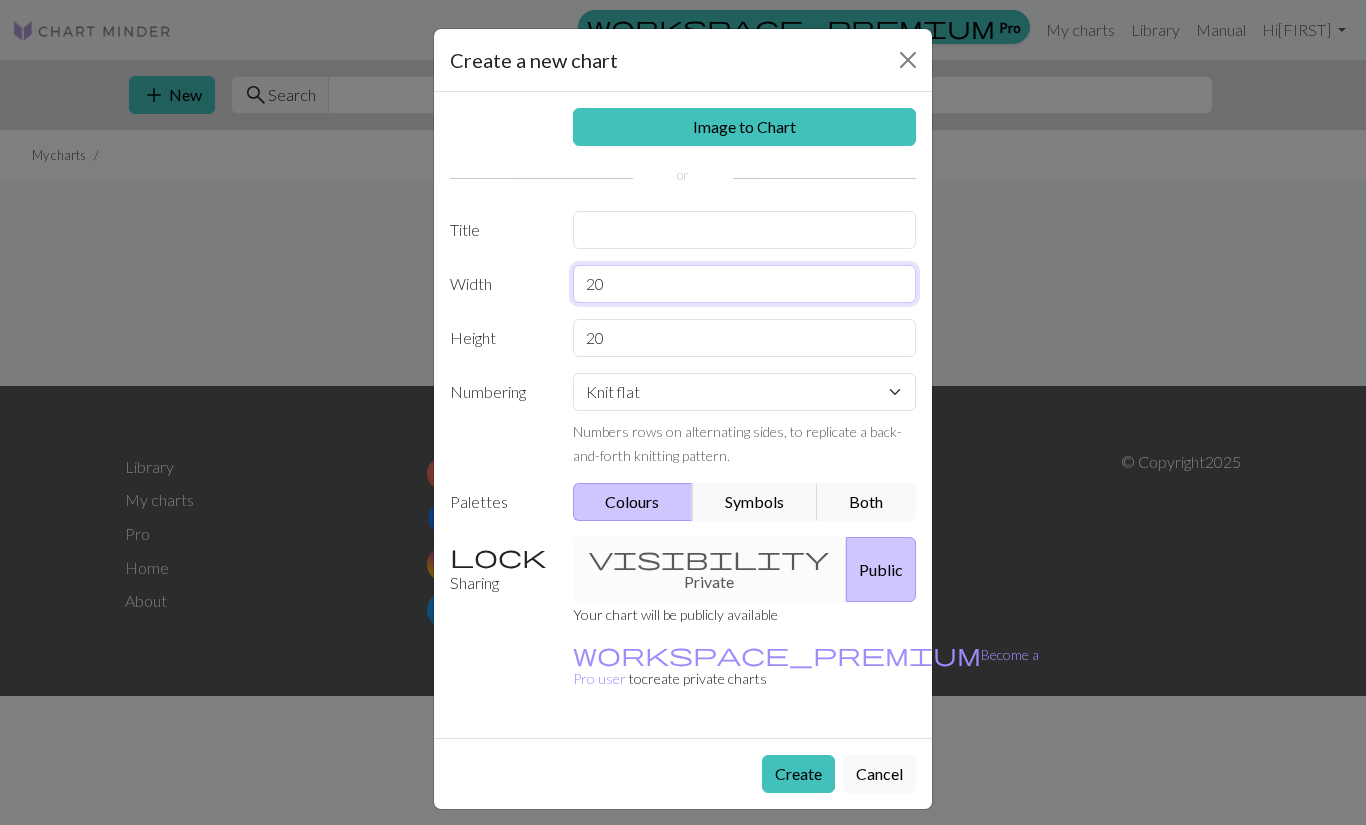 click on "20" at bounding box center [745, 284] 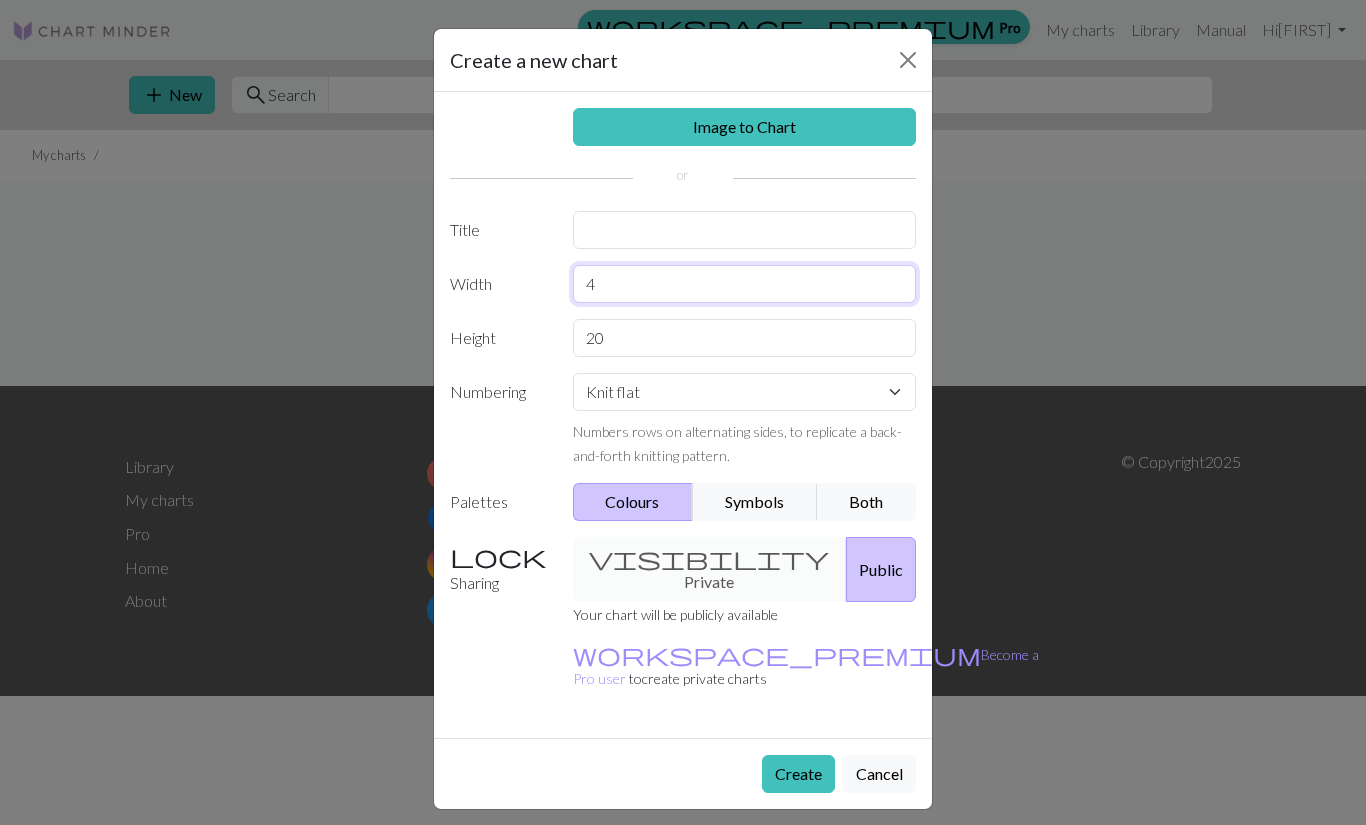 type on "4" 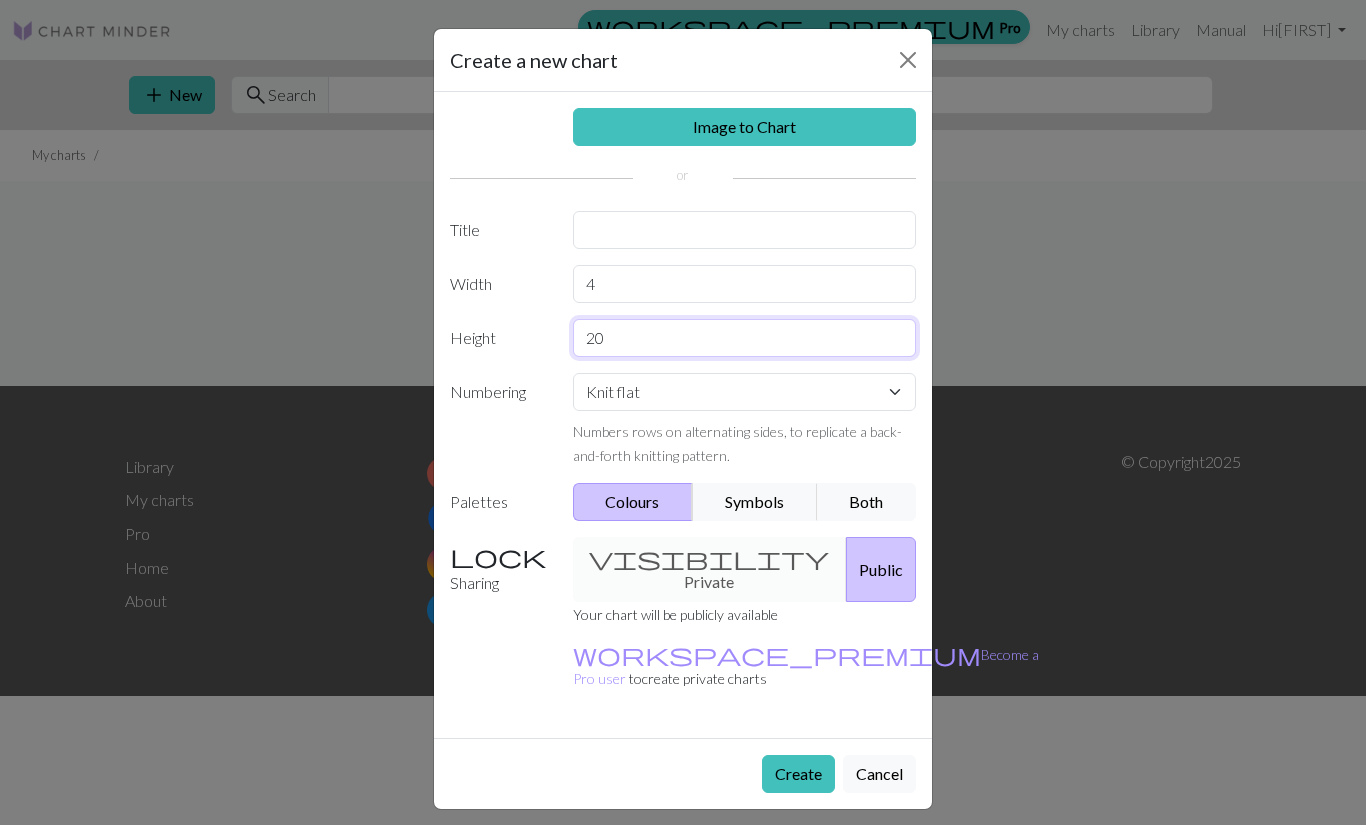 click on "20" at bounding box center (745, 338) 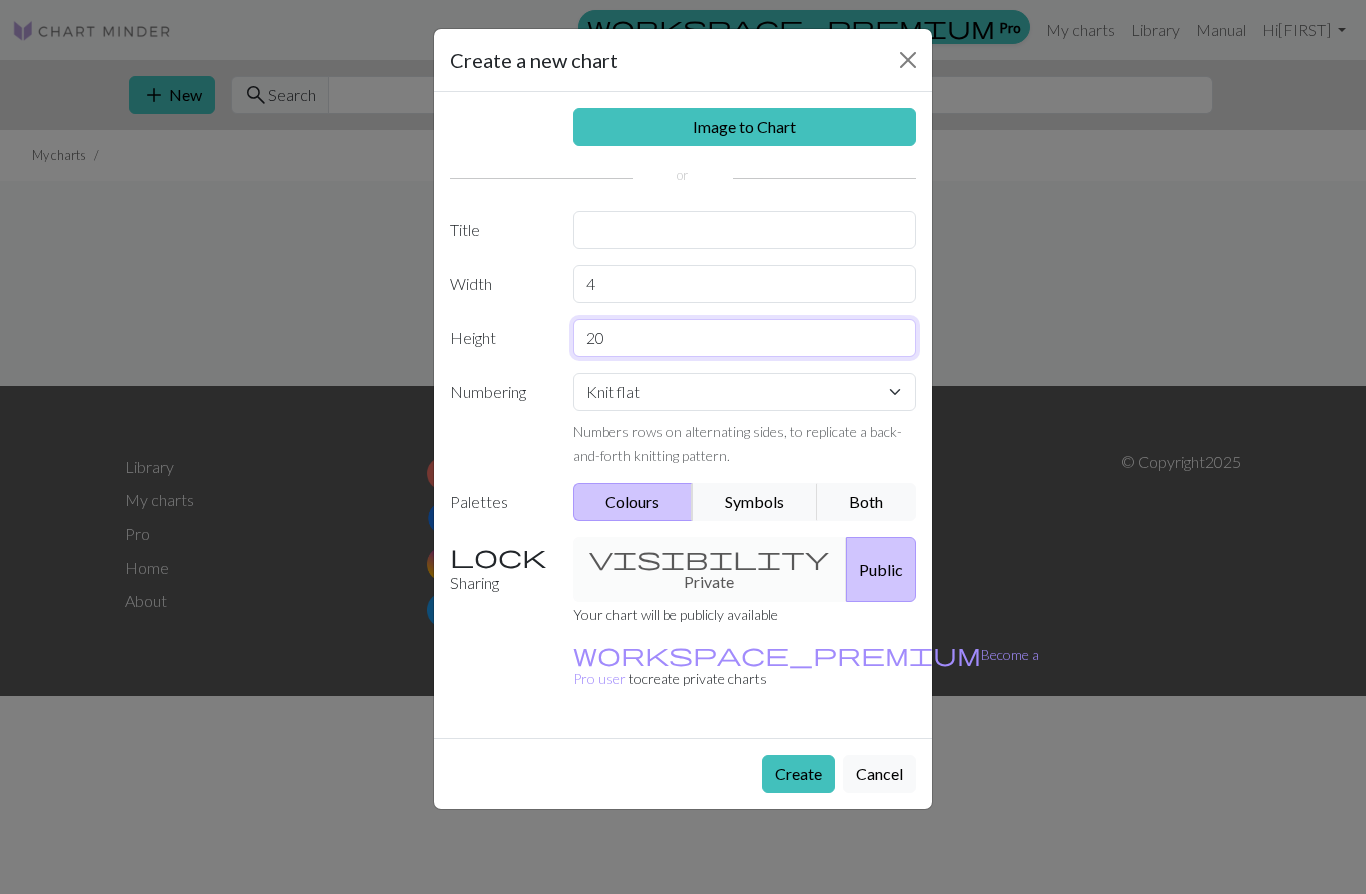 type on "2" 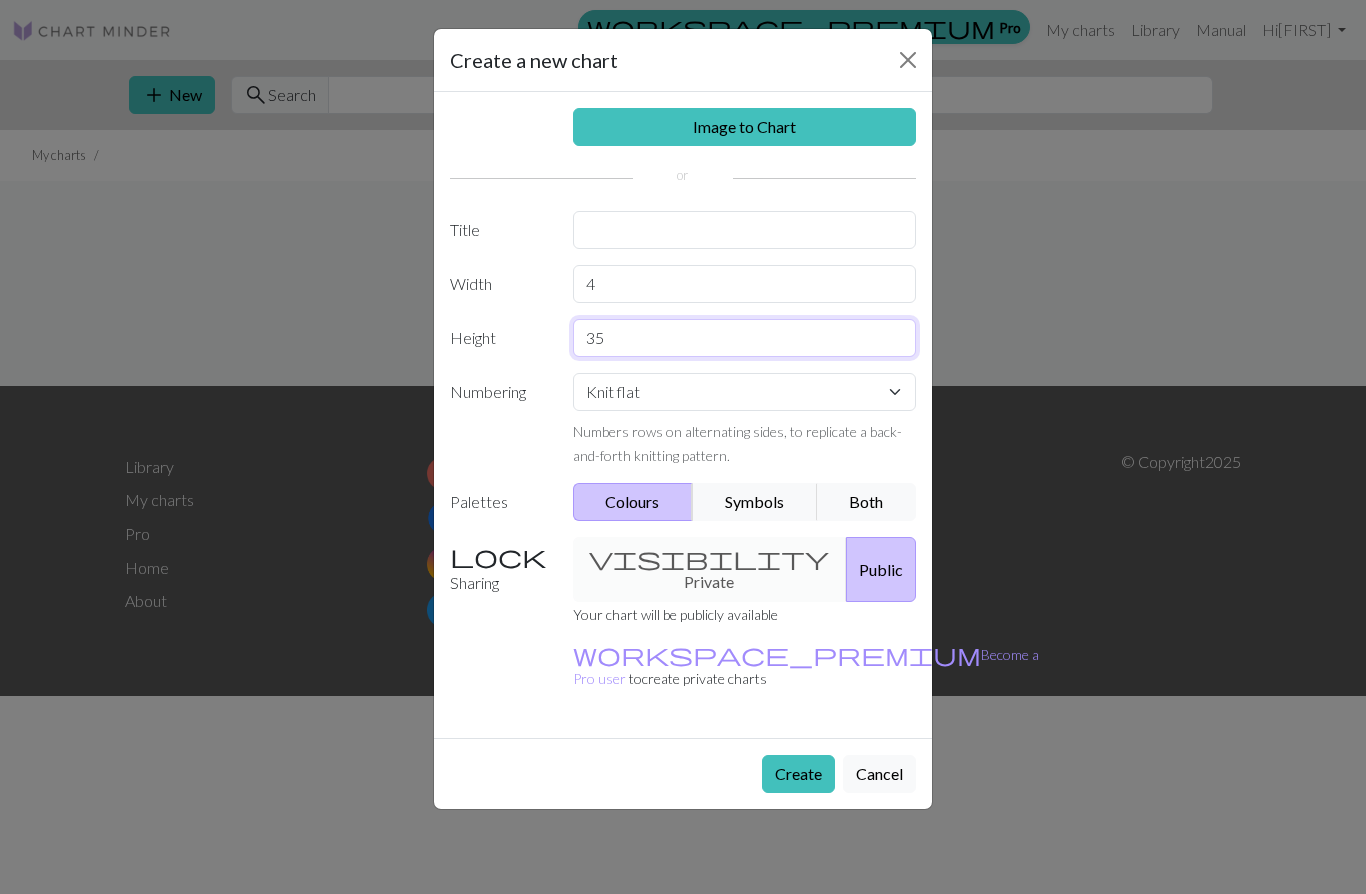 type on "35" 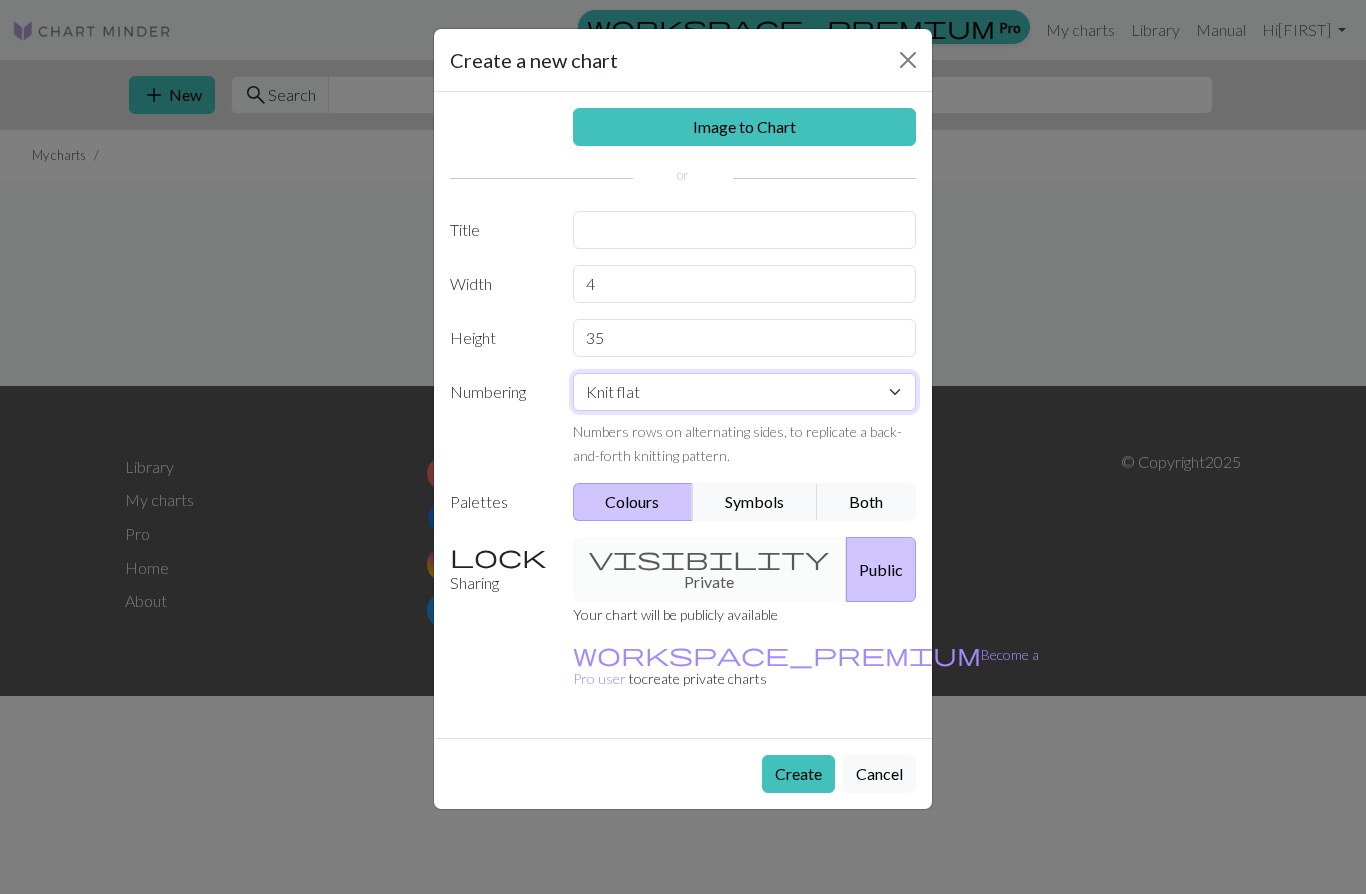 click on "Knit flat Knit in the round Lace knitting Cross stitch" at bounding box center [745, 392] 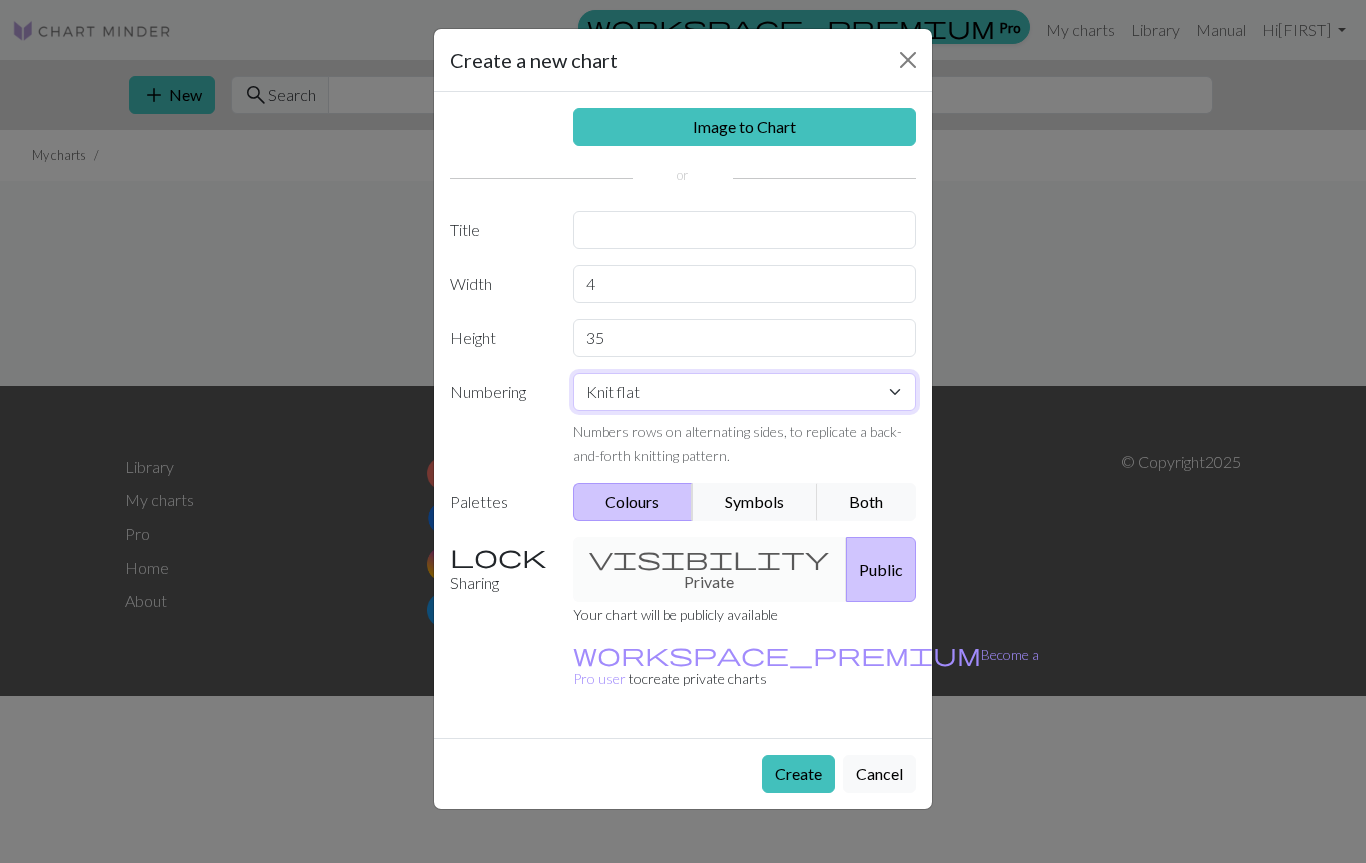 select on "round" 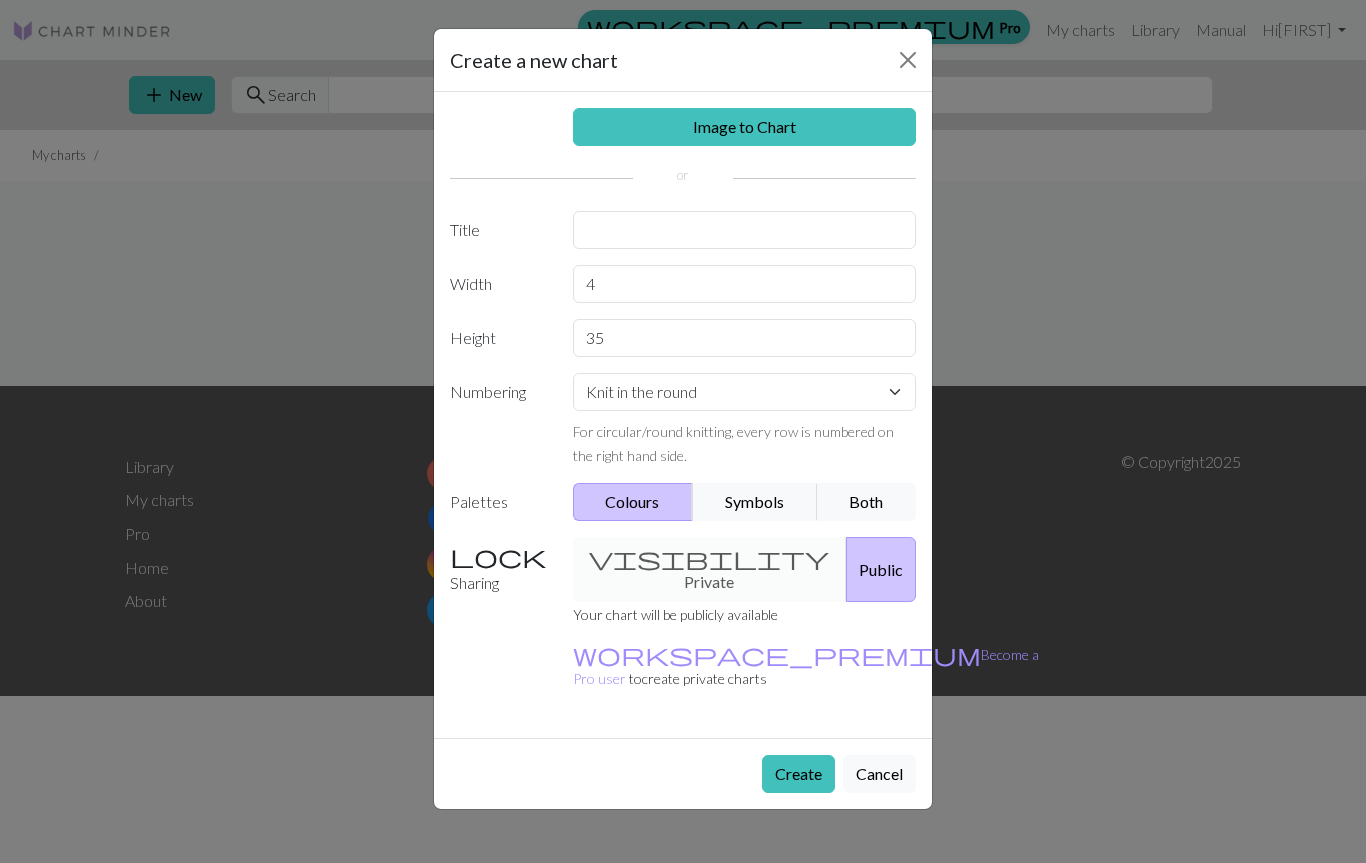 click on "visibility  Private Public" at bounding box center [745, 569] 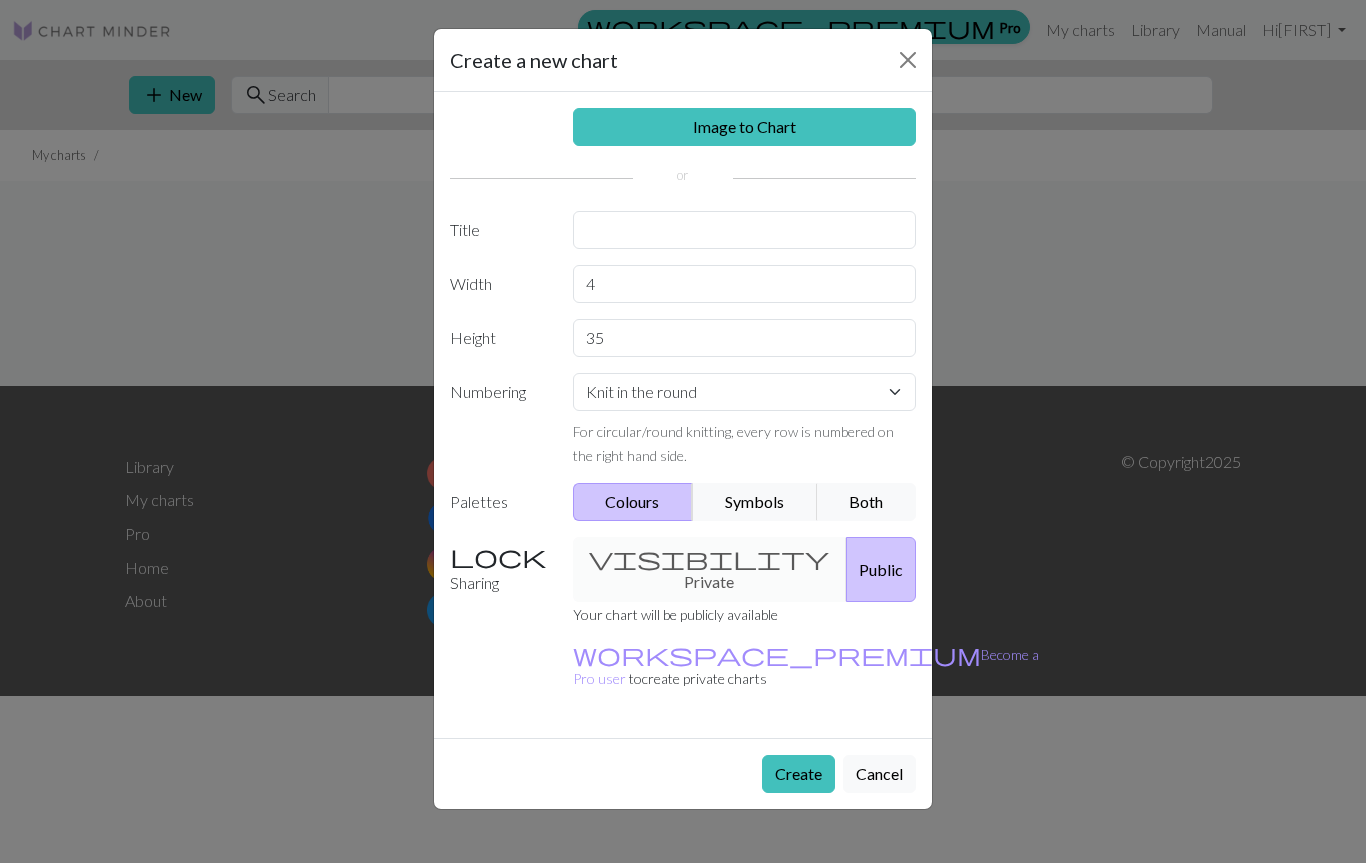 click on "visibility  Private Public" at bounding box center [745, 569] 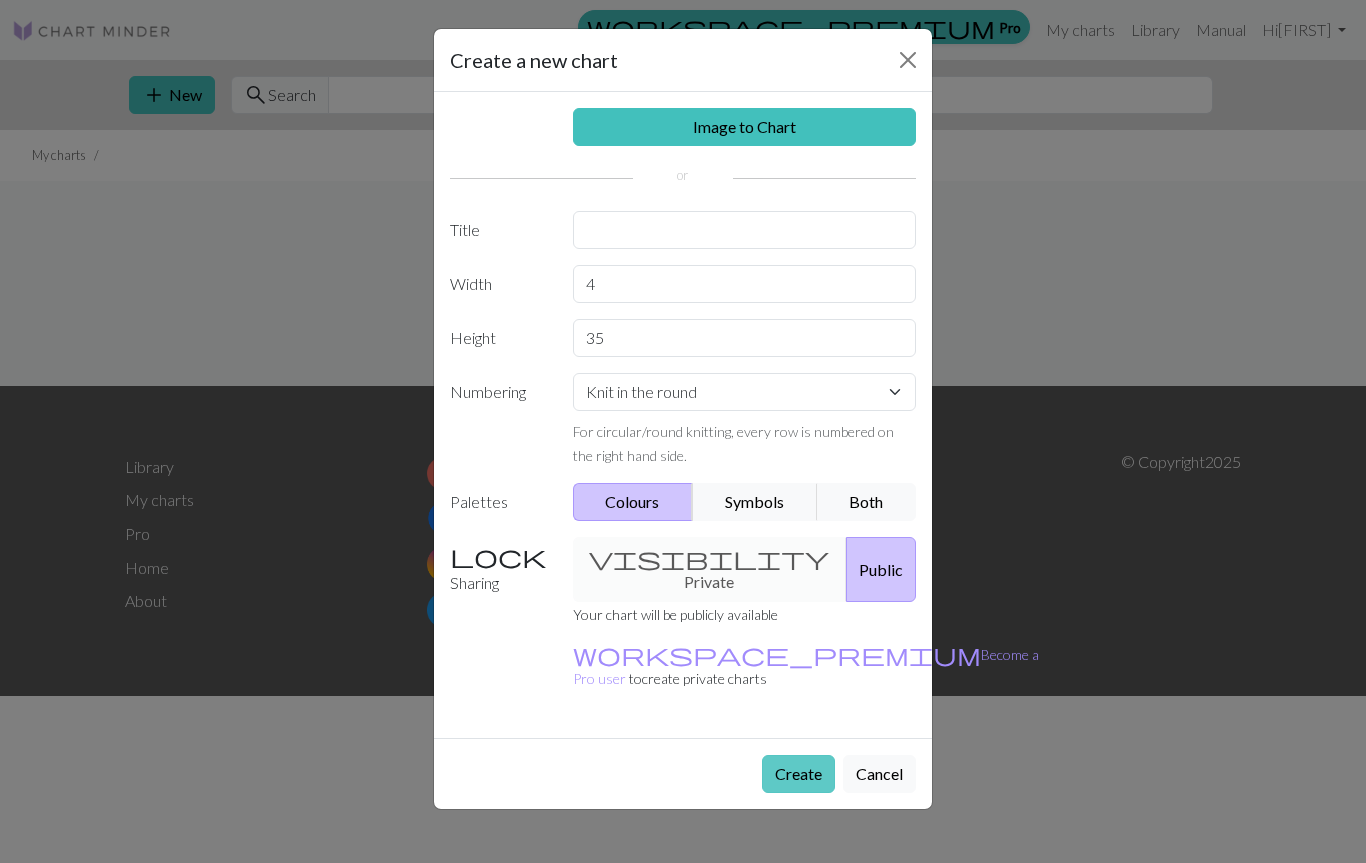 click on "Create" at bounding box center (798, 774) 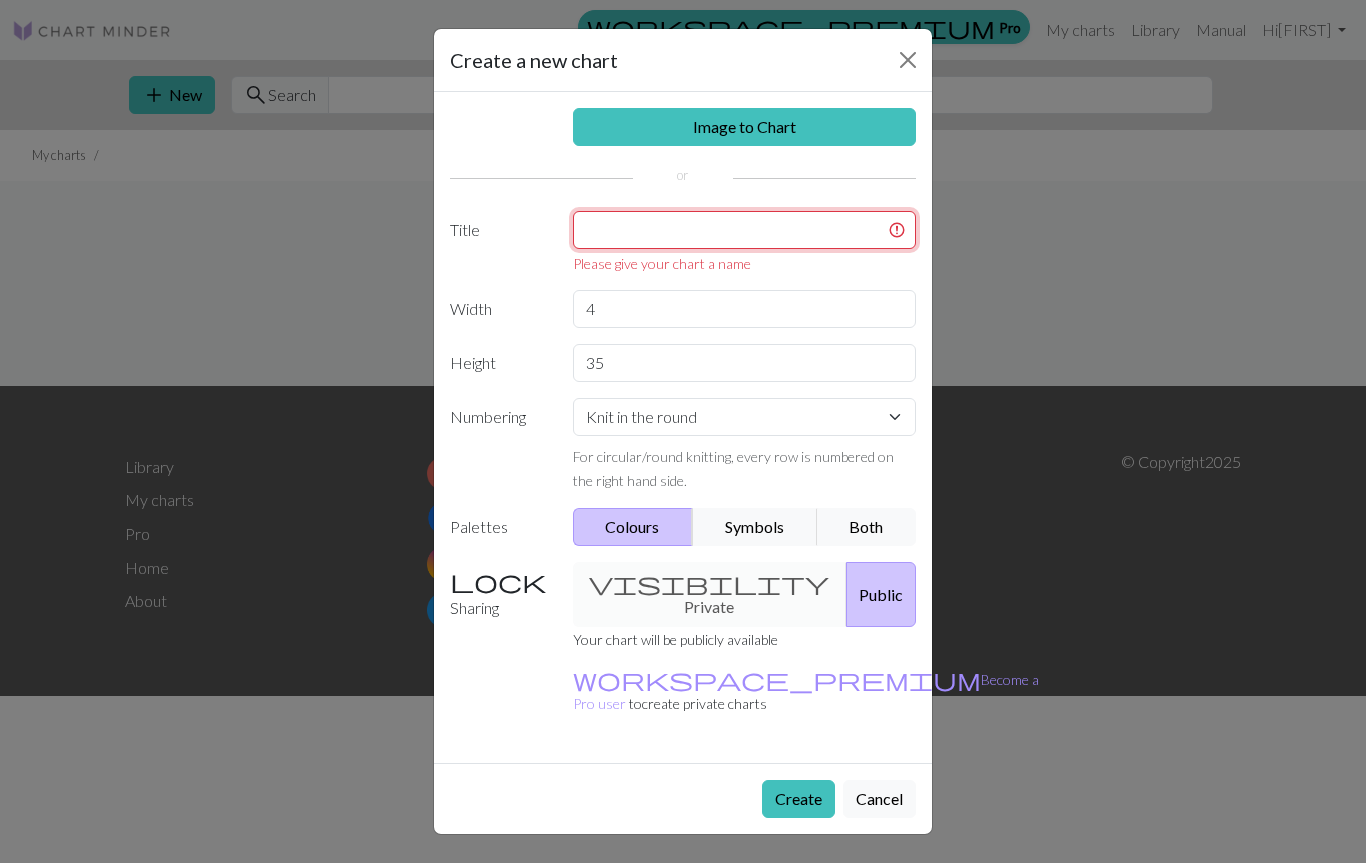 click at bounding box center [745, 230] 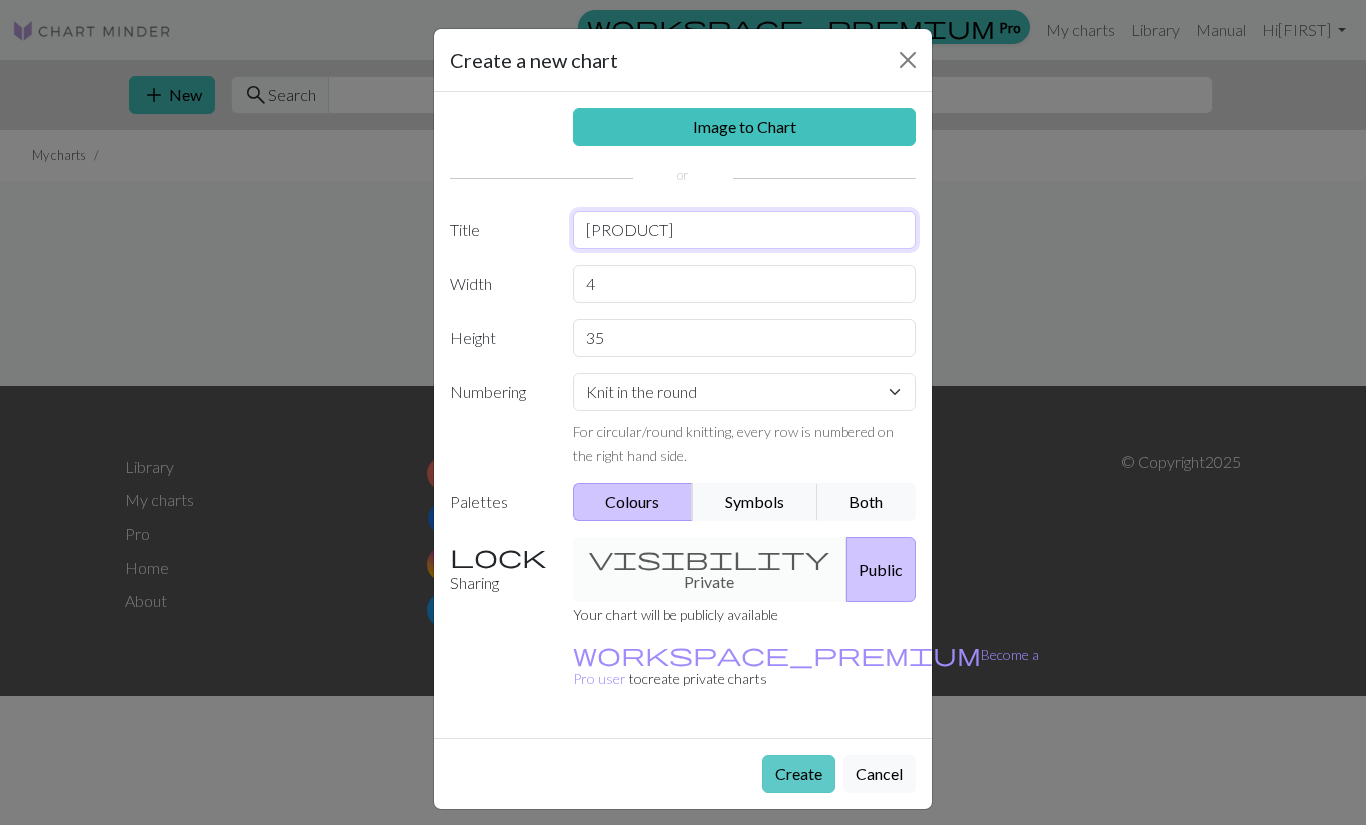 type on "CYT Hat for [NAME]" 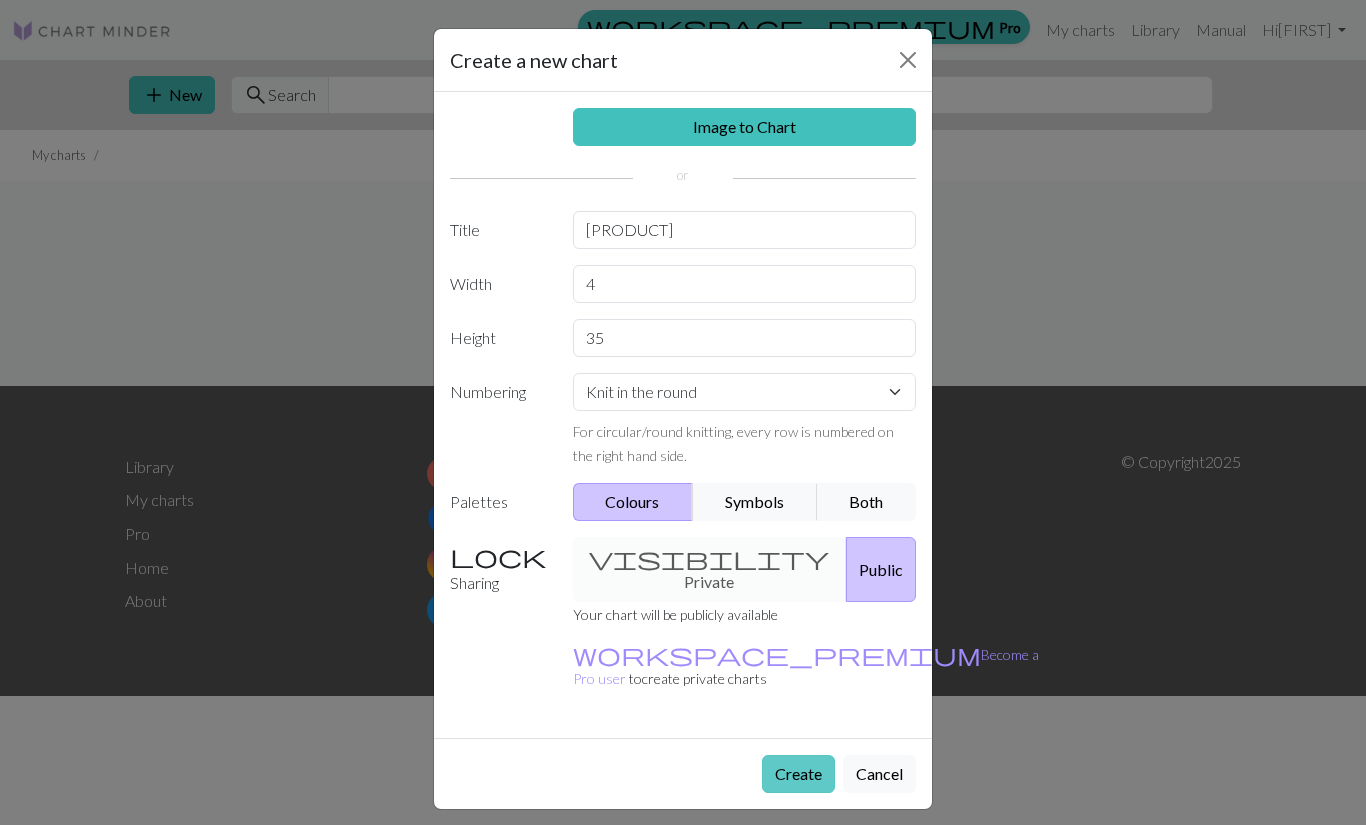 click on "Create" at bounding box center (798, 774) 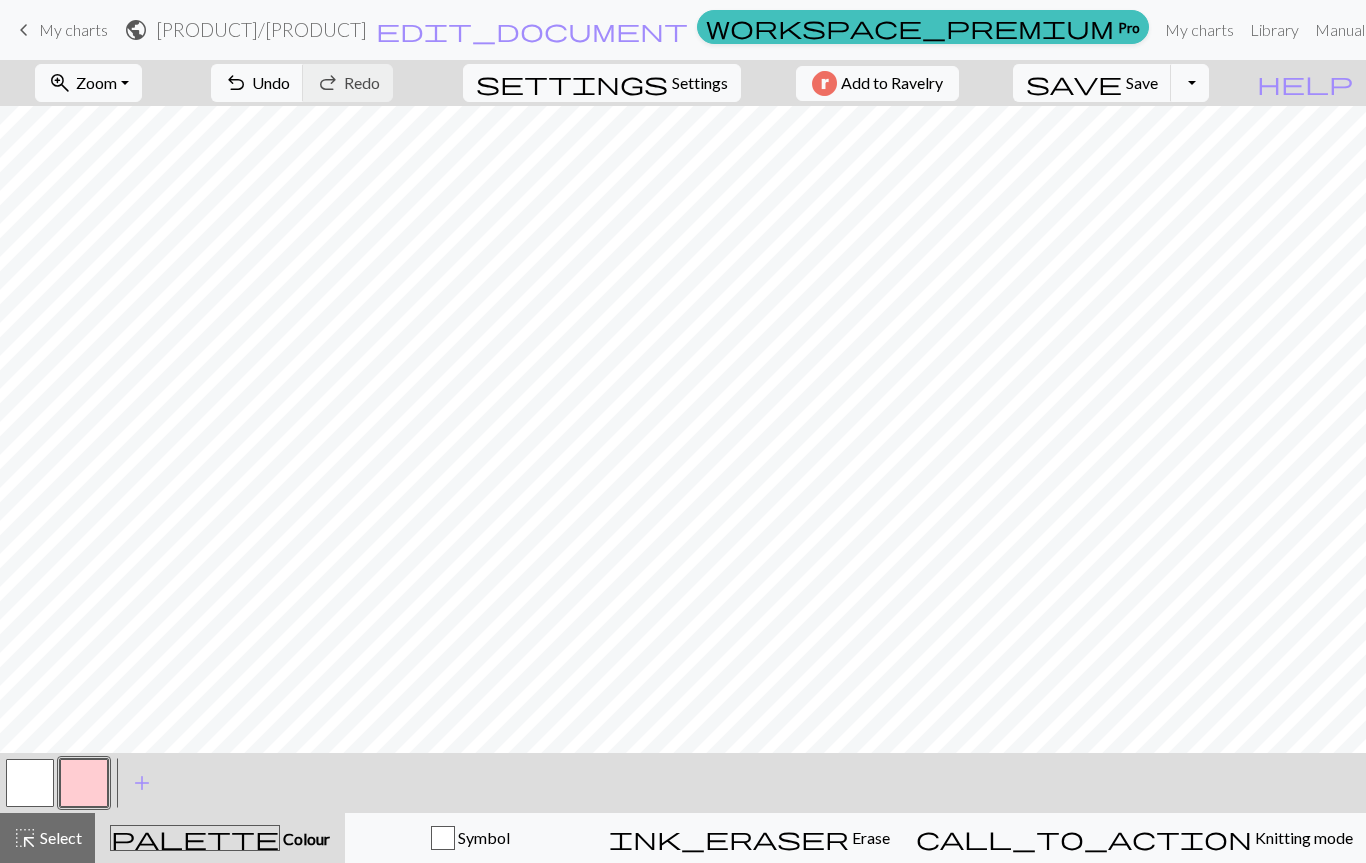 click on "palette" at bounding box center (195, 838) 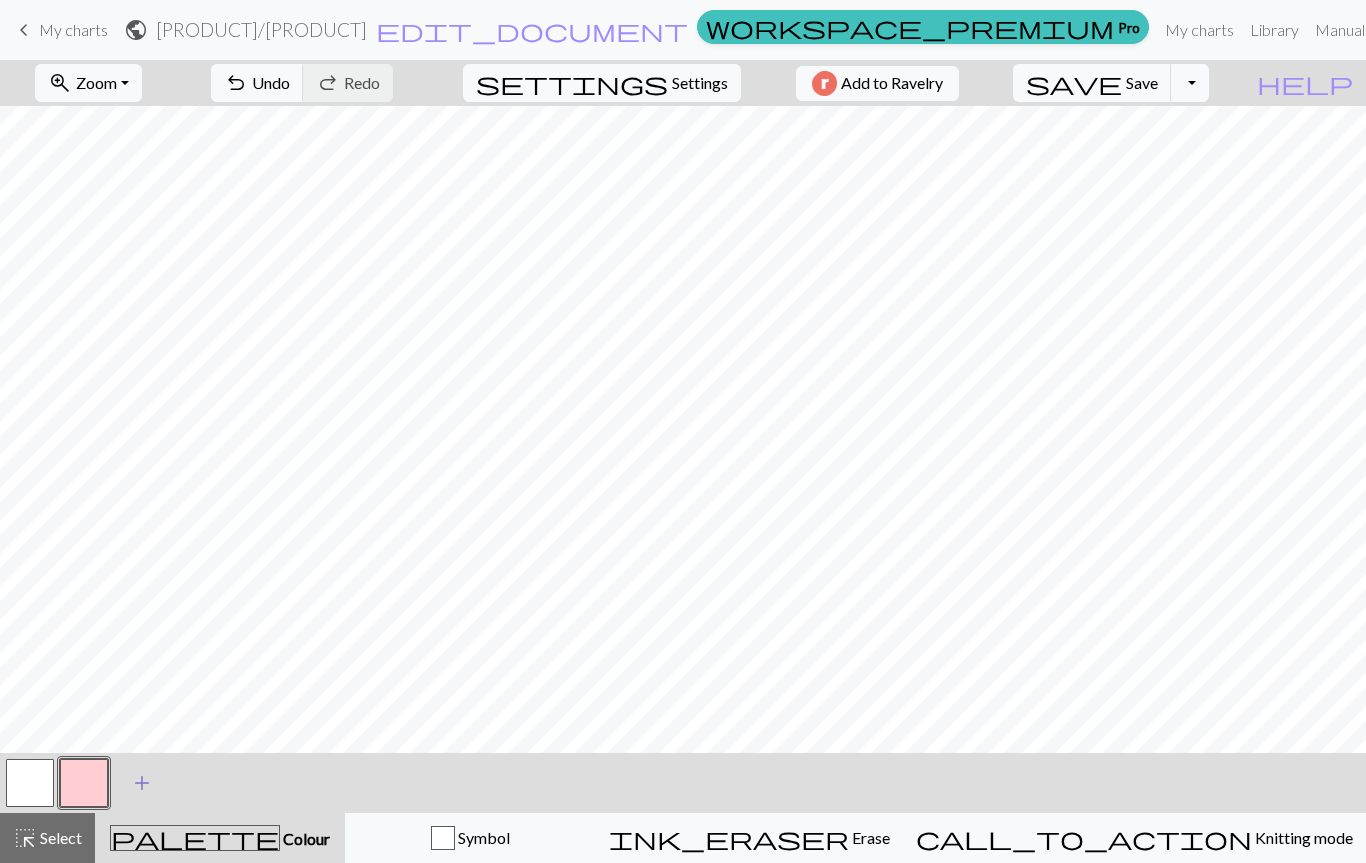 click on "add" at bounding box center (142, 783) 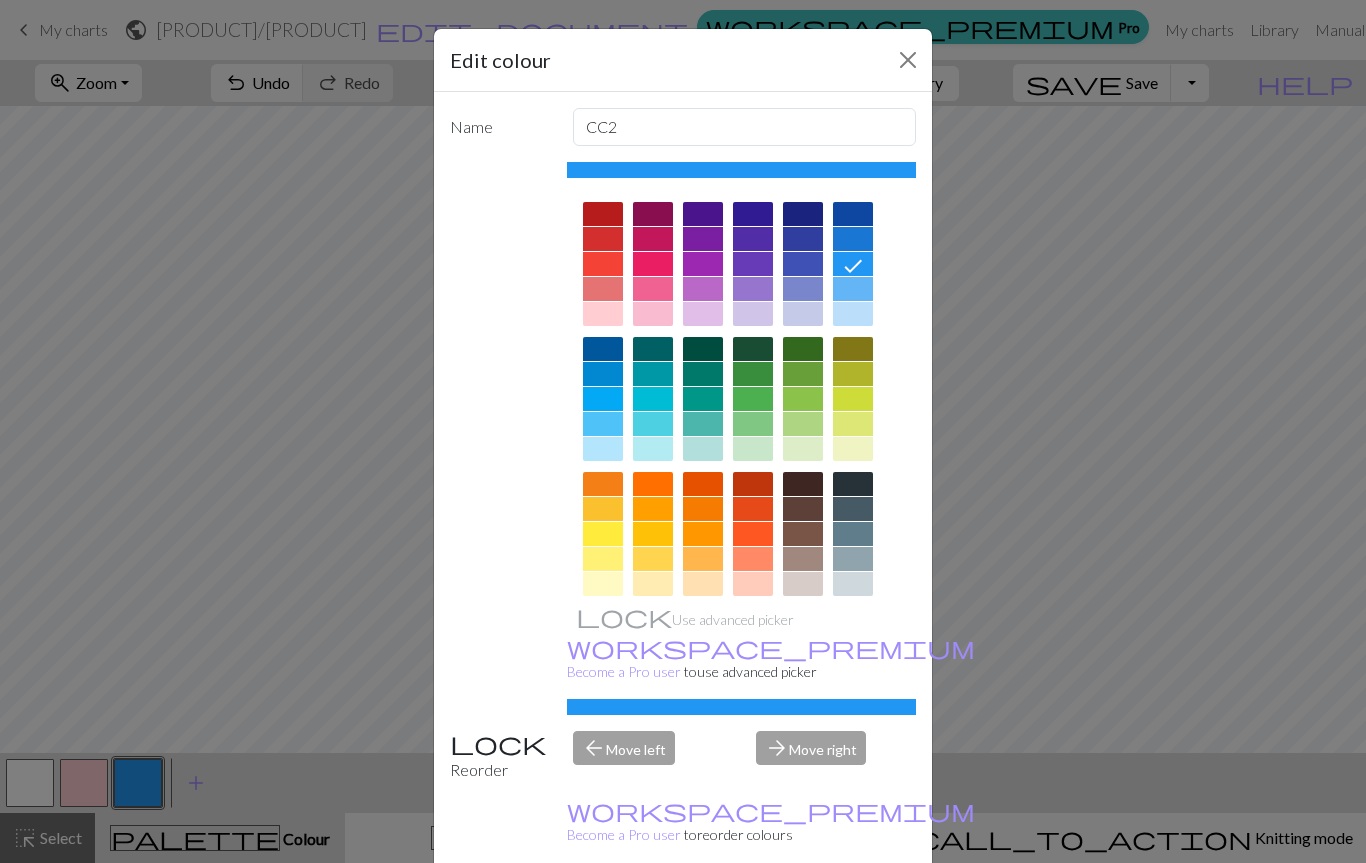 click at bounding box center [803, 214] 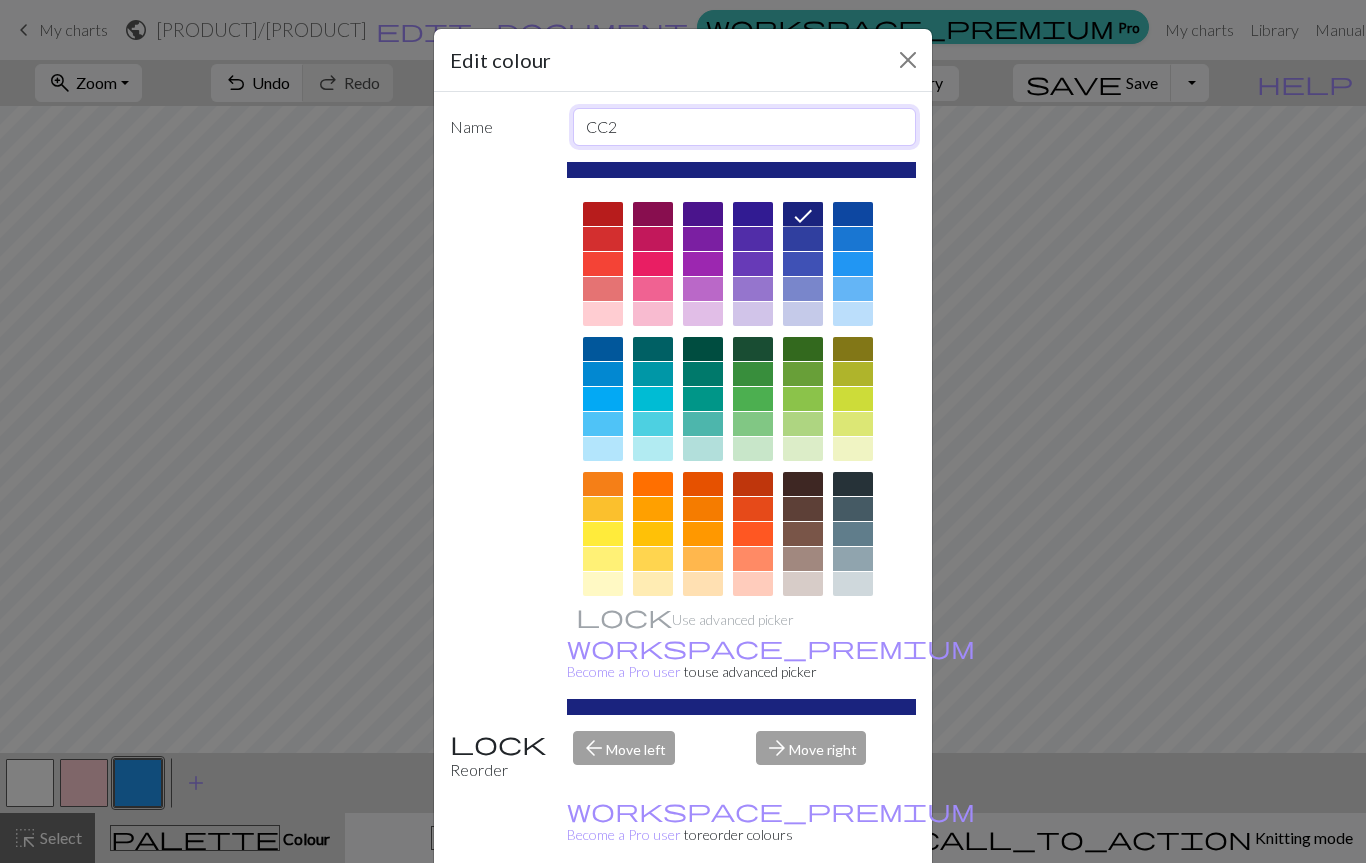 click on "CC2" at bounding box center (745, 127) 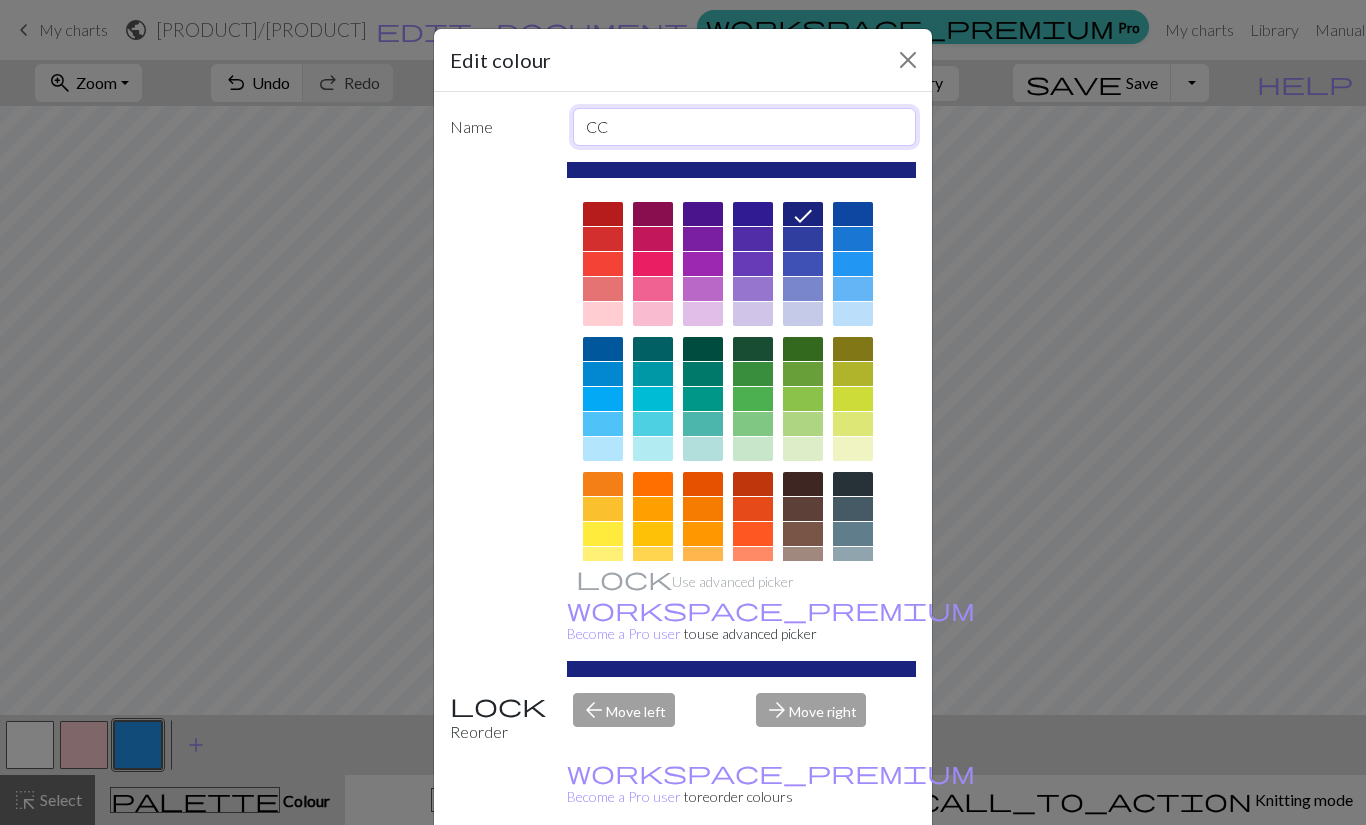 type on "C" 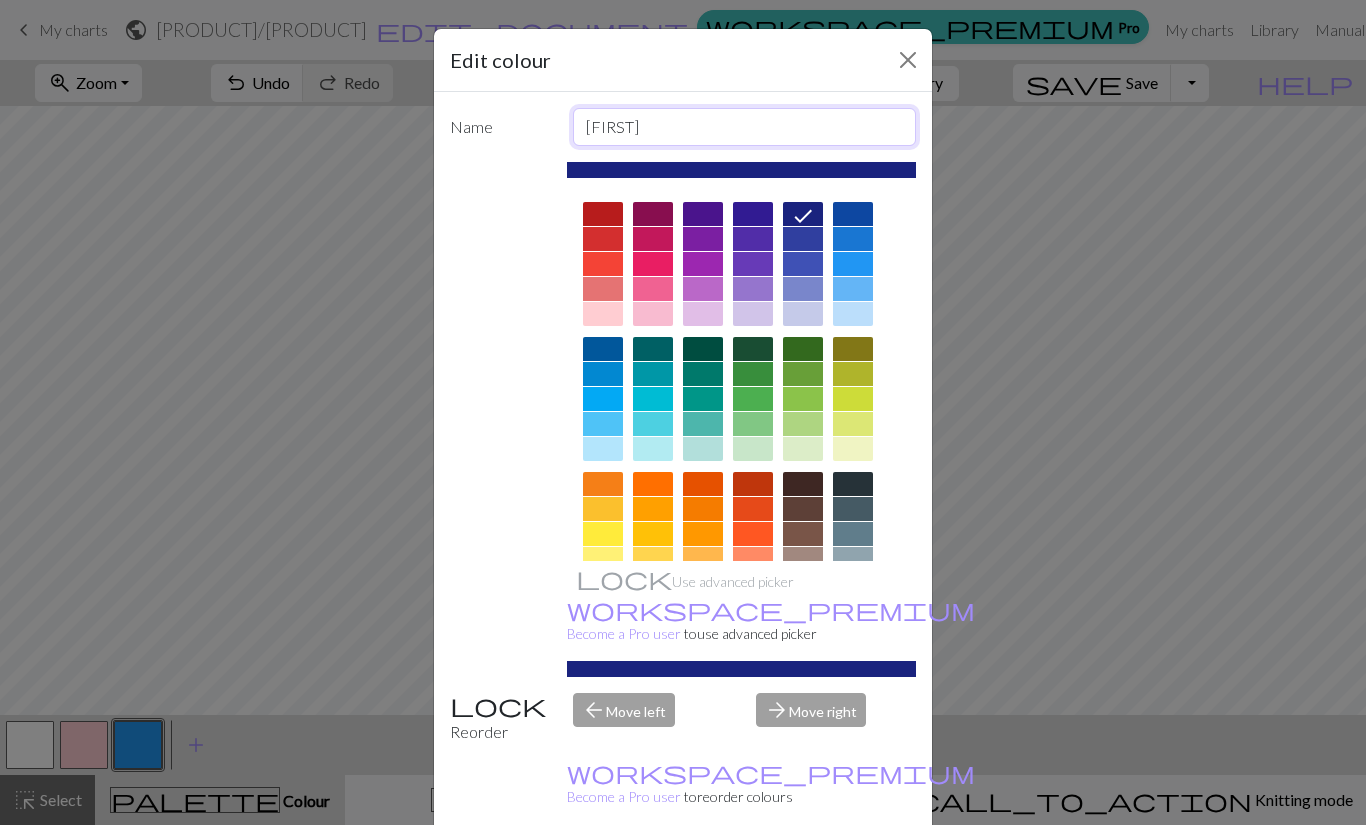 type on "Denim" 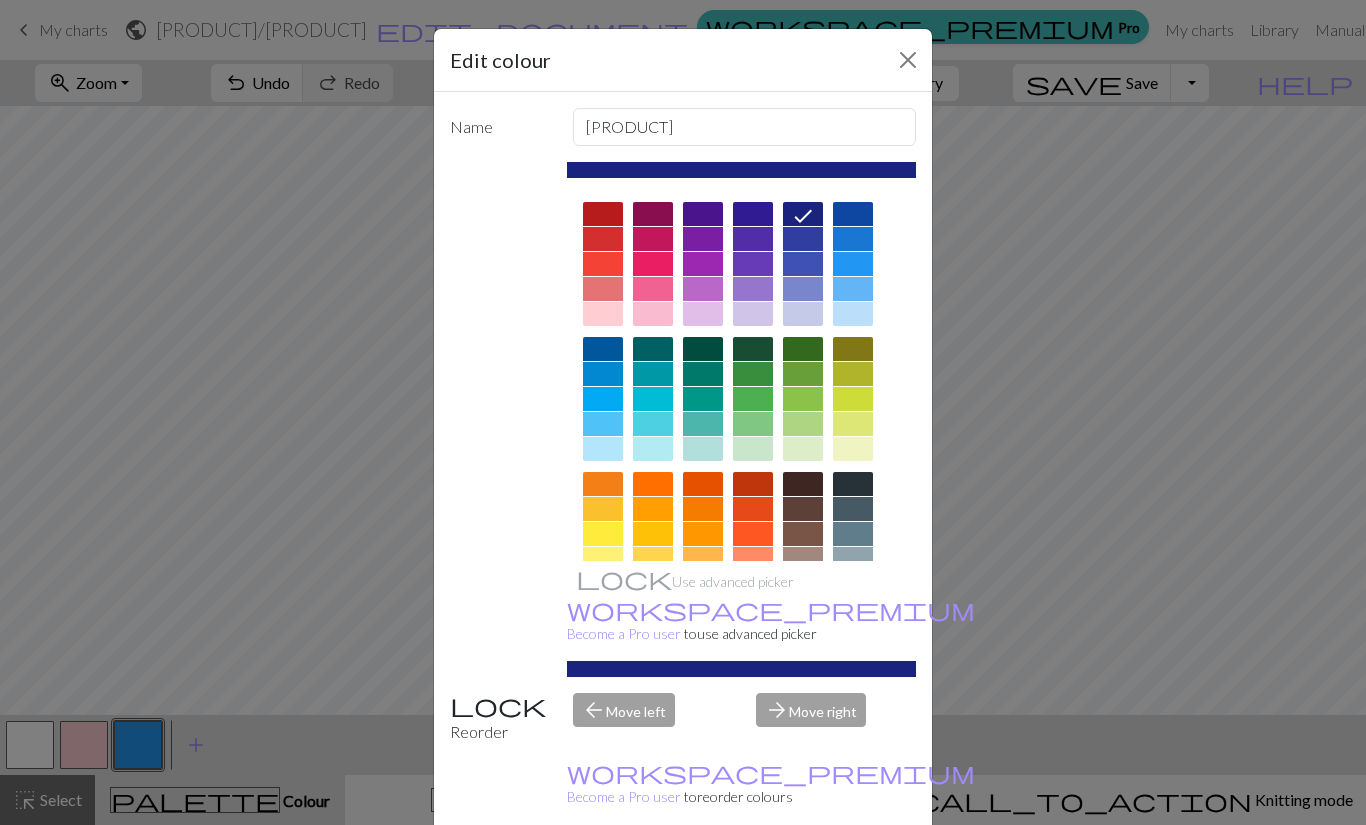 click on "Done" at bounding box center (803, 876) 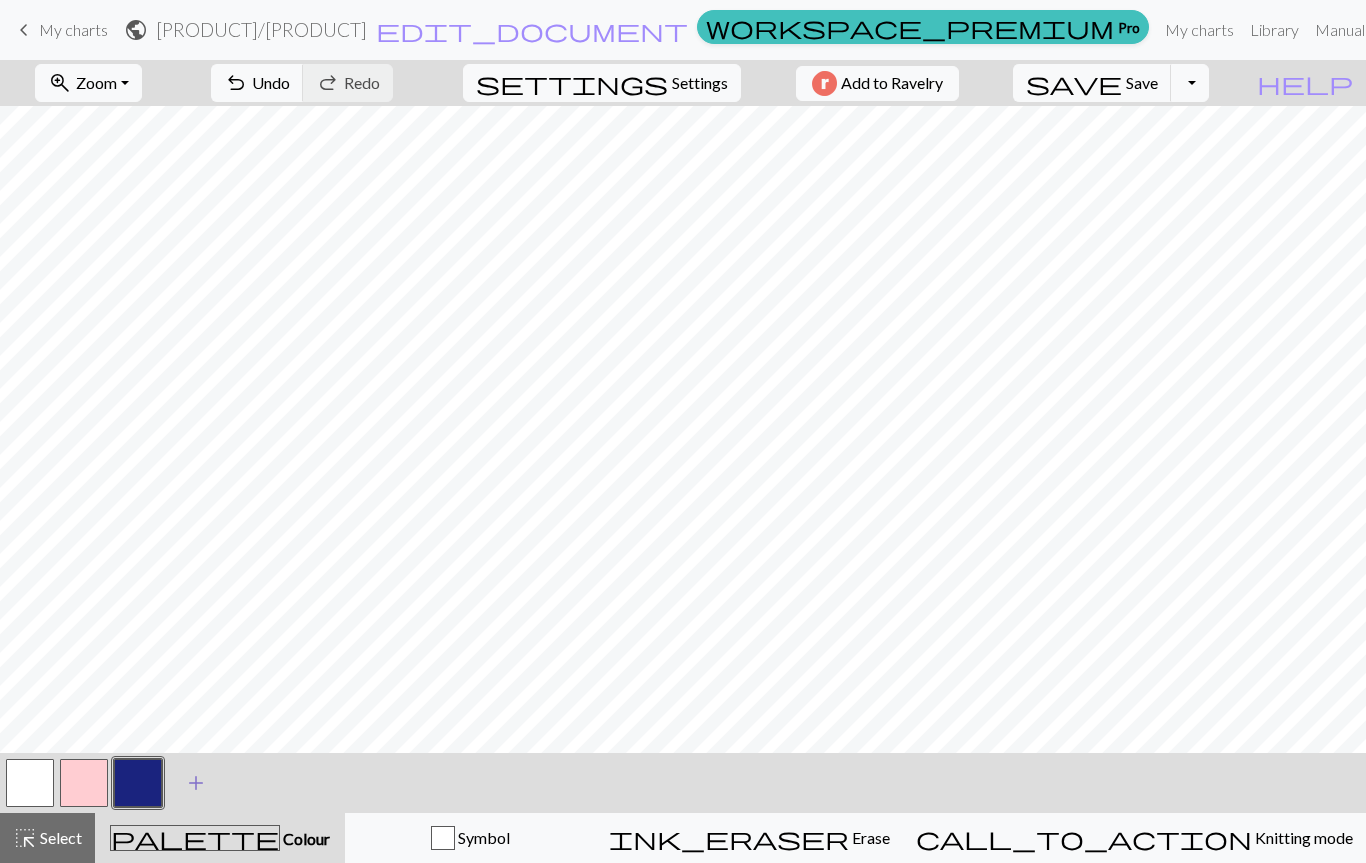 click on "add" at bounding box center (196, 783) 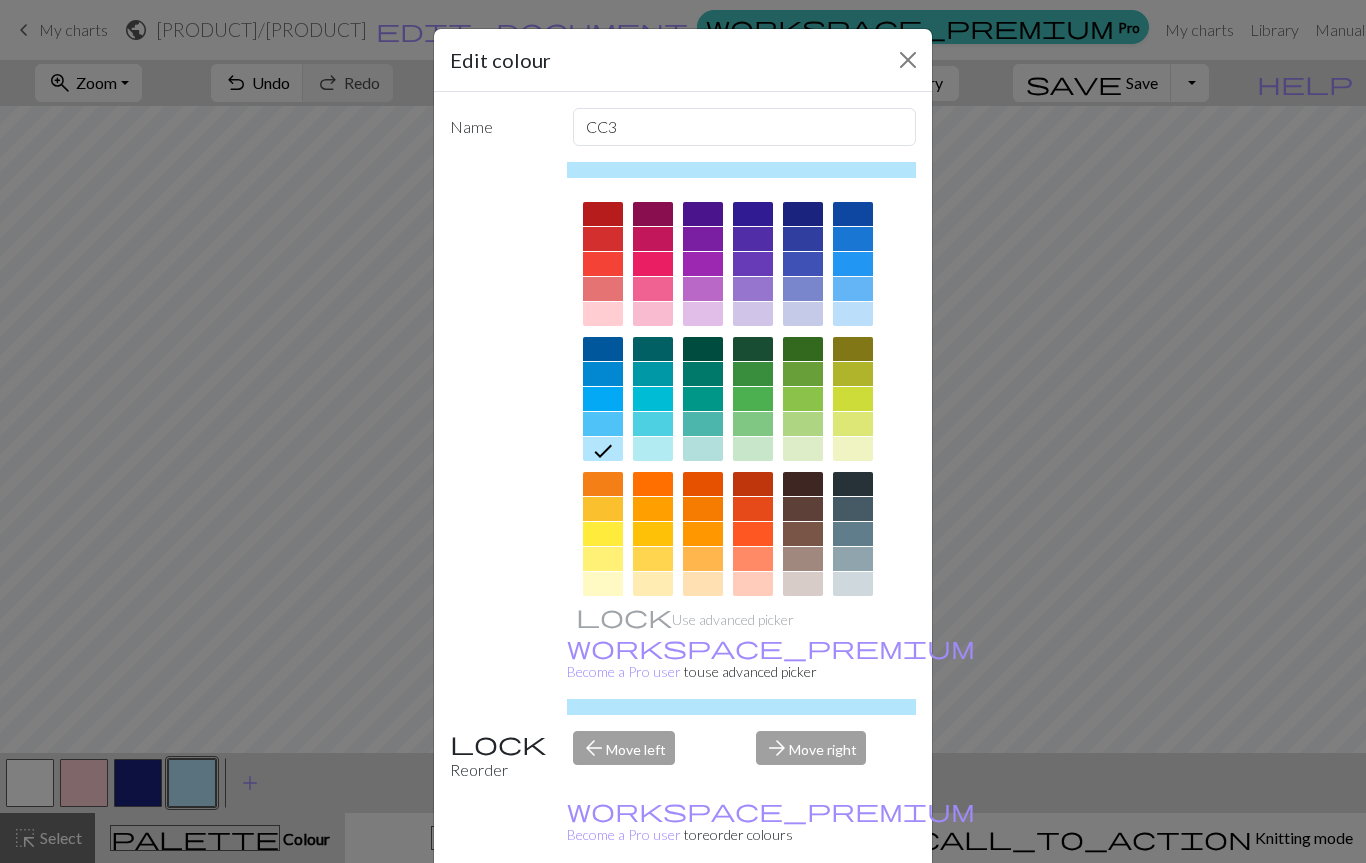 click at bounding box center [803, 424] 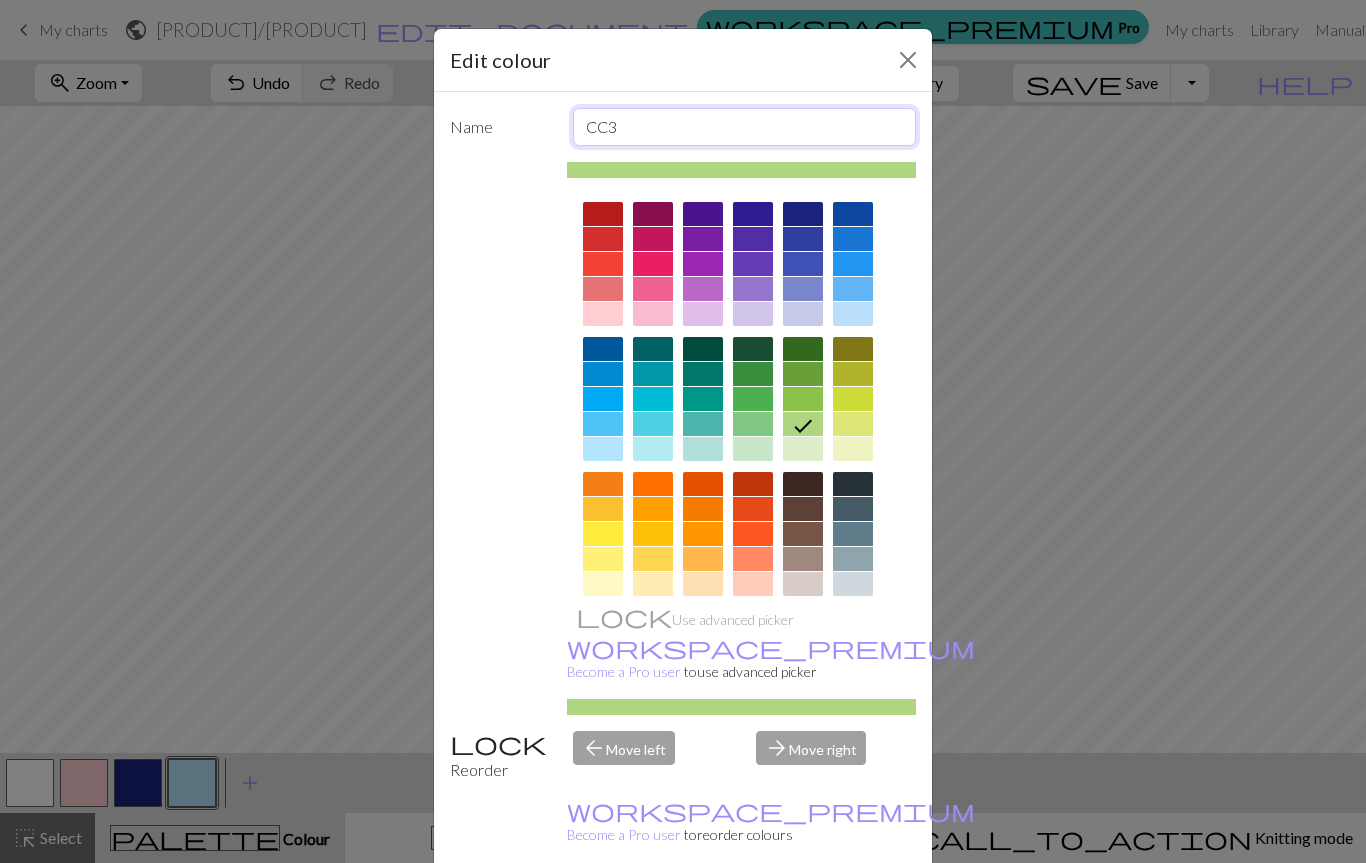 click on "CC3" at bounding box center [745, 127] 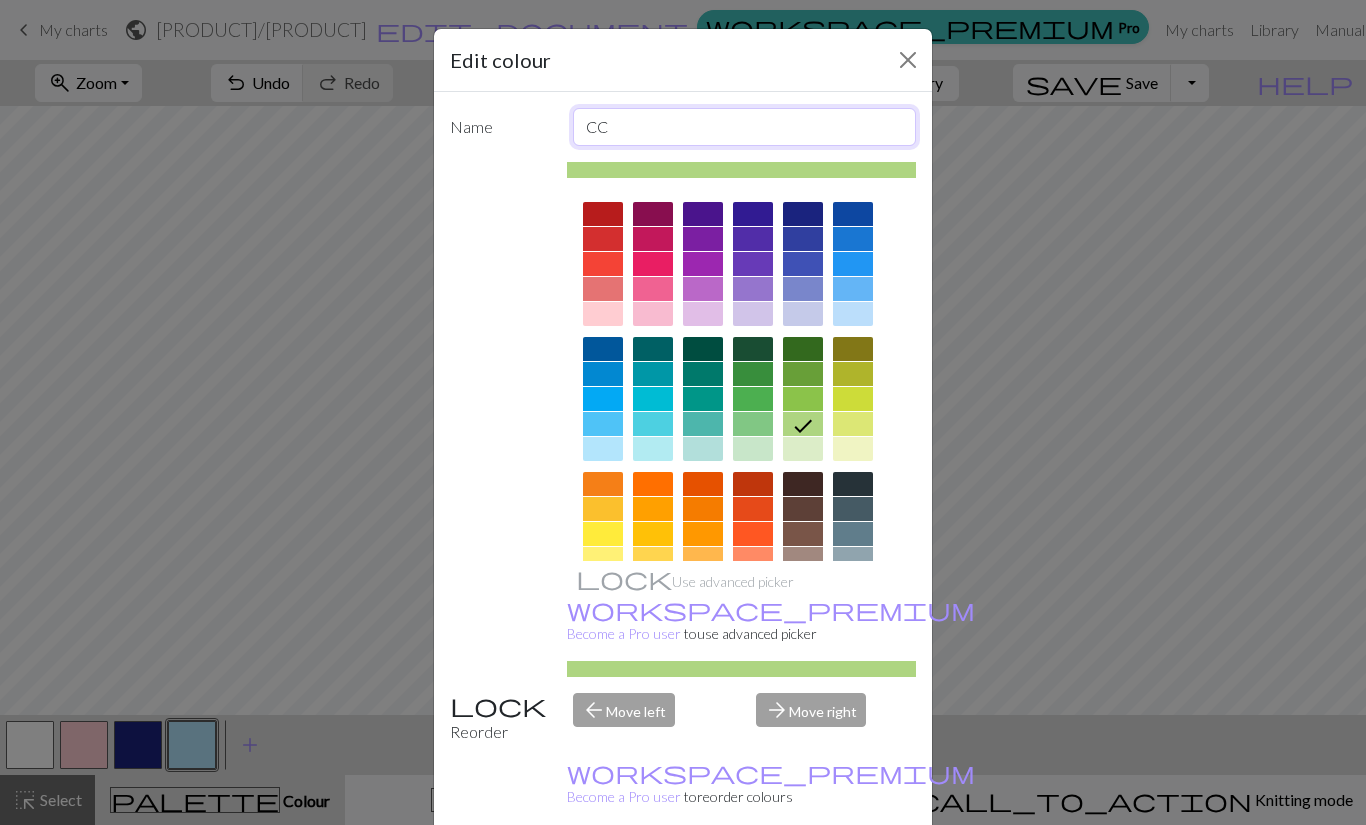 type on "C" 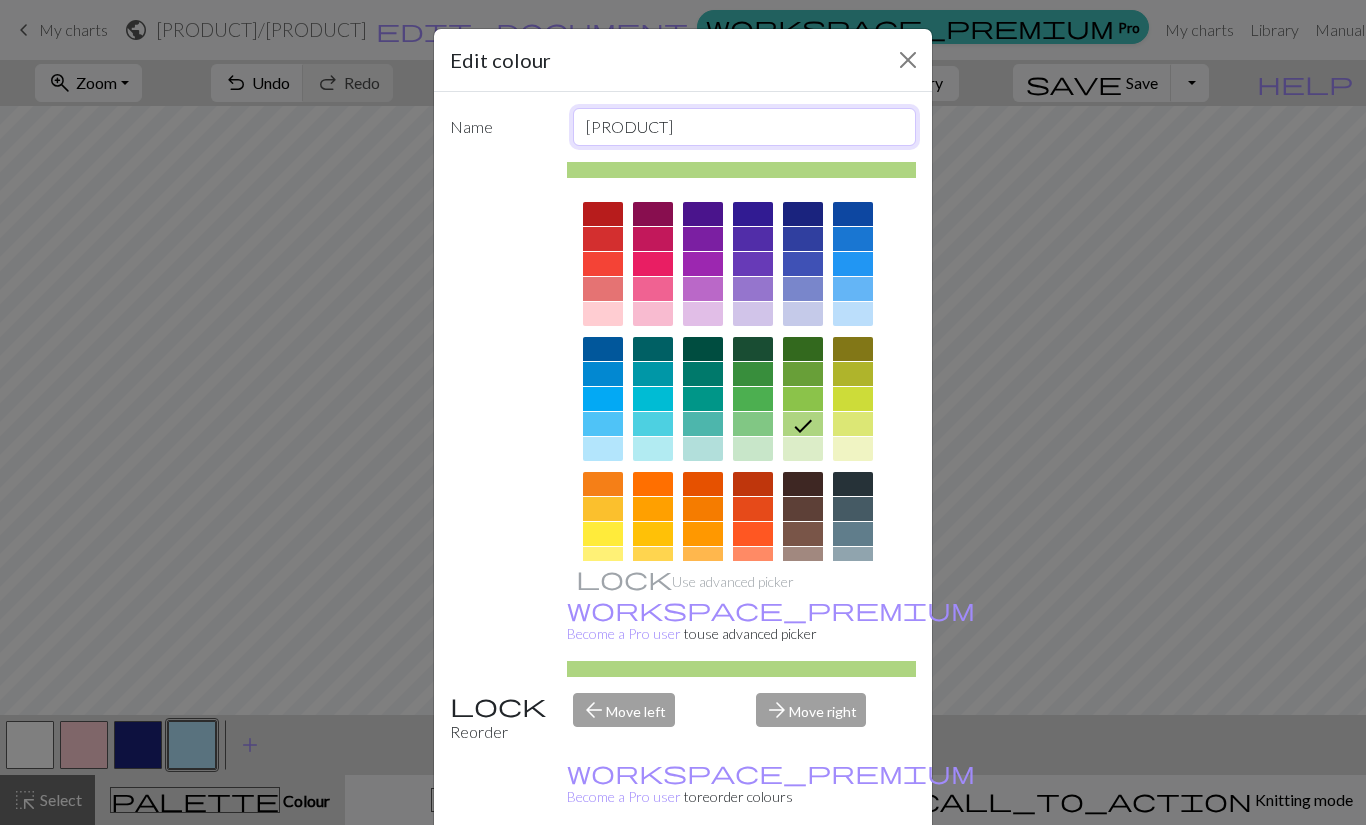 type on "Kiwi" 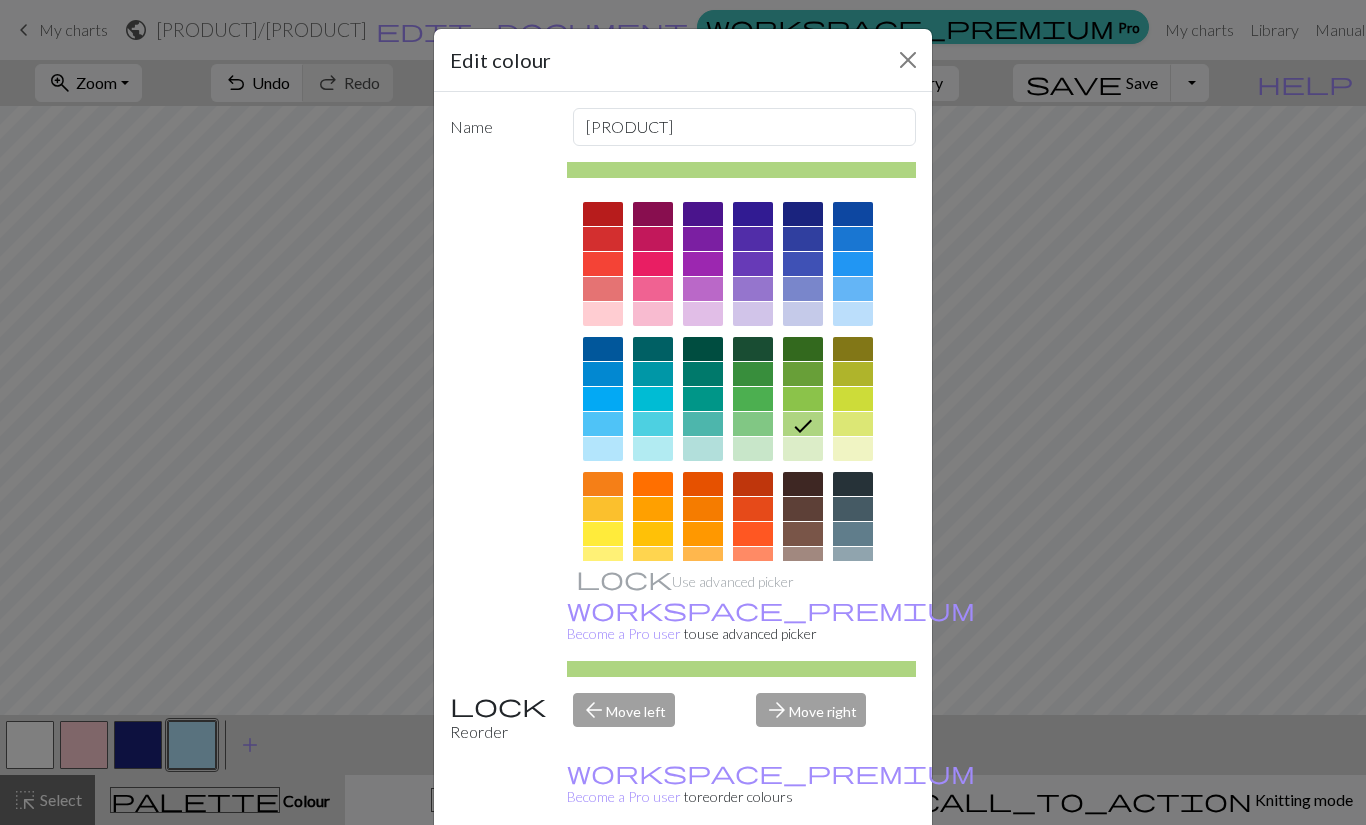 click on "Done" at bounding box center (803, 876) 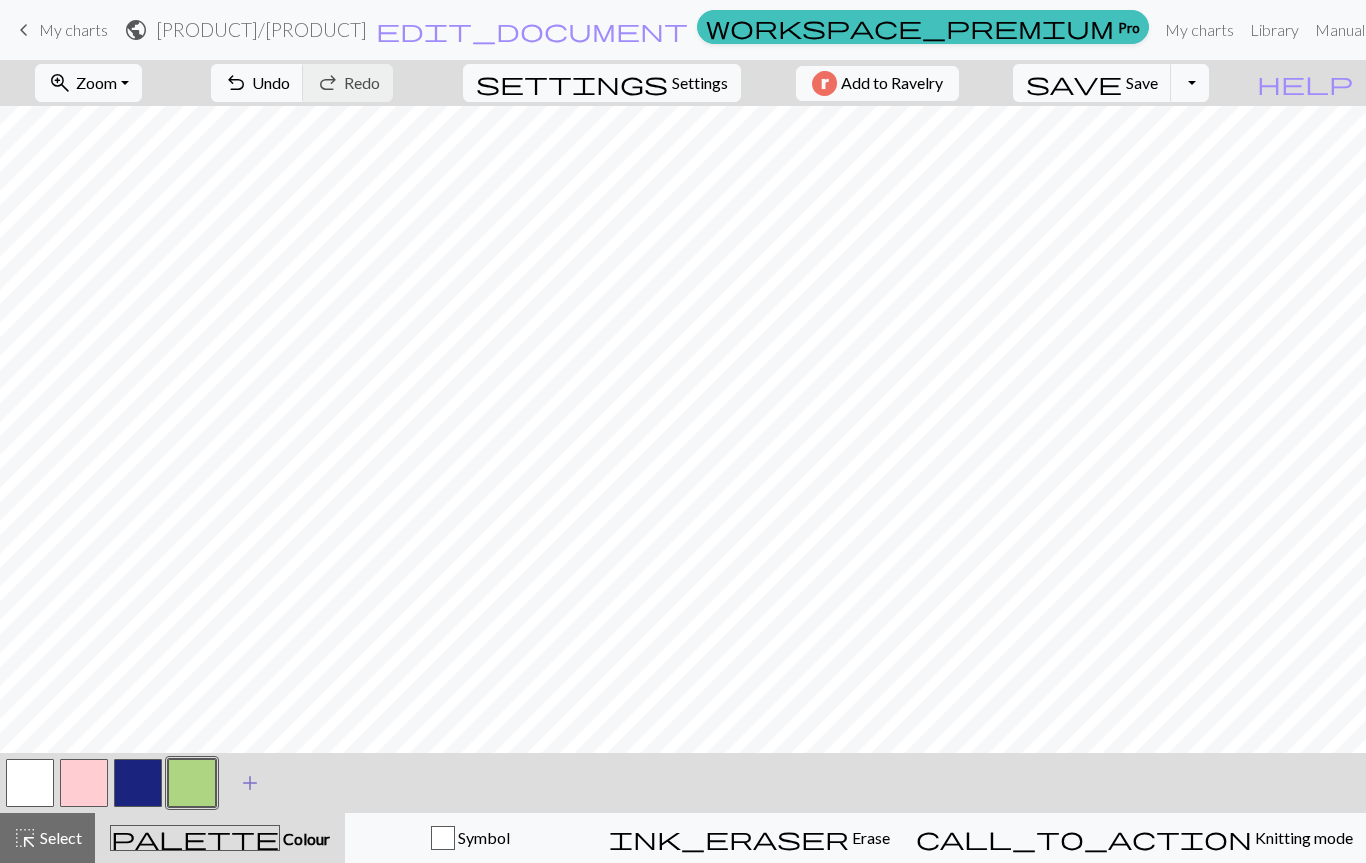 click on "add" at bounding box center [250, 783] 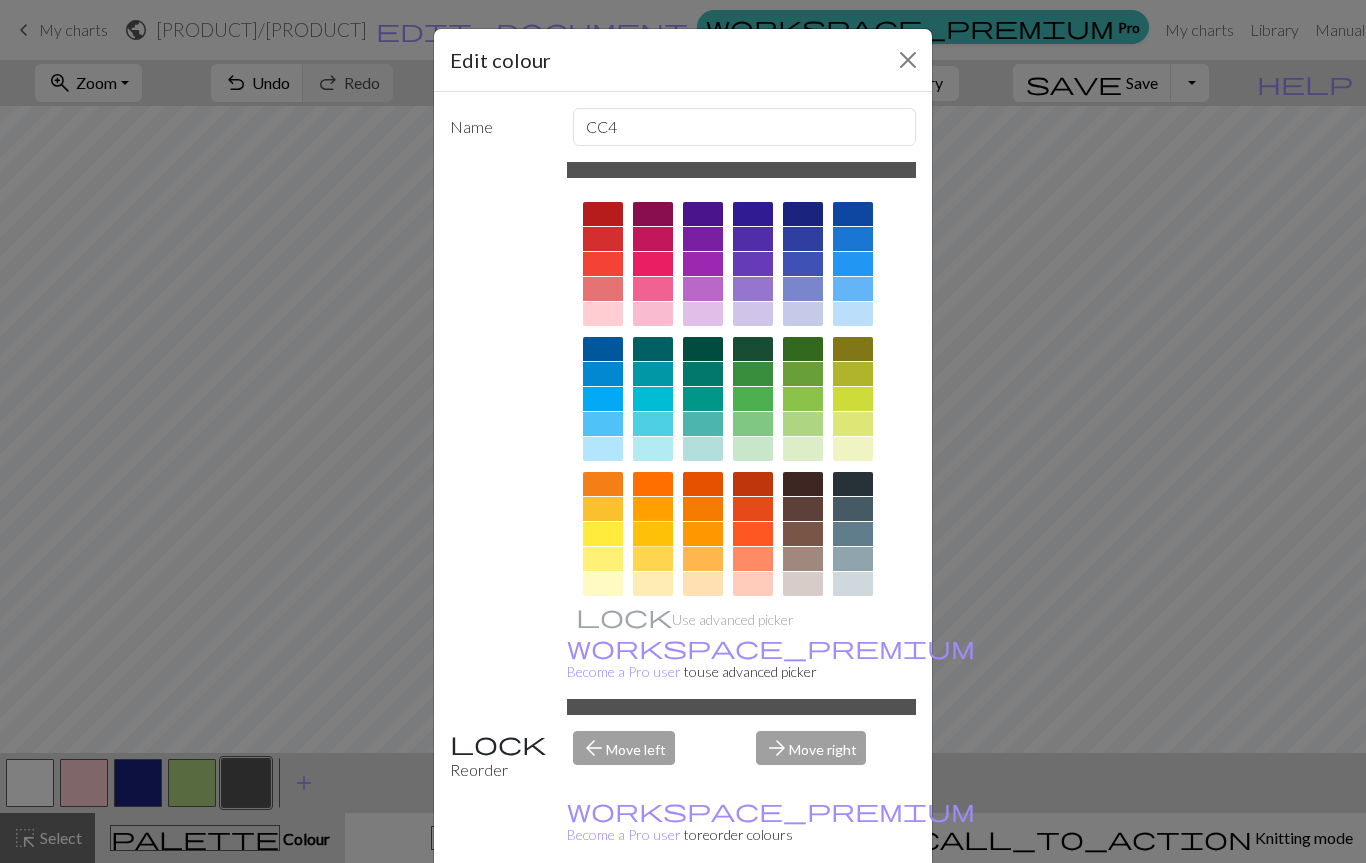 click at bounding box center [653, 534] 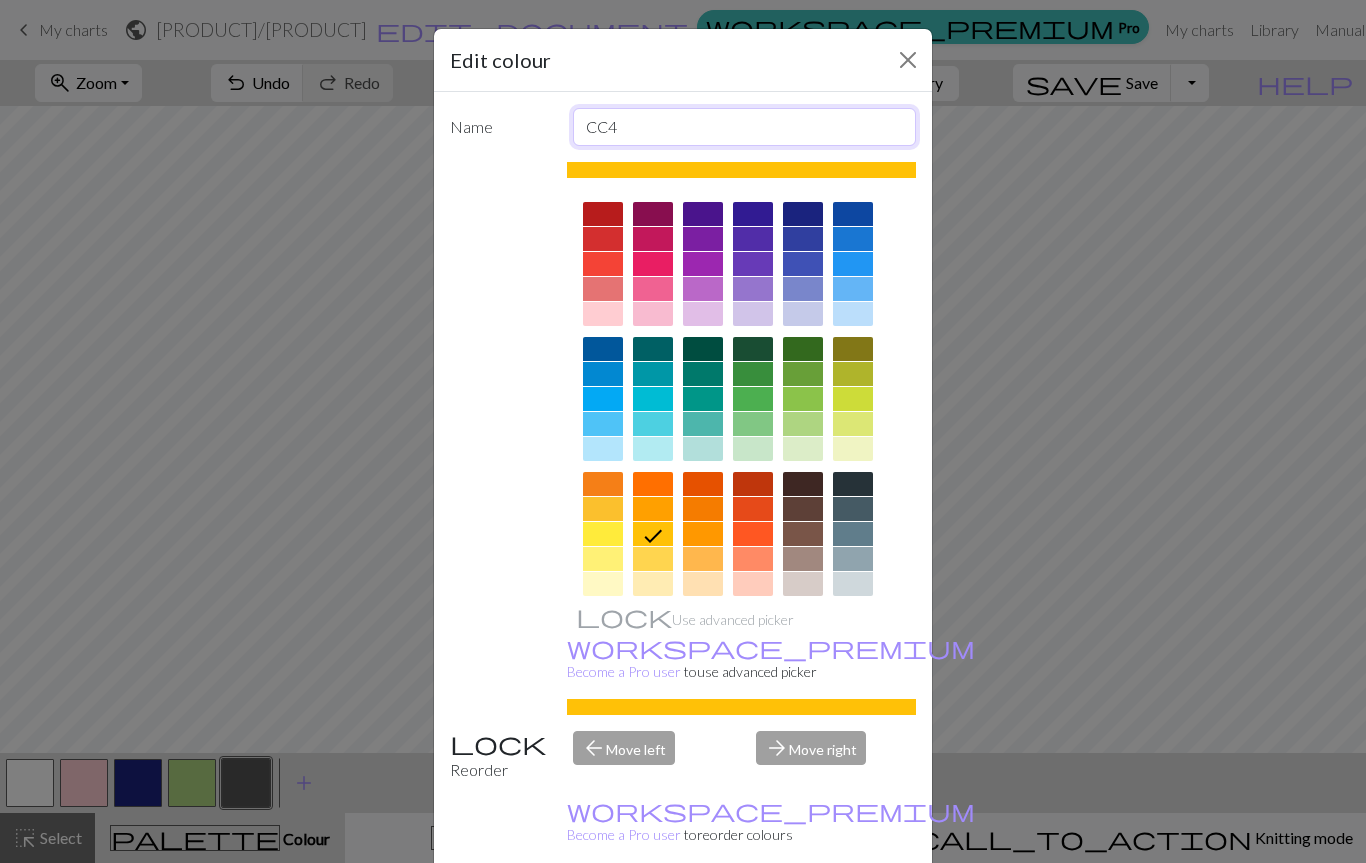 click on "CC4" at bounding box center [745, 127] 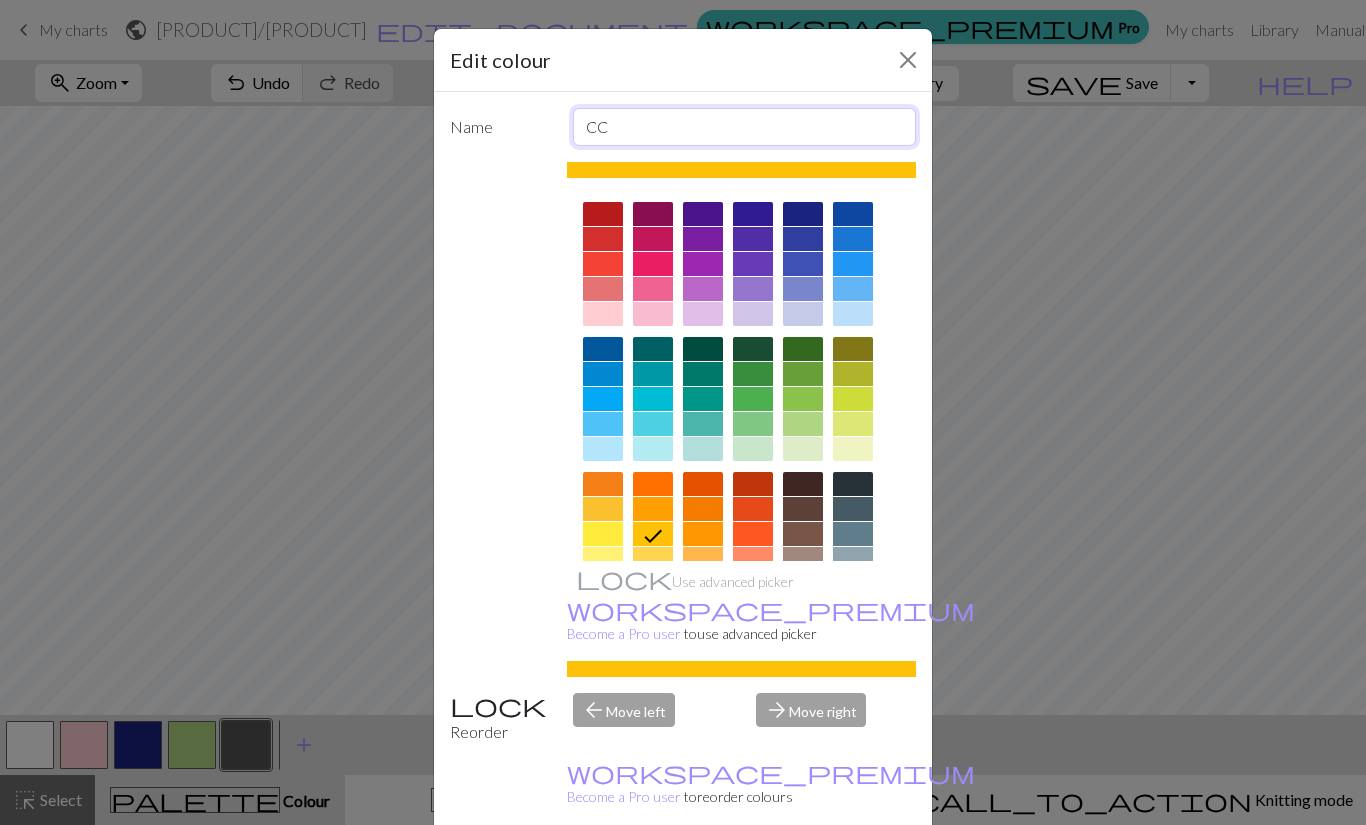 type on "C" 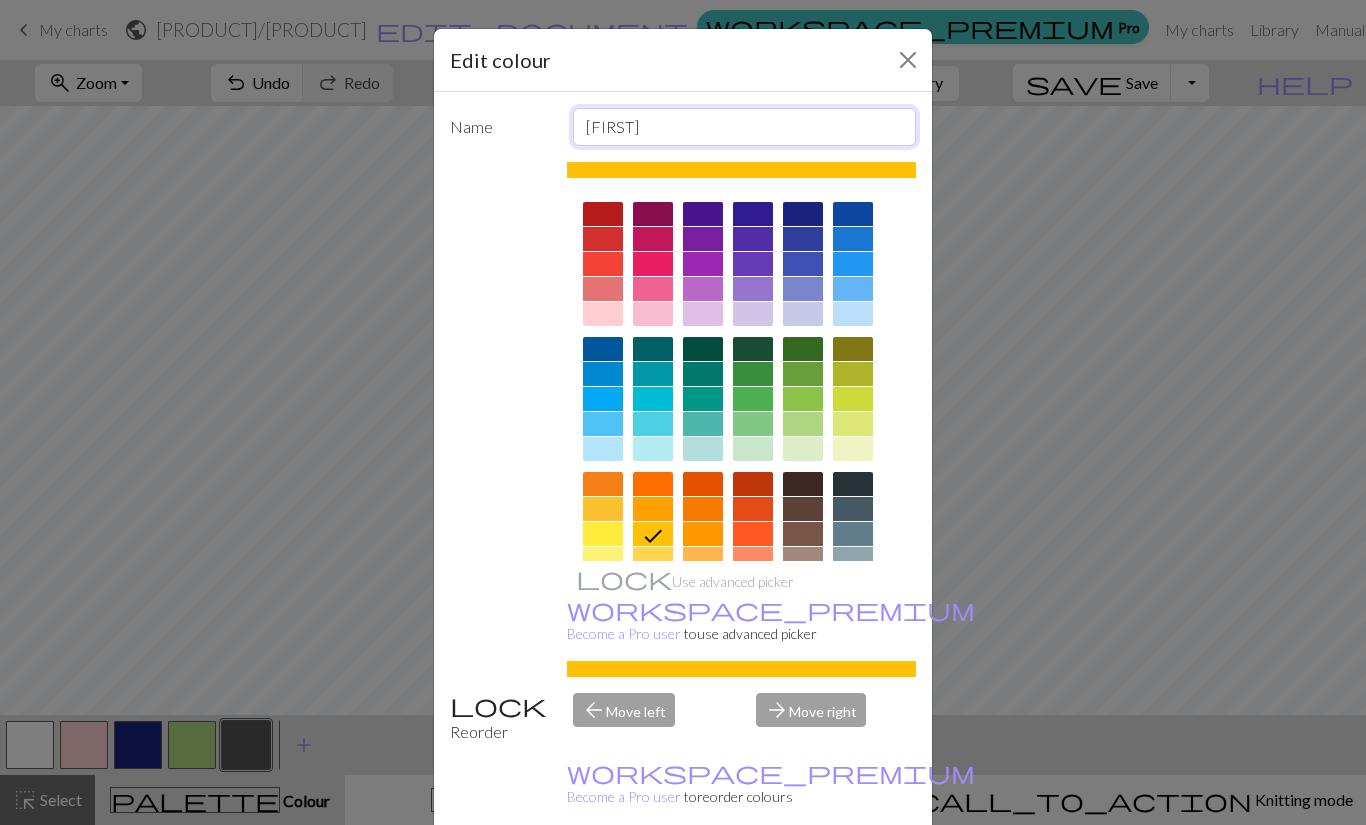 type on "Sunny" 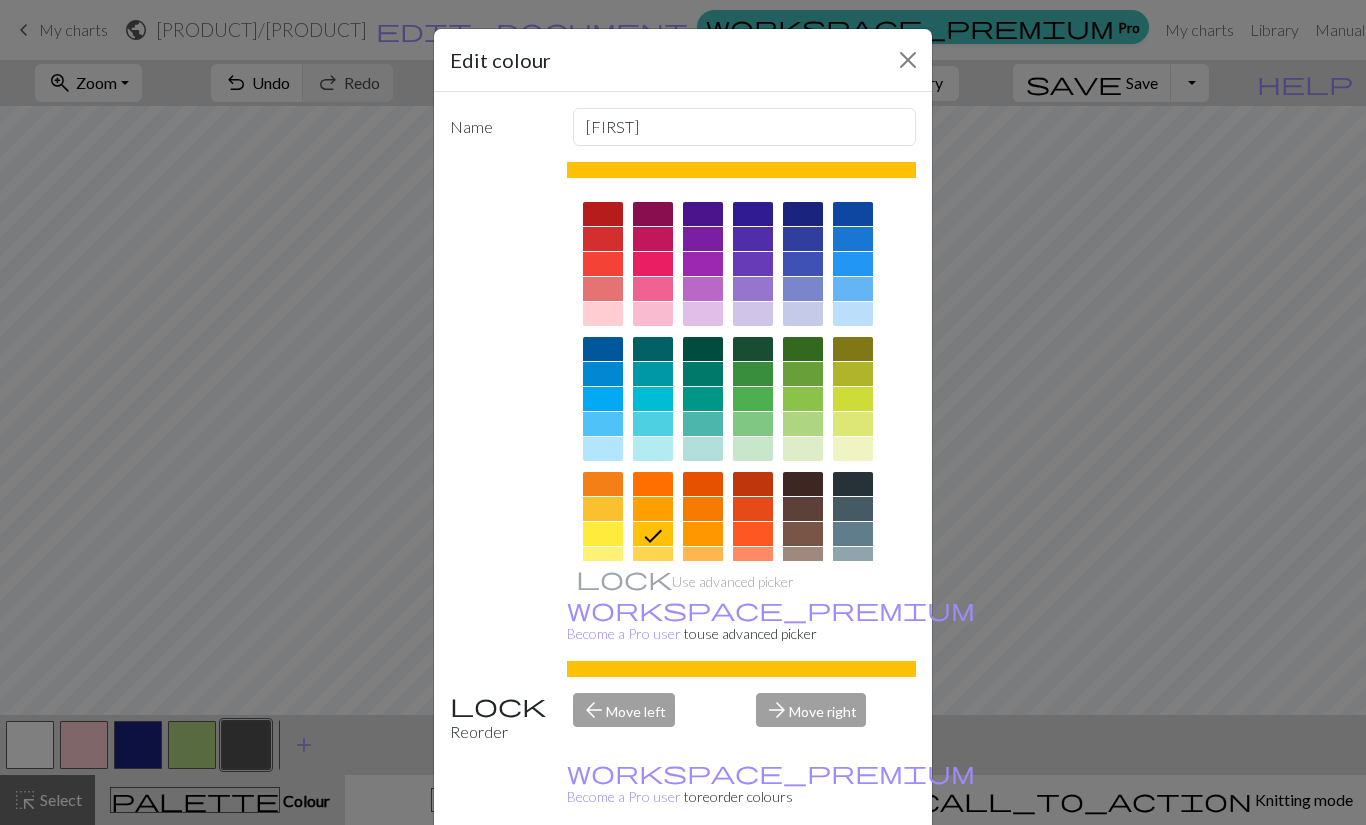 click on "Done" at bounding box center [803, 876] 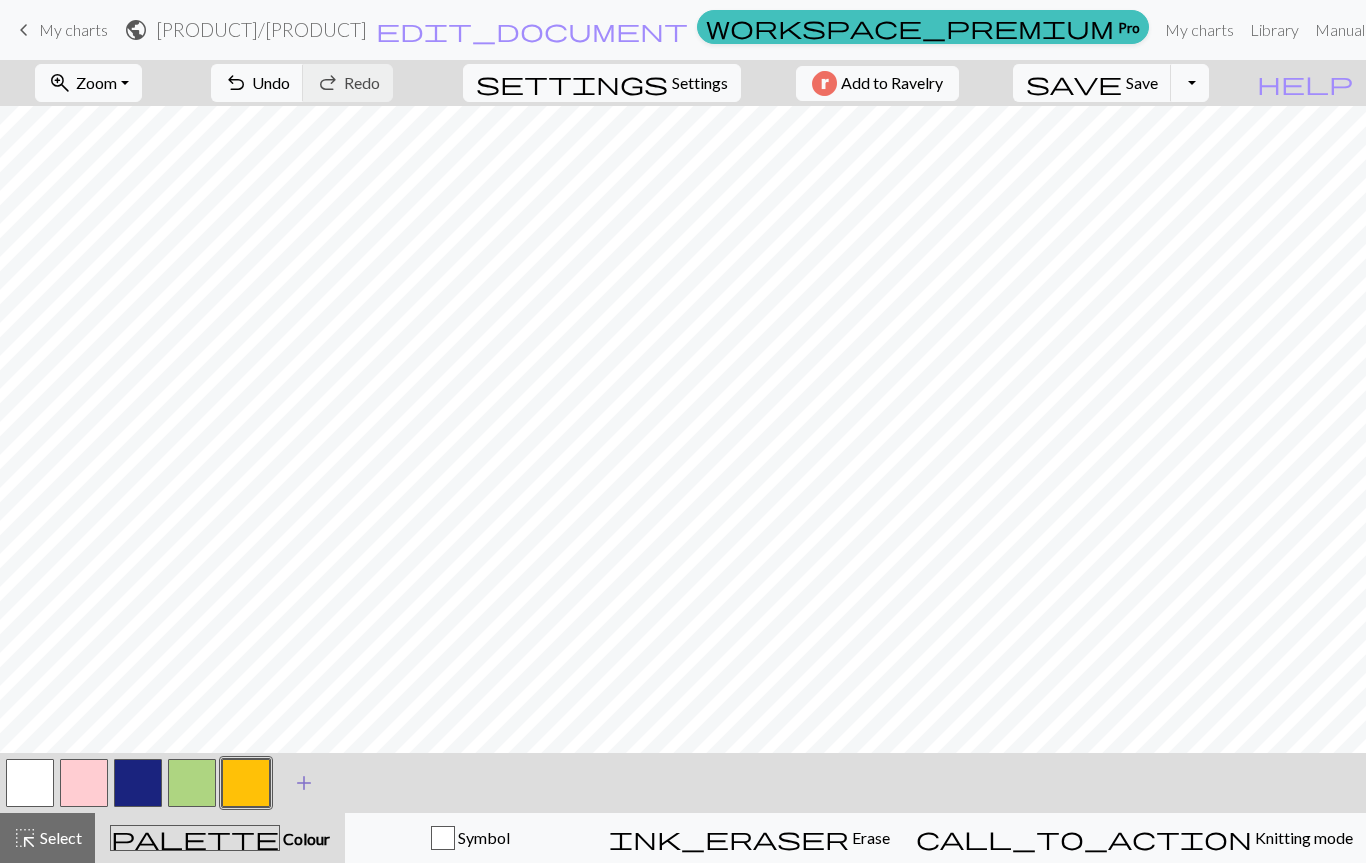 click on "add" at bounding box center (304, 783) 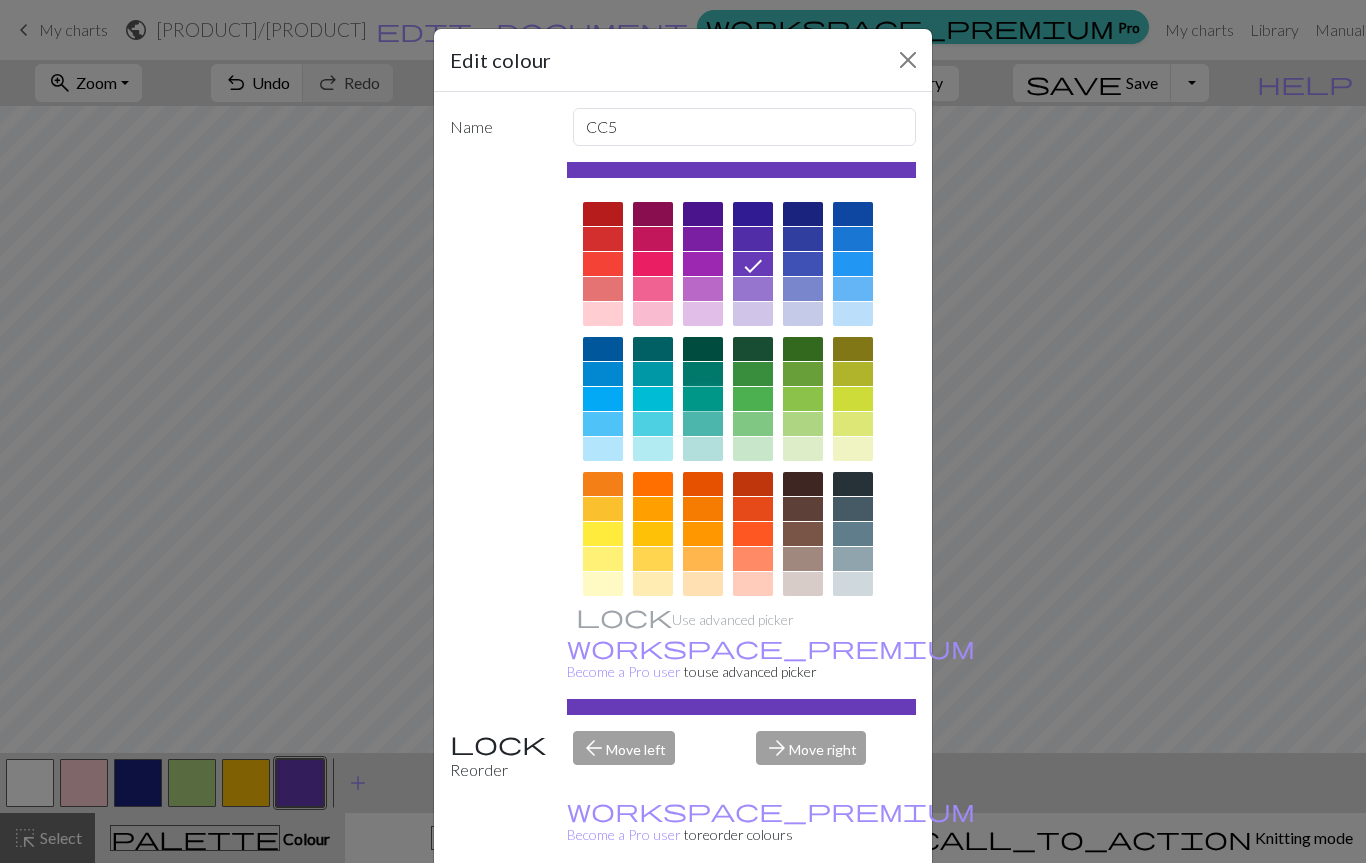 click at bounding box center (703, 399) 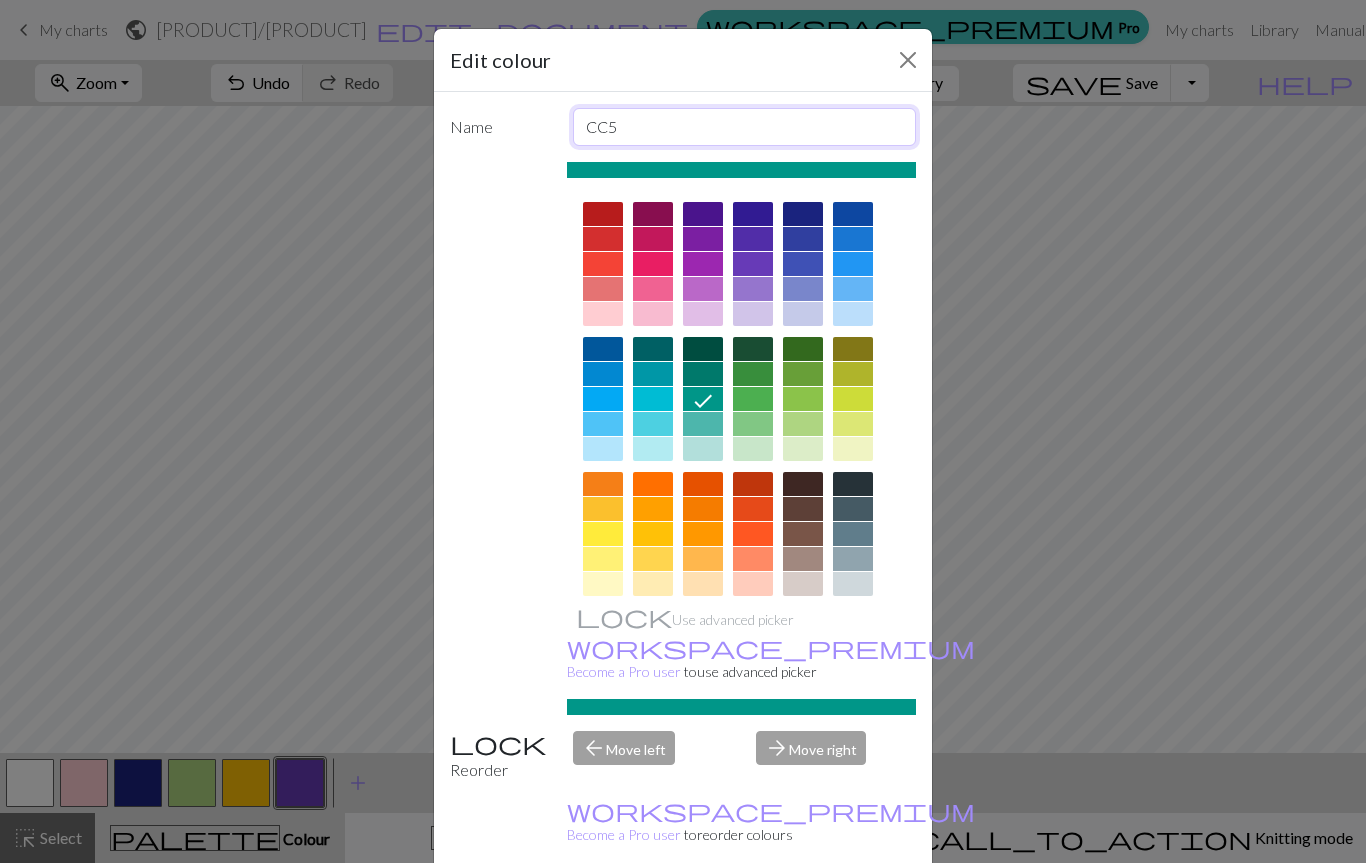 click on "CC5" at bounding box center (745, 127) 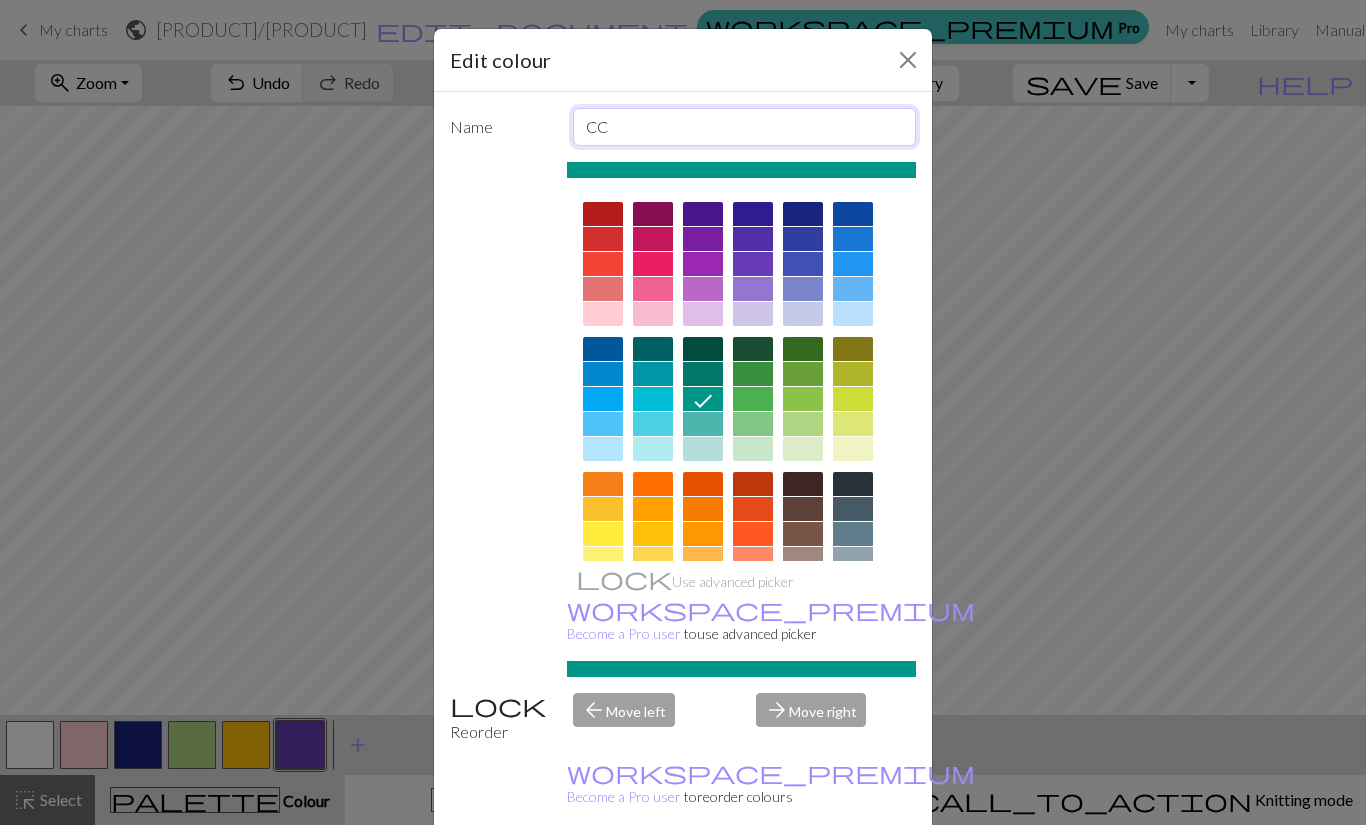type on "C" 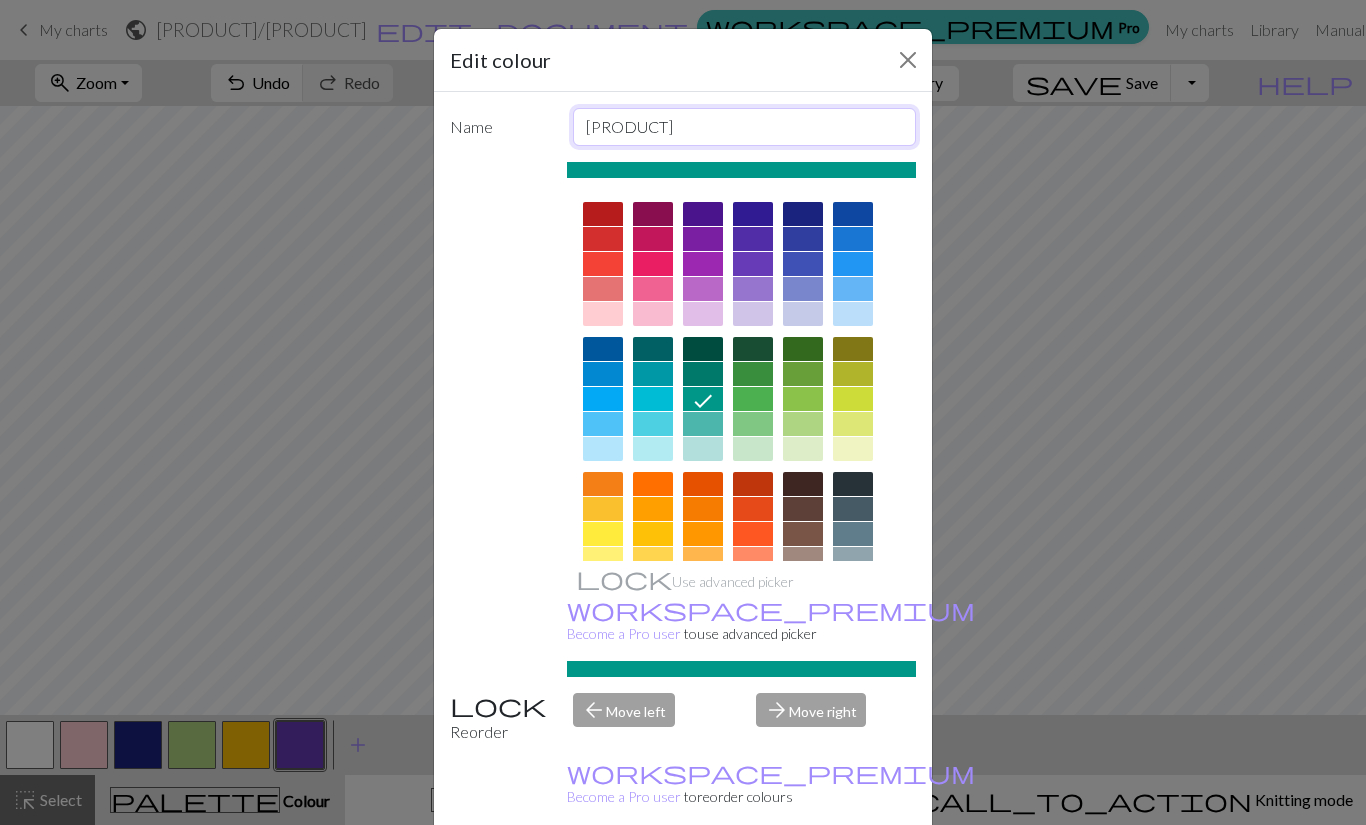 type on "Jalapeno" 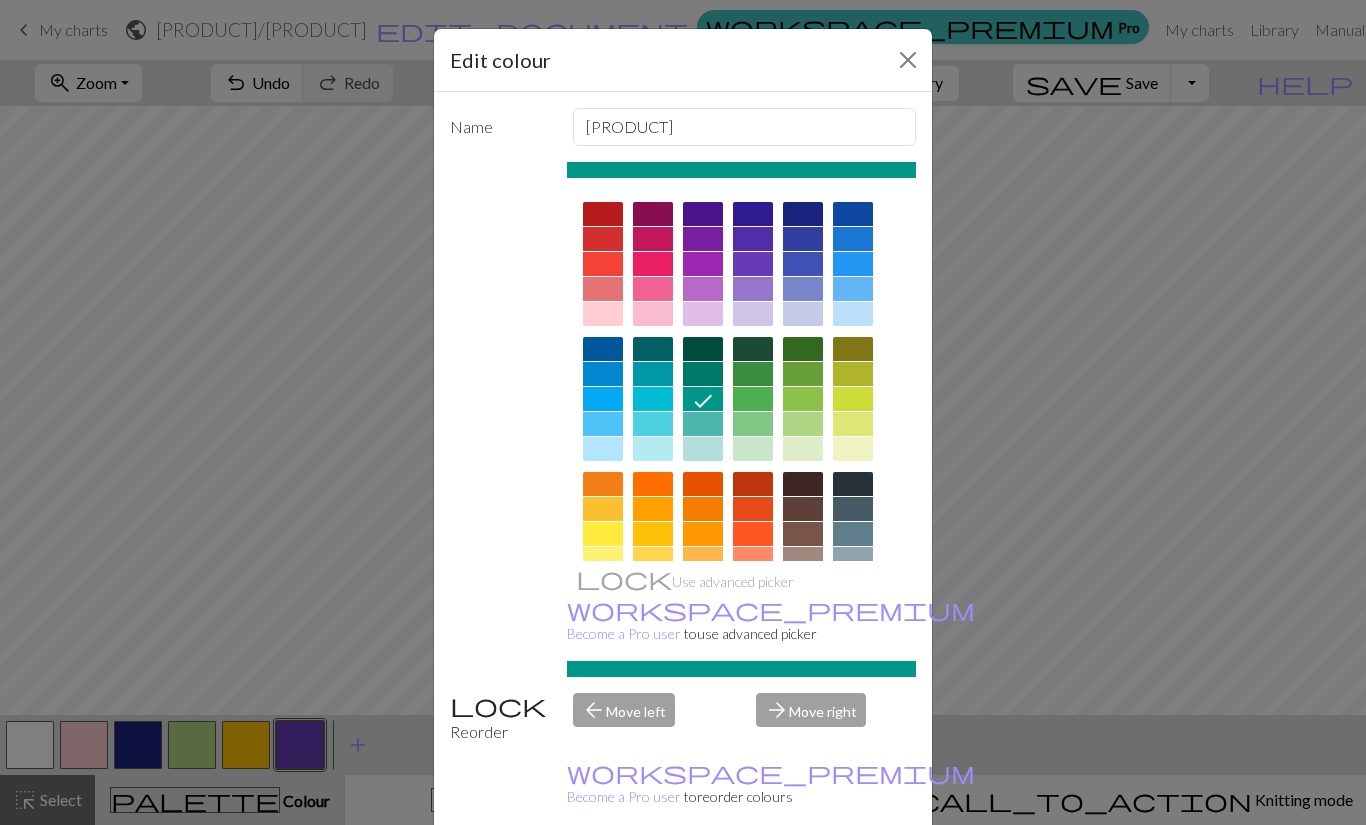 click on "Done" at bounding box center [803, 876] 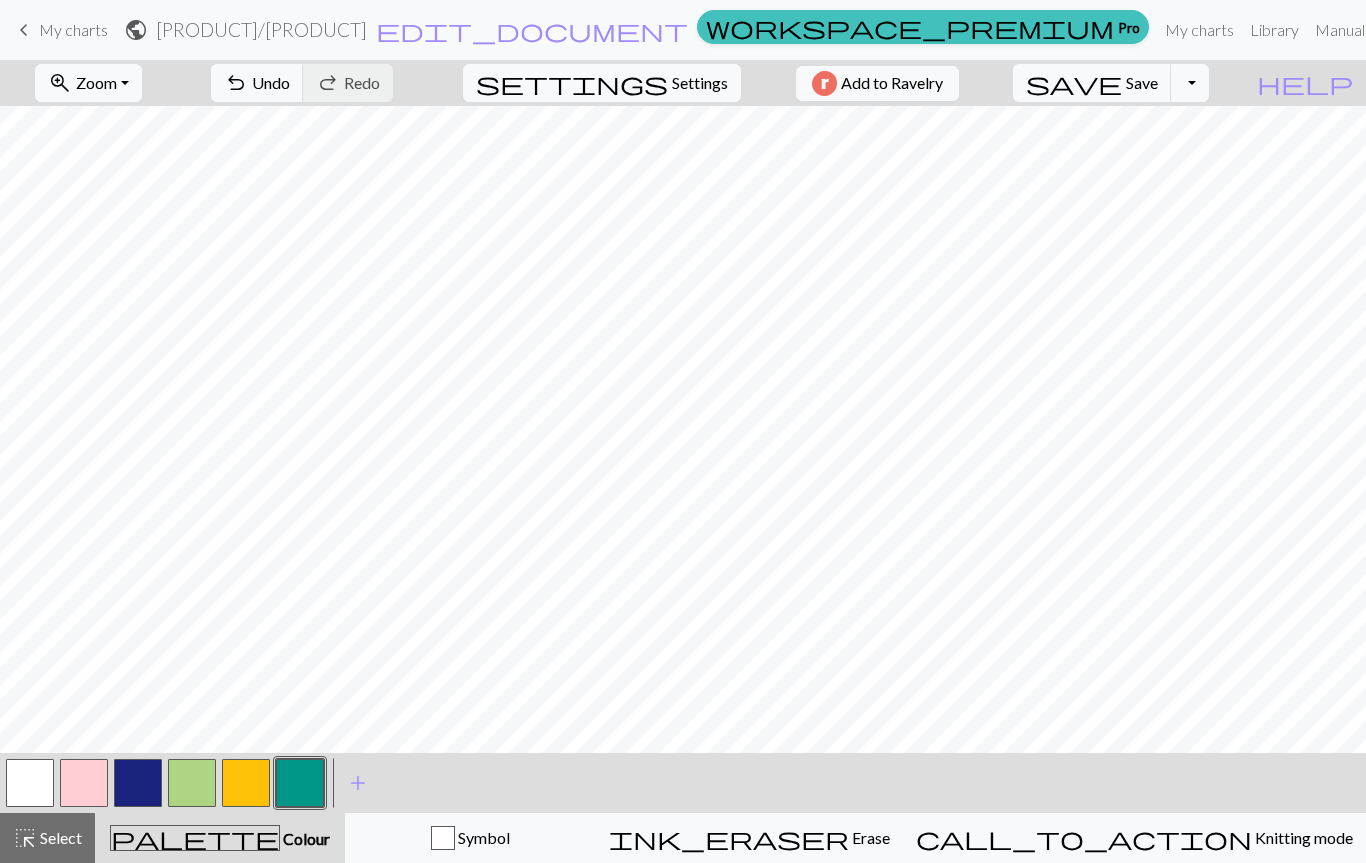 click at bounding box center (138, 783) 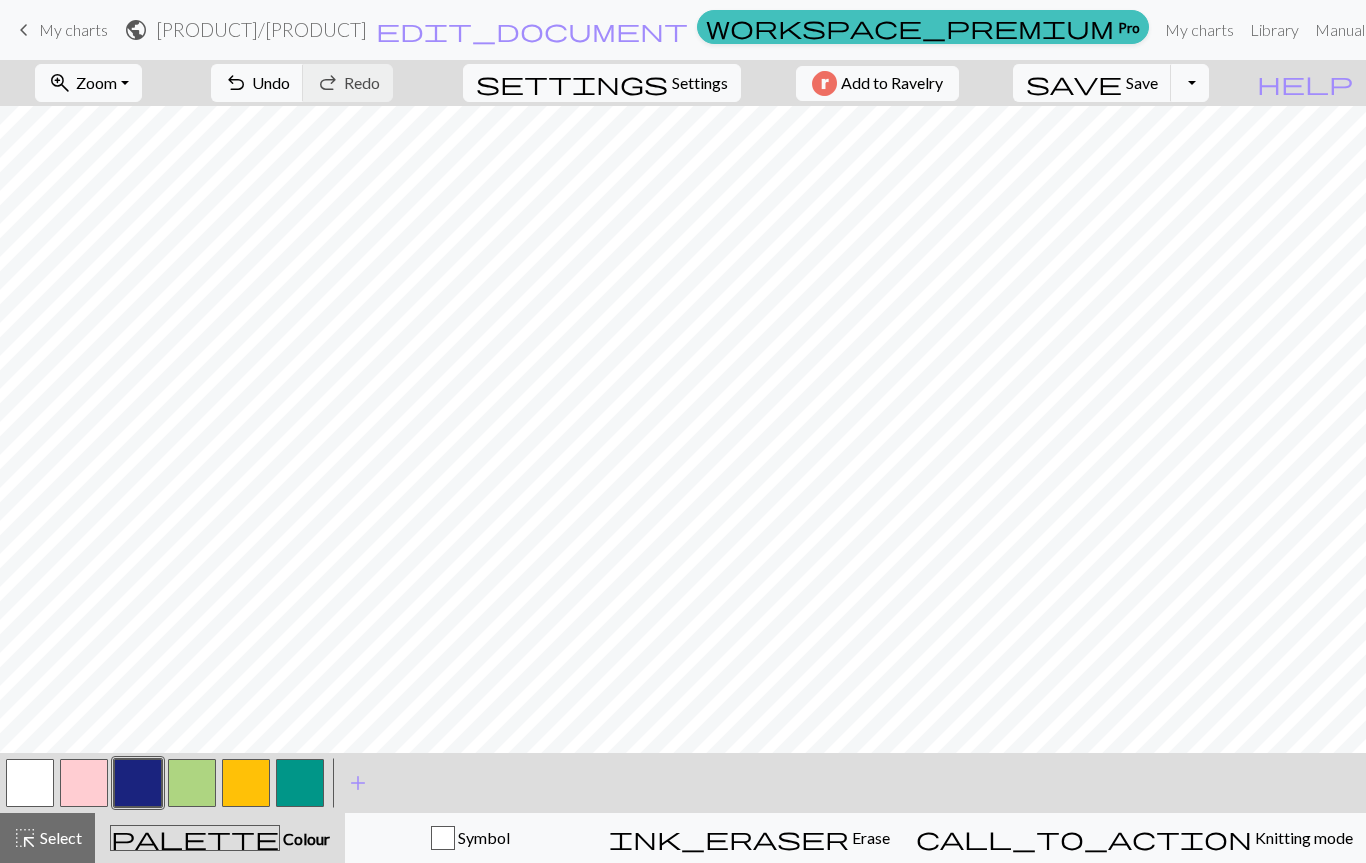 click at bounding box center (138, 783) 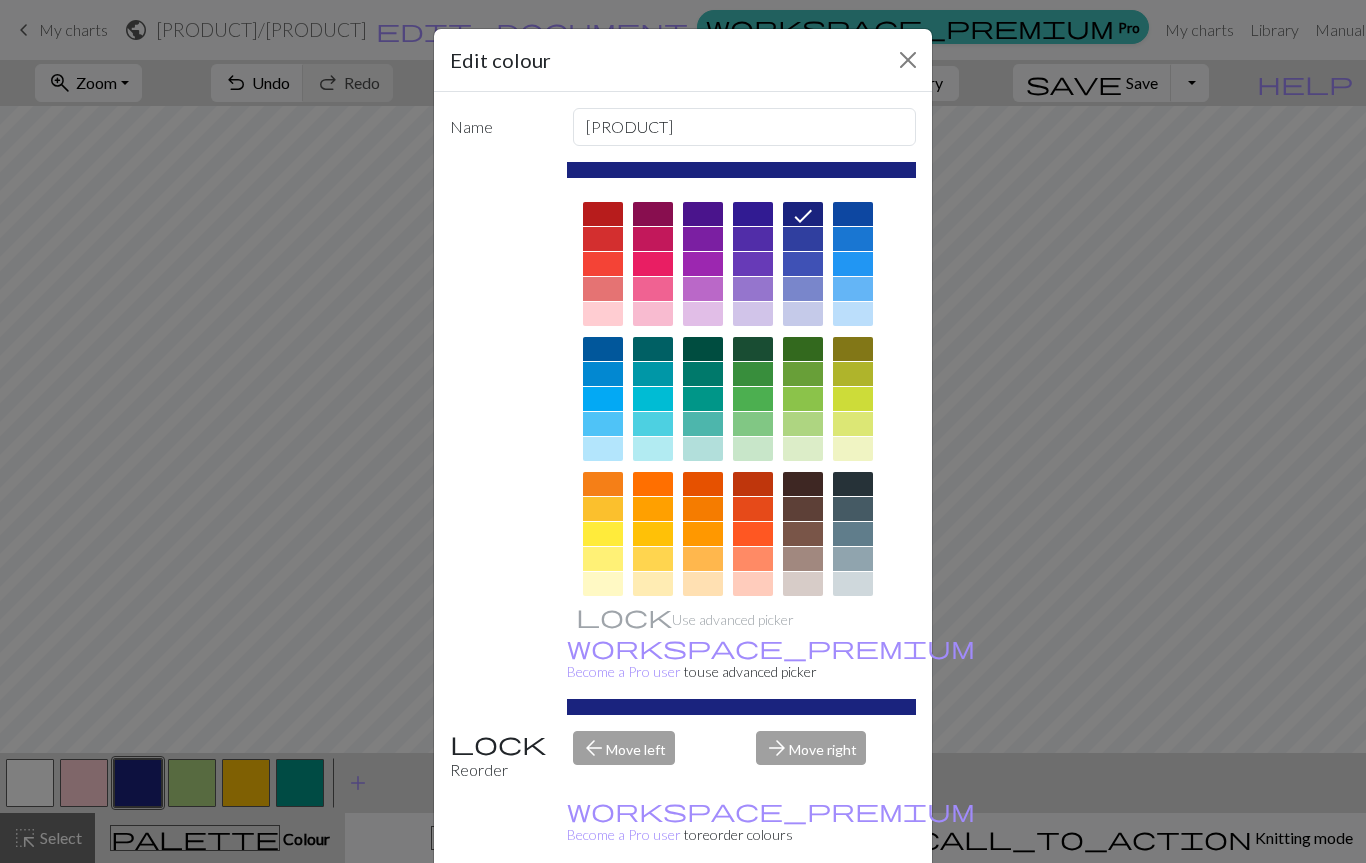 click at bounding box center [803, 239] 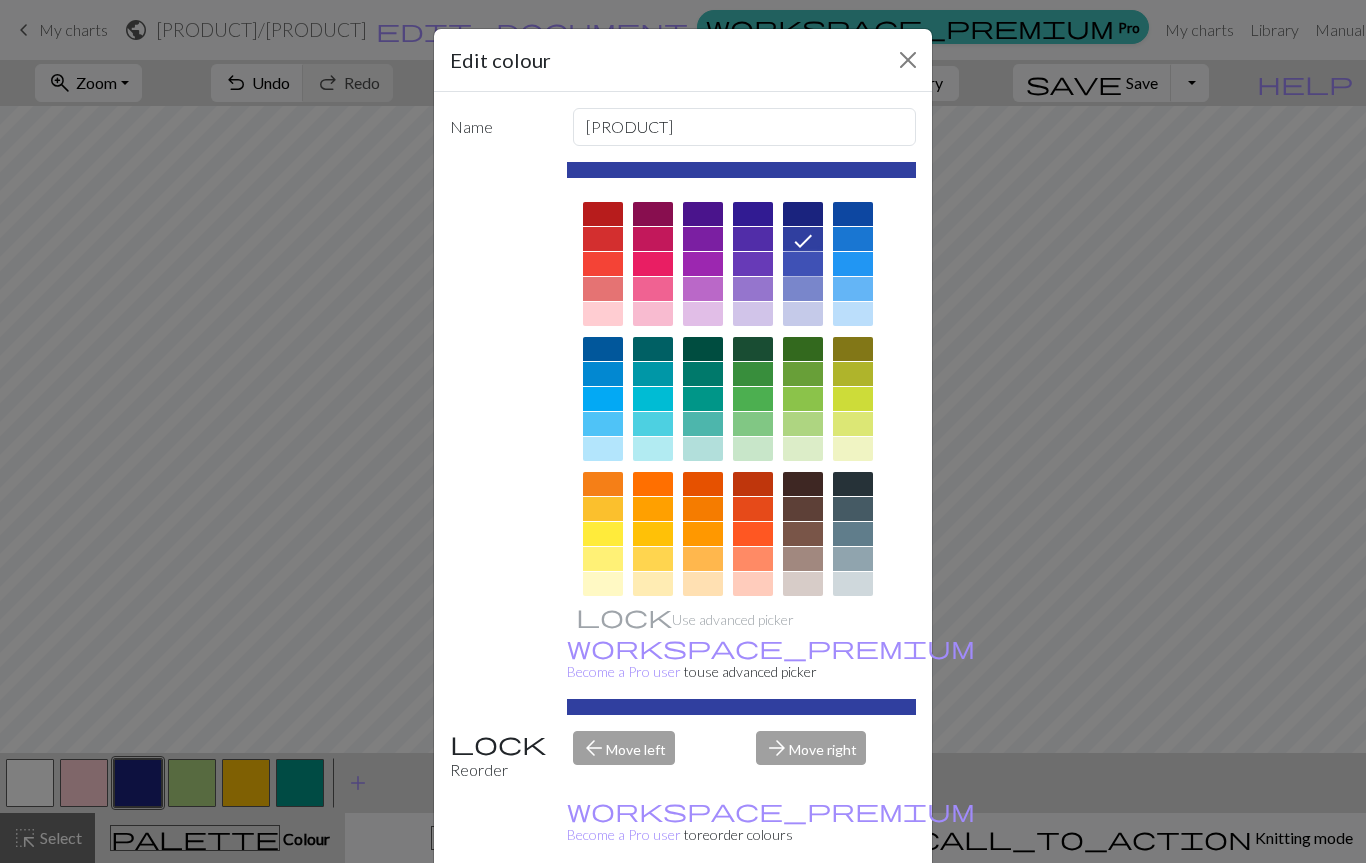 click at bounding box center [803, 264] 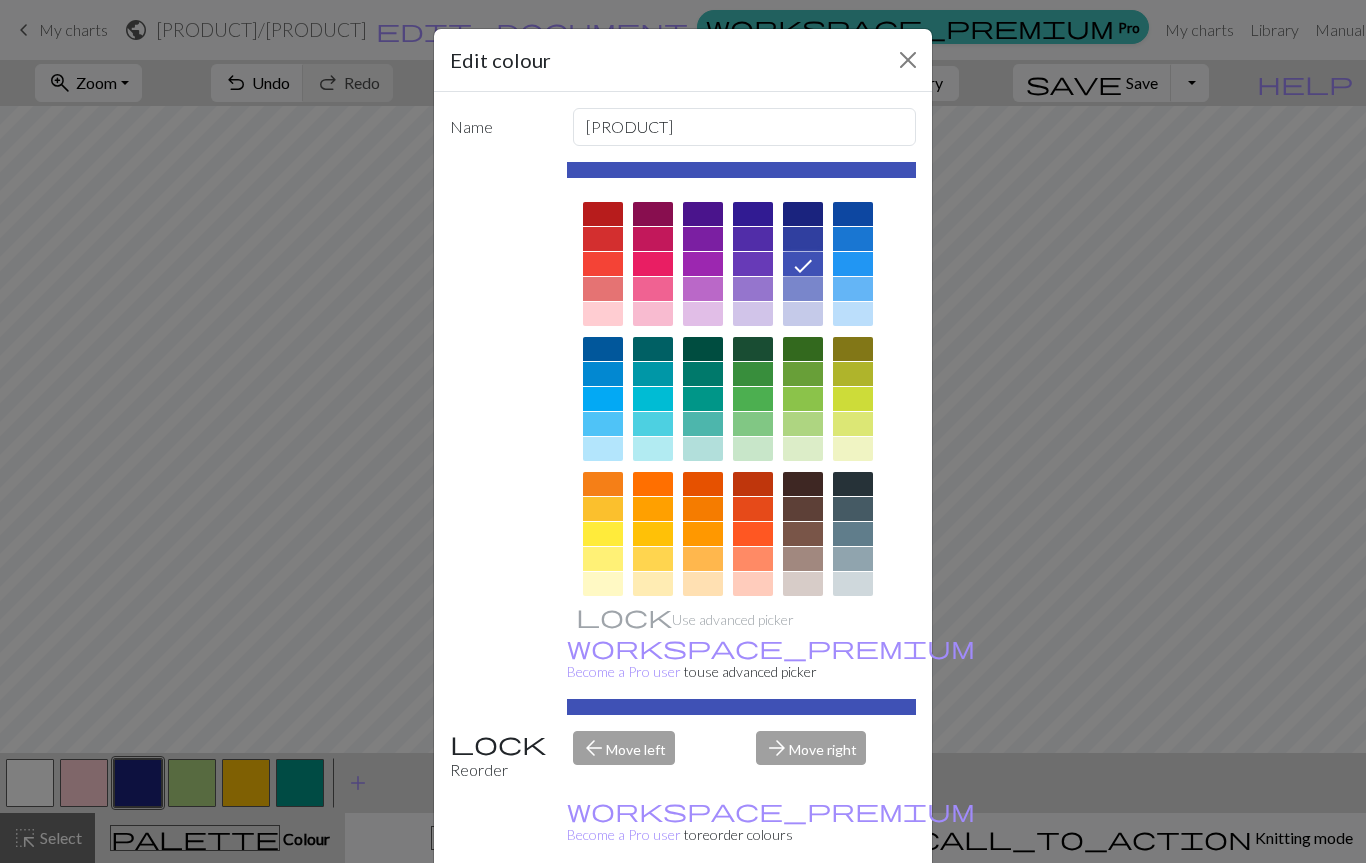 click on "Done" at bounding box center [803, 914] 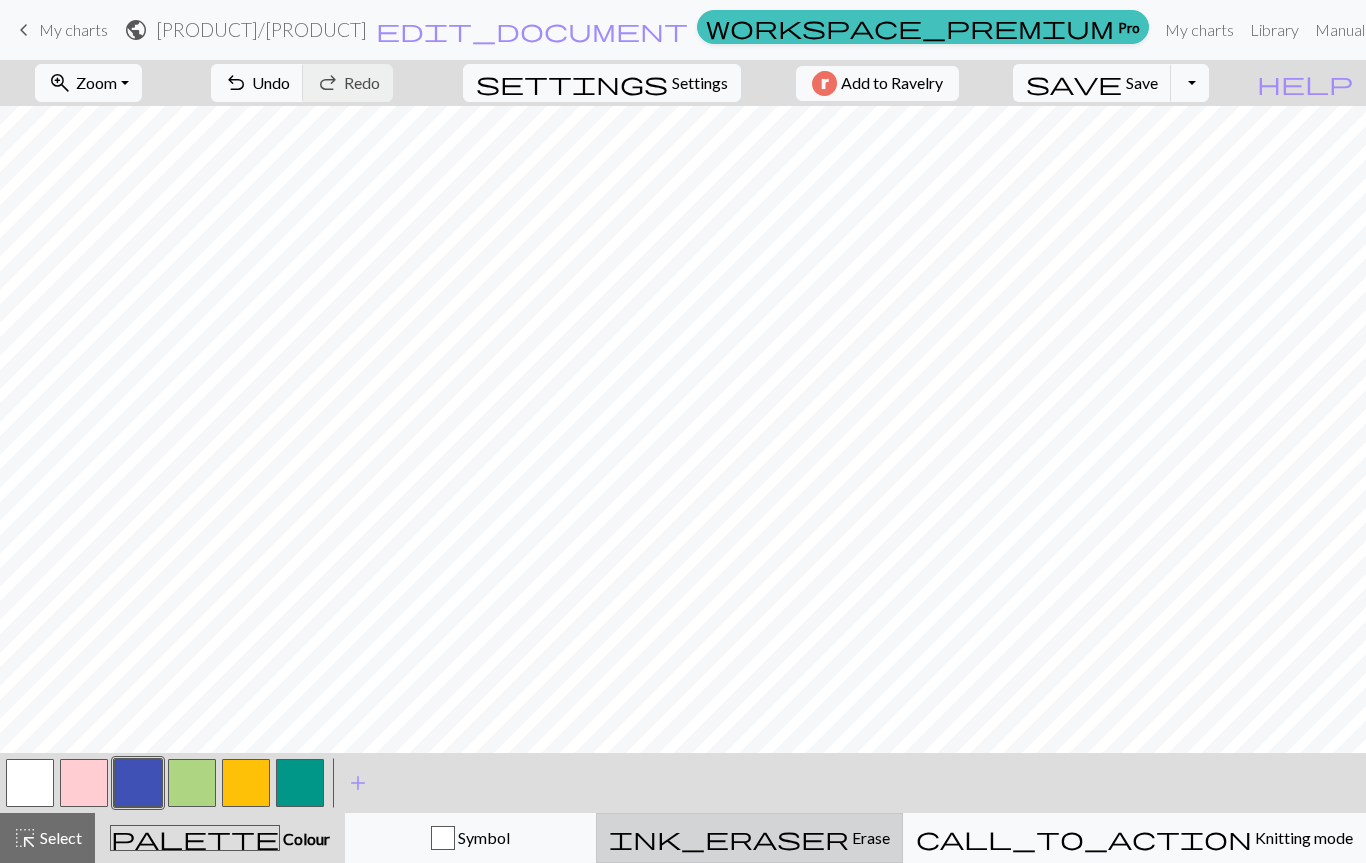 click on "ink_eraser" at bounding box center [729, 838] 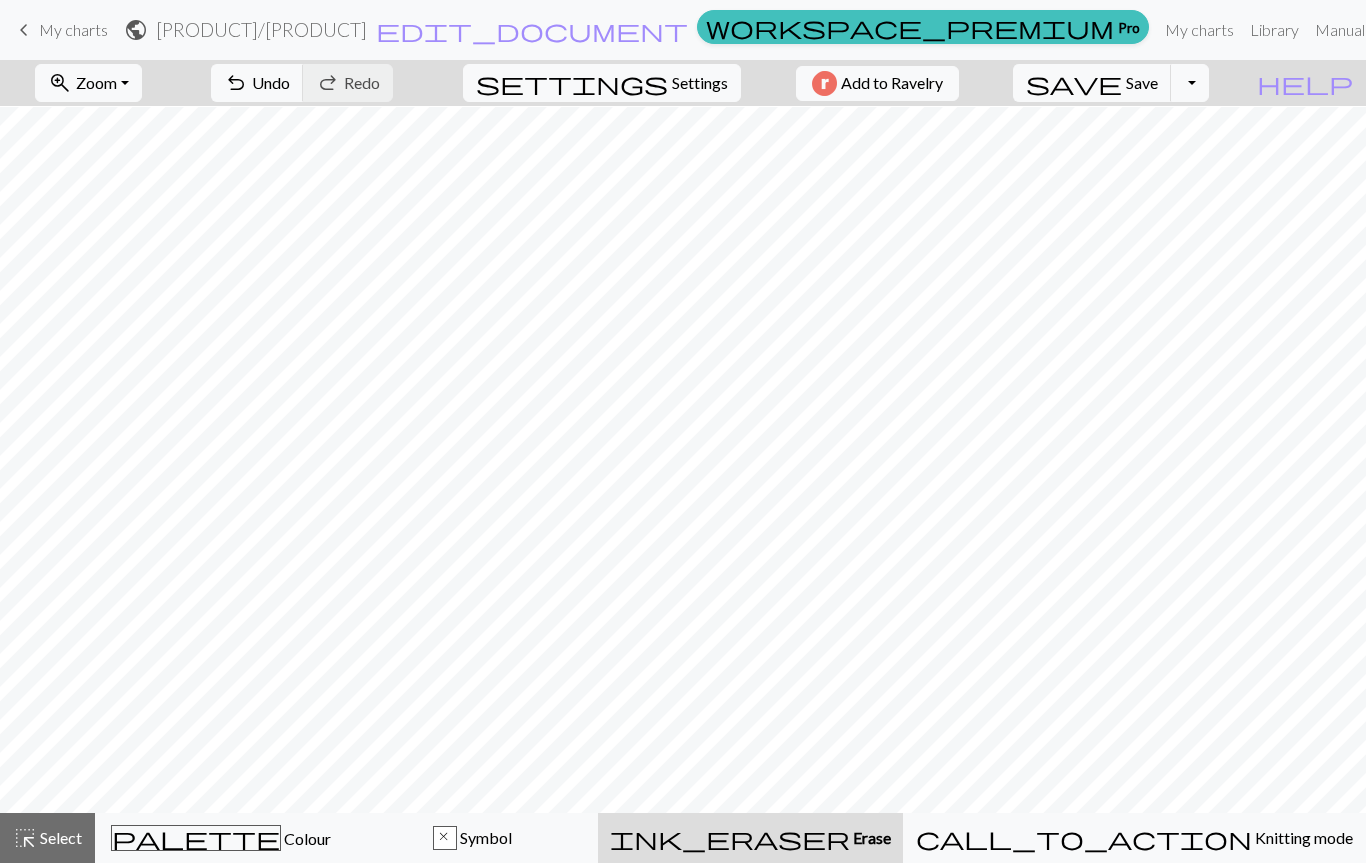 scroll, scrollTop: 83, scrollLeft: 0, axis: vertical 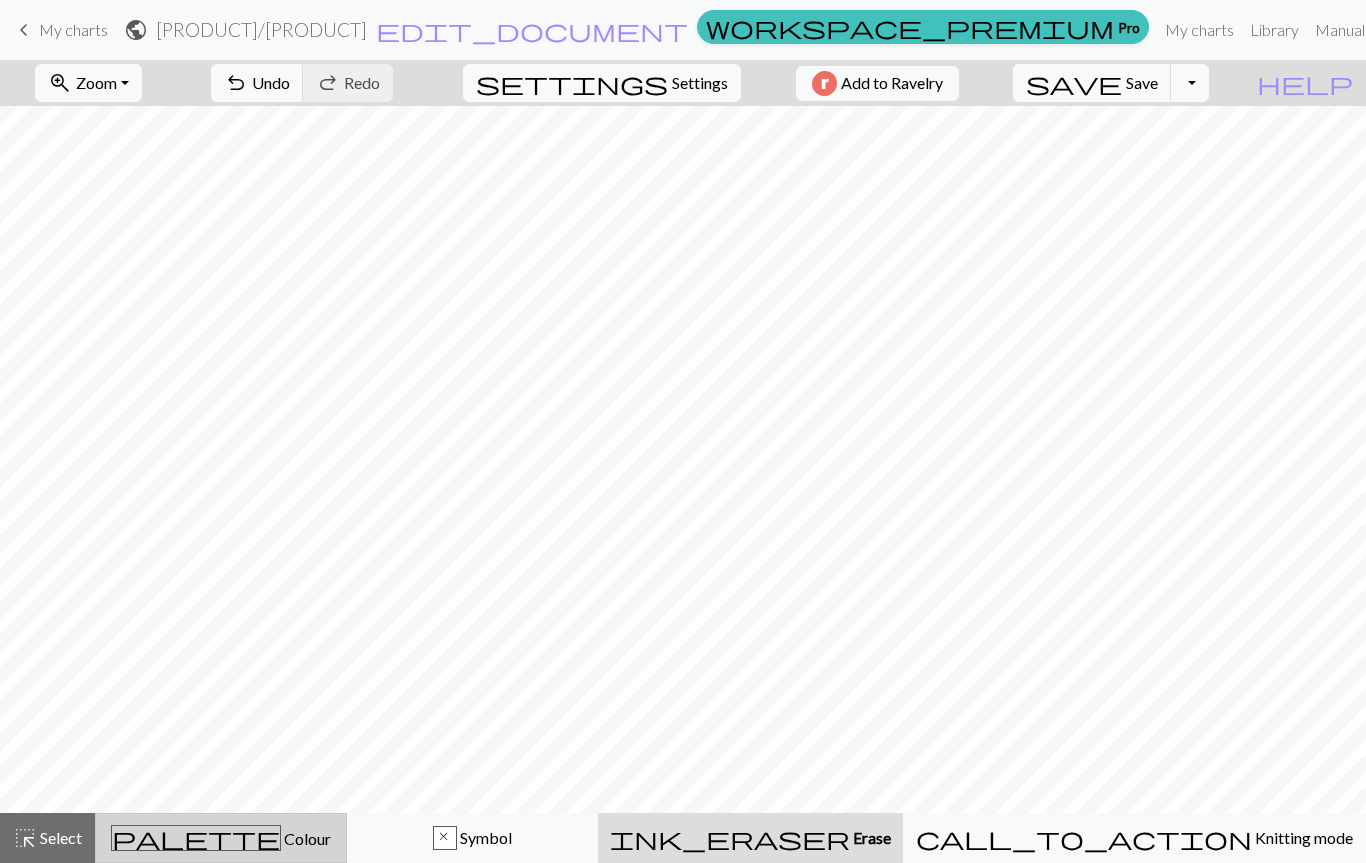 click on "palette" at bounding box center [196, 838] 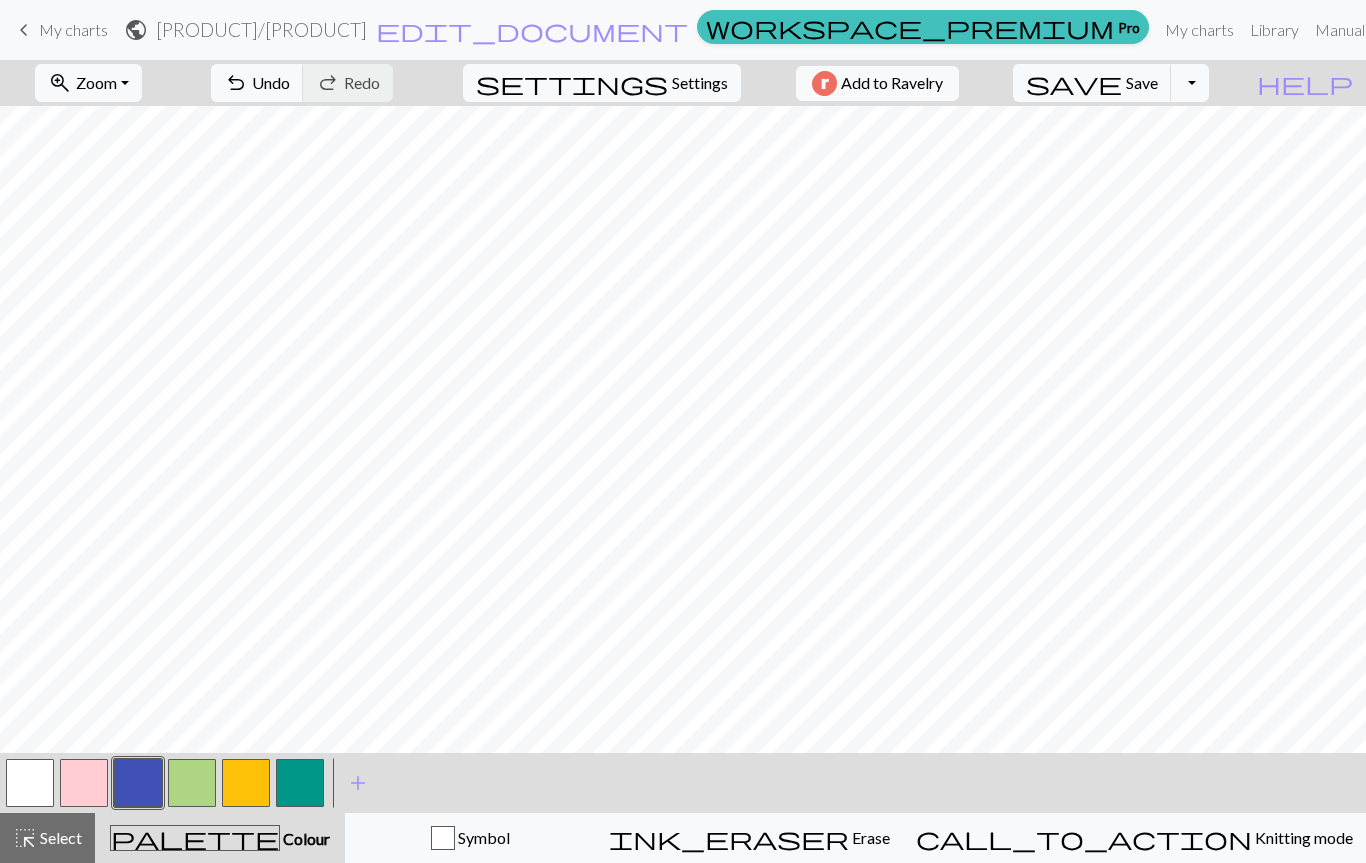 click at bounding box center (138, 783) 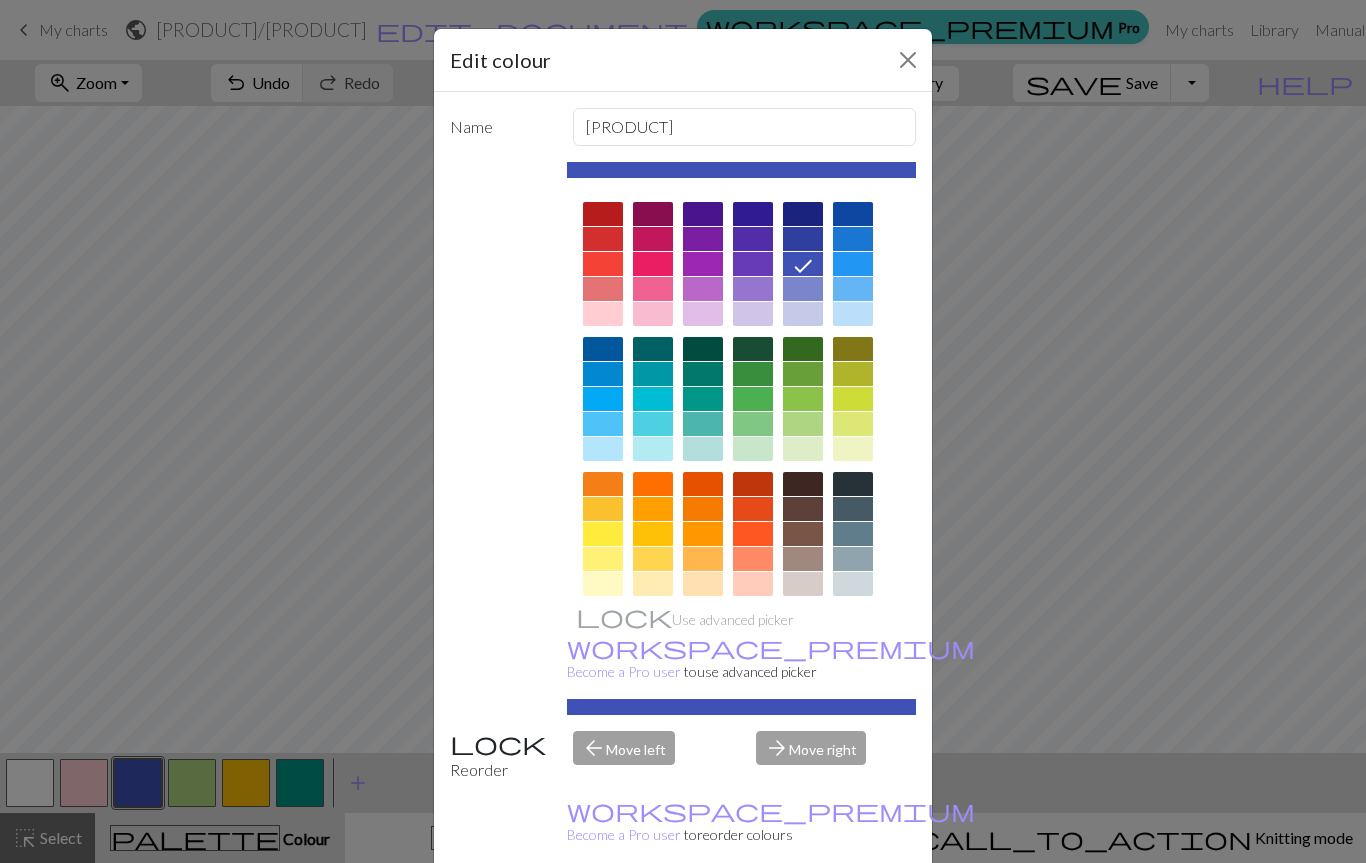 click on "Done" at bounding box center (803, 914) 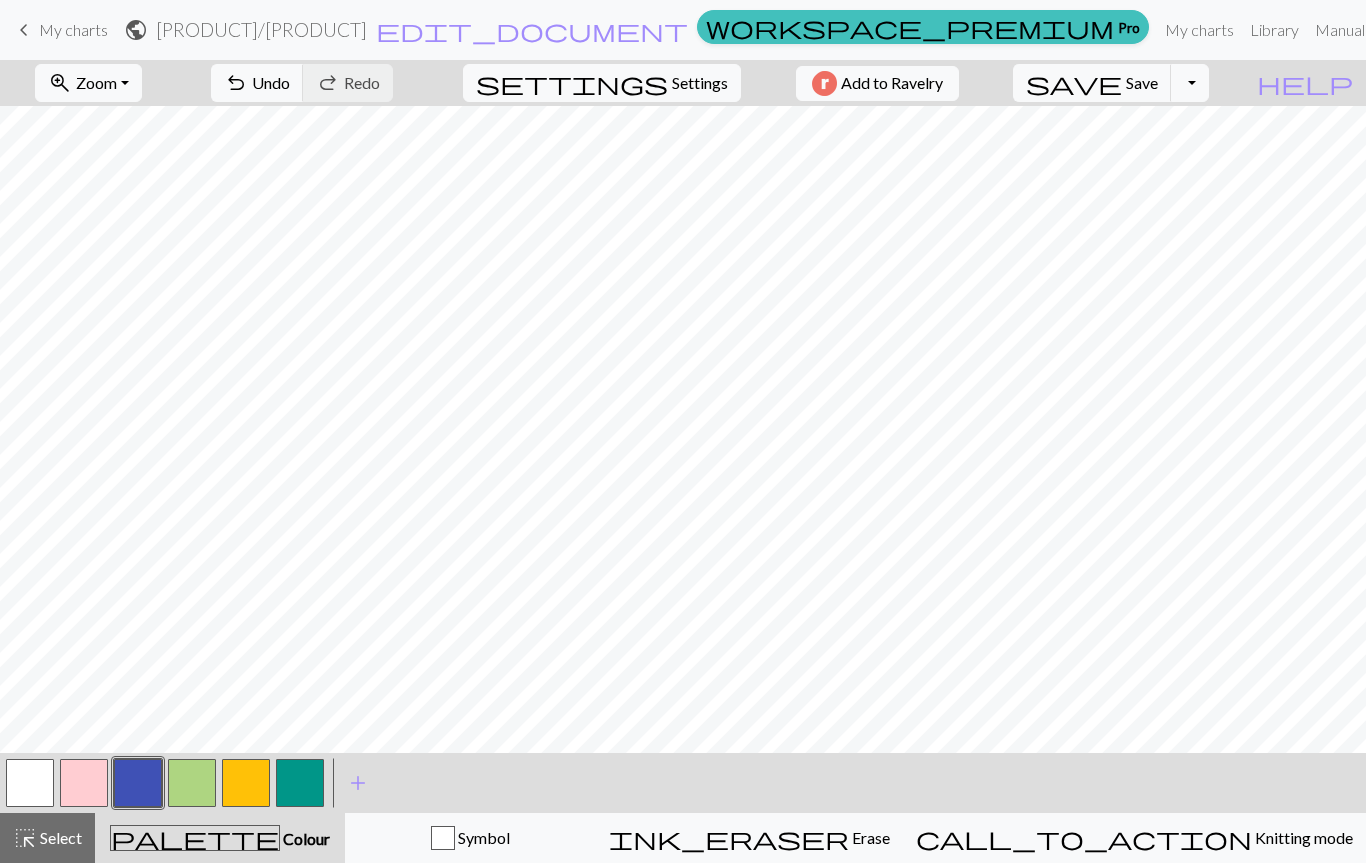 click at bounding box center (300, 783) 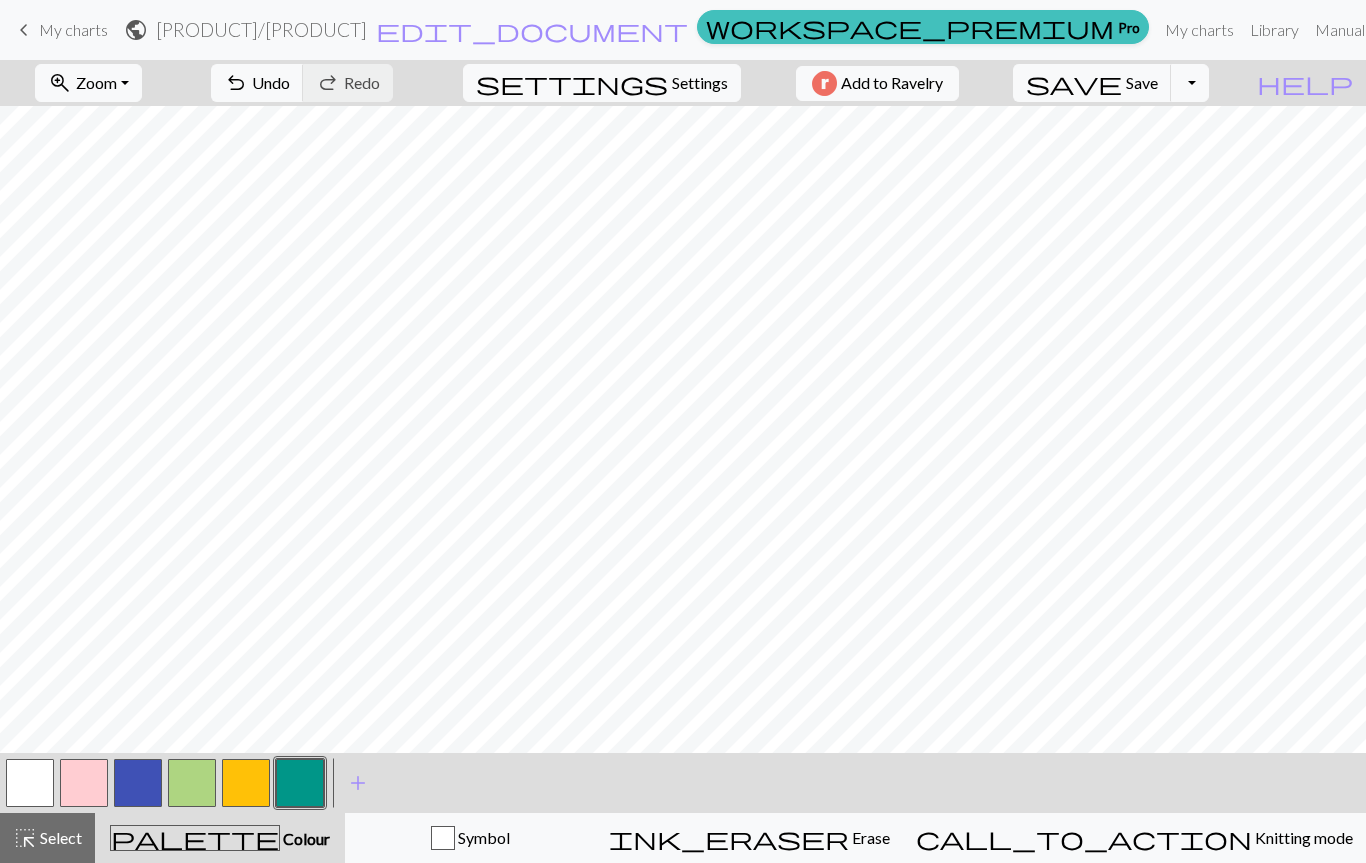 click at bounding box center [138, 783] 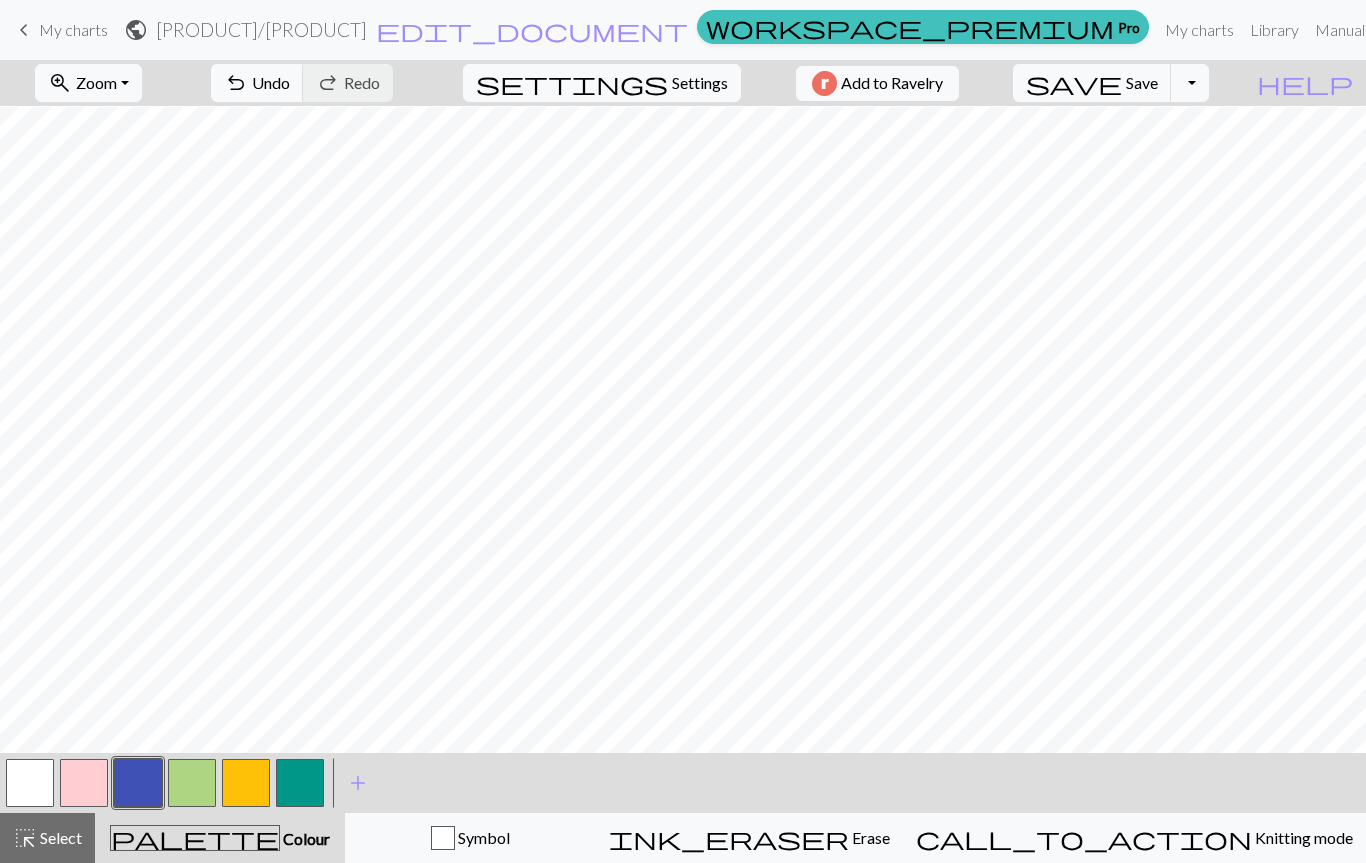 scroll, scrollTop: 143, scrollLeft: 0, axis: vertical 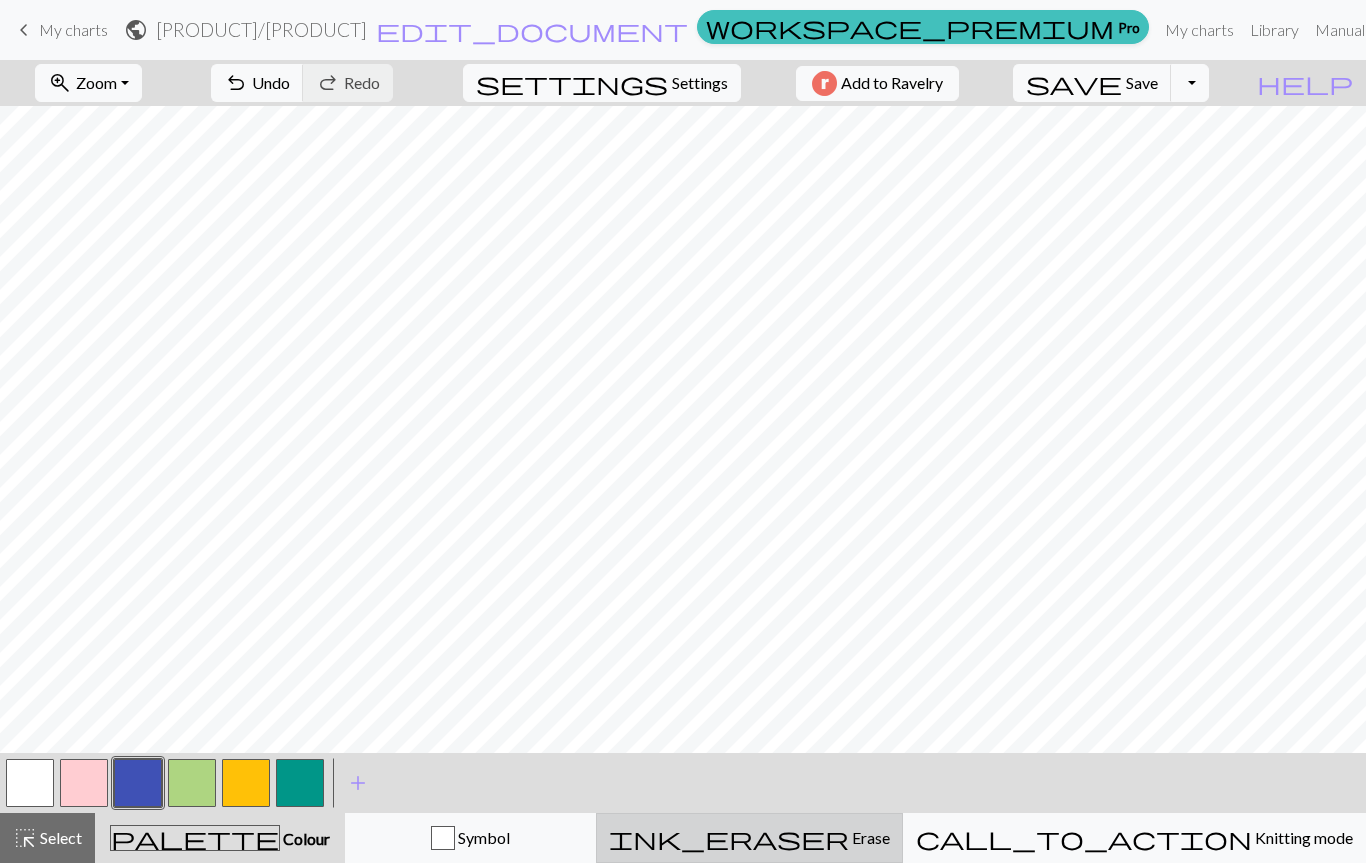 click on "ink_eraser" at bounding box center (729, 838) 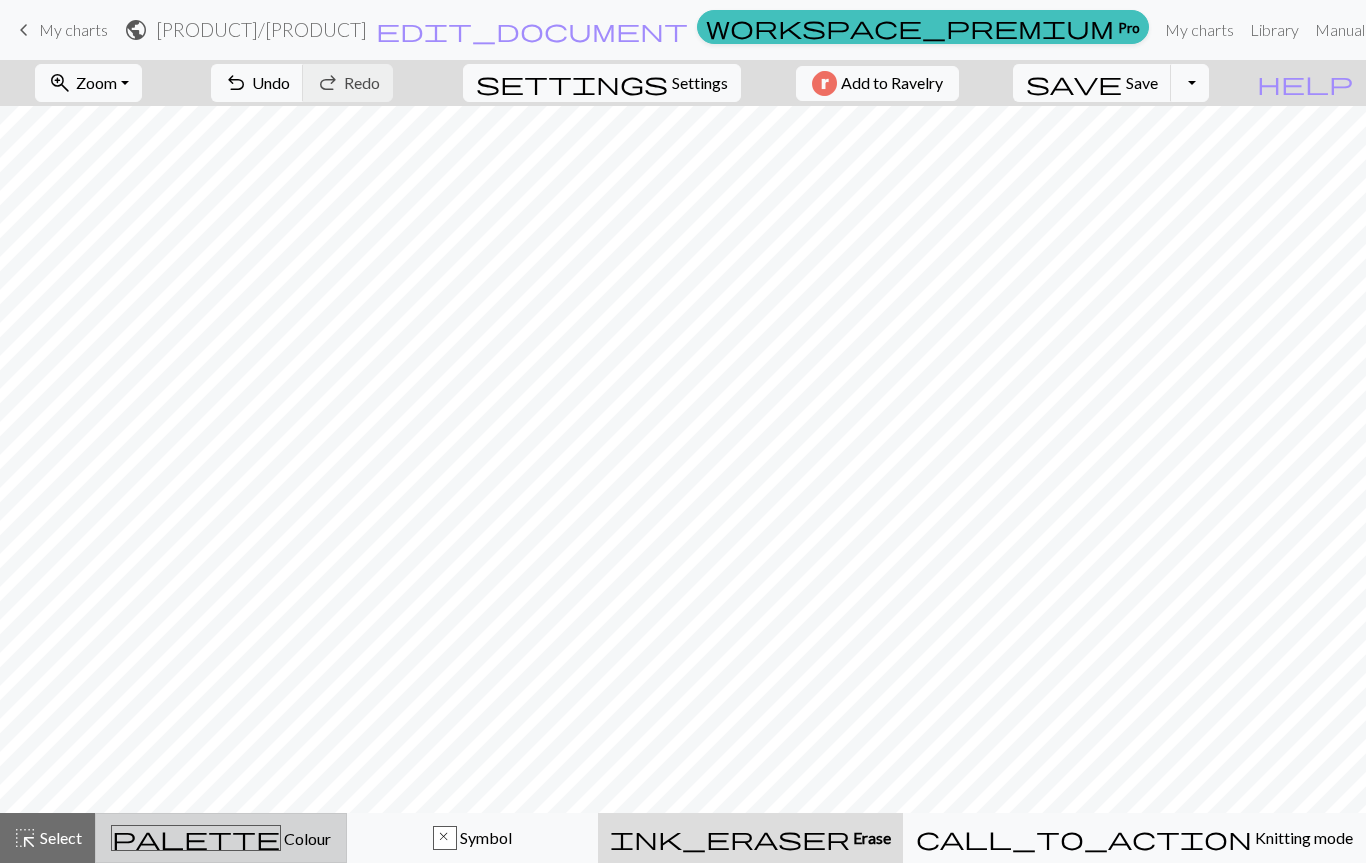 click on "Colour" at bounding box center (306, 838) 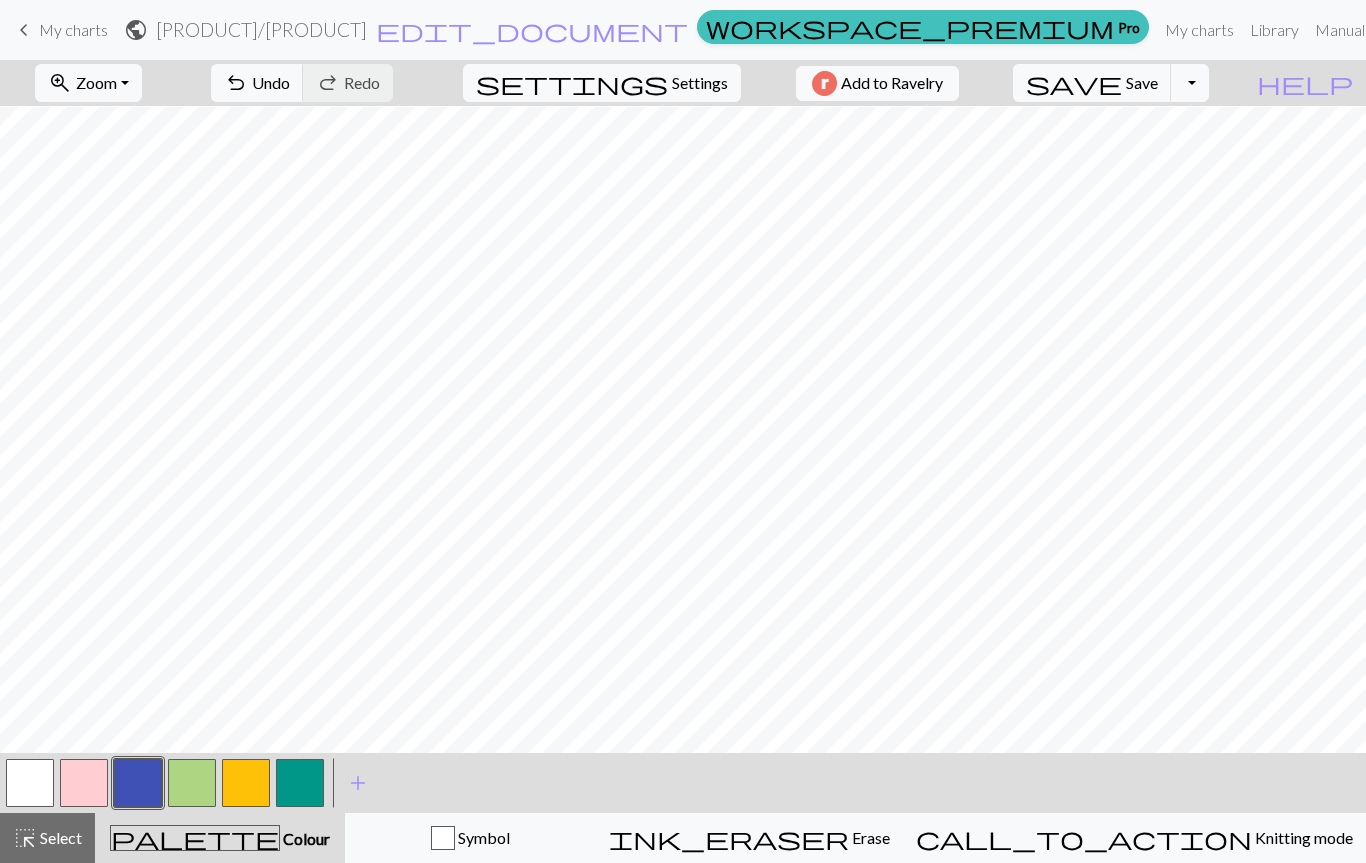 scroll, scrollTop: 143, scrollLeft: 0, axis: vertical 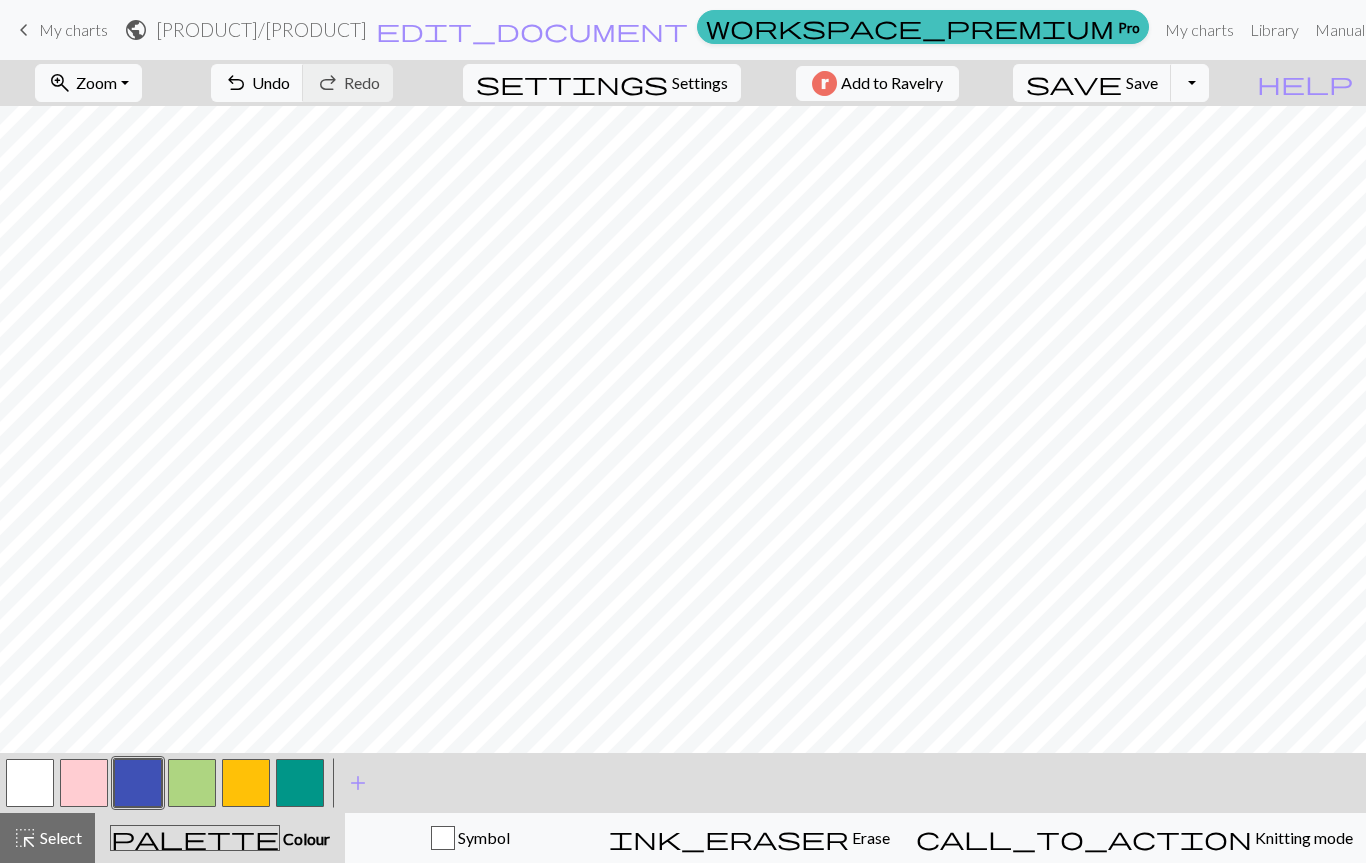click at bounding box center (138, 783) 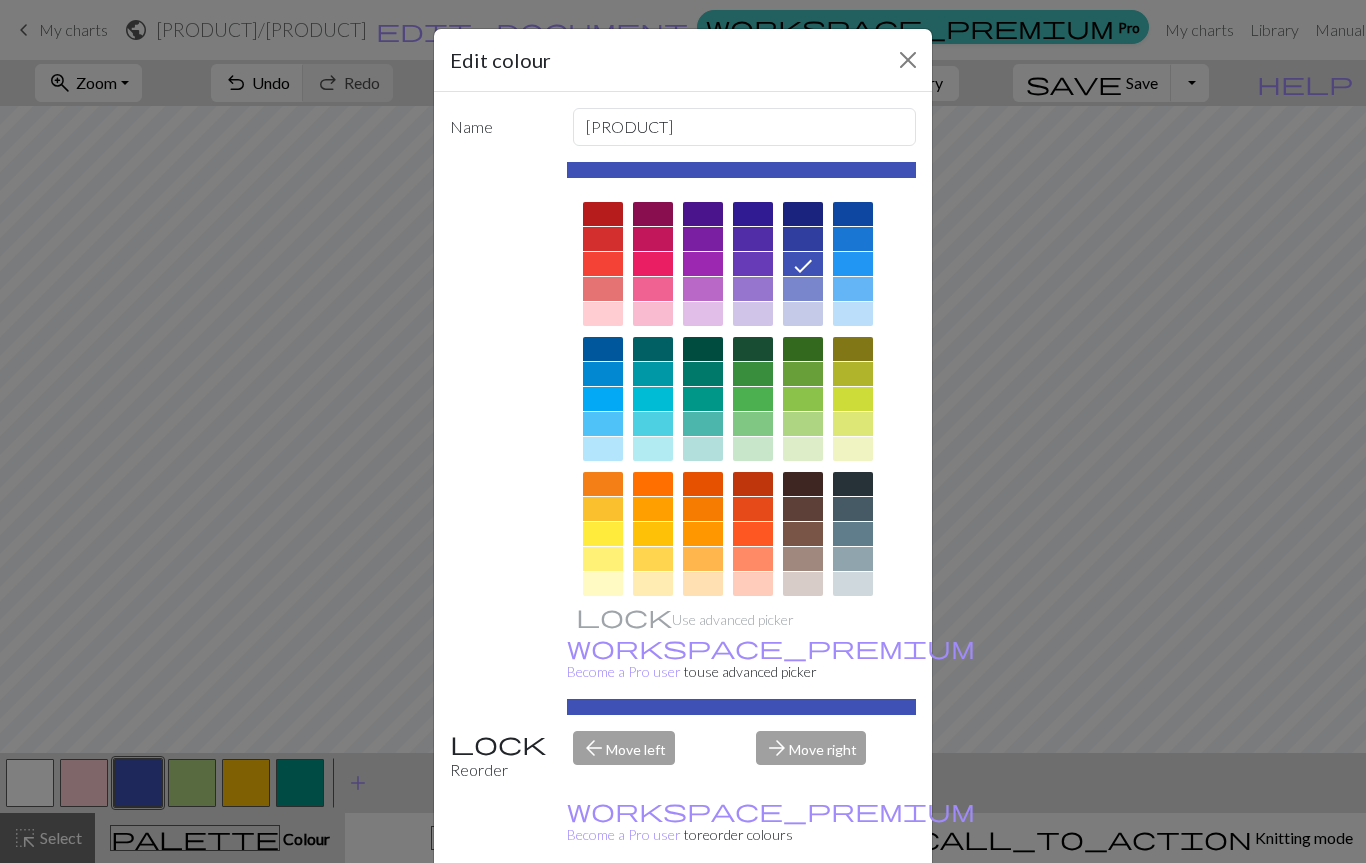 click on "Done" at bounding box center [803, 914] 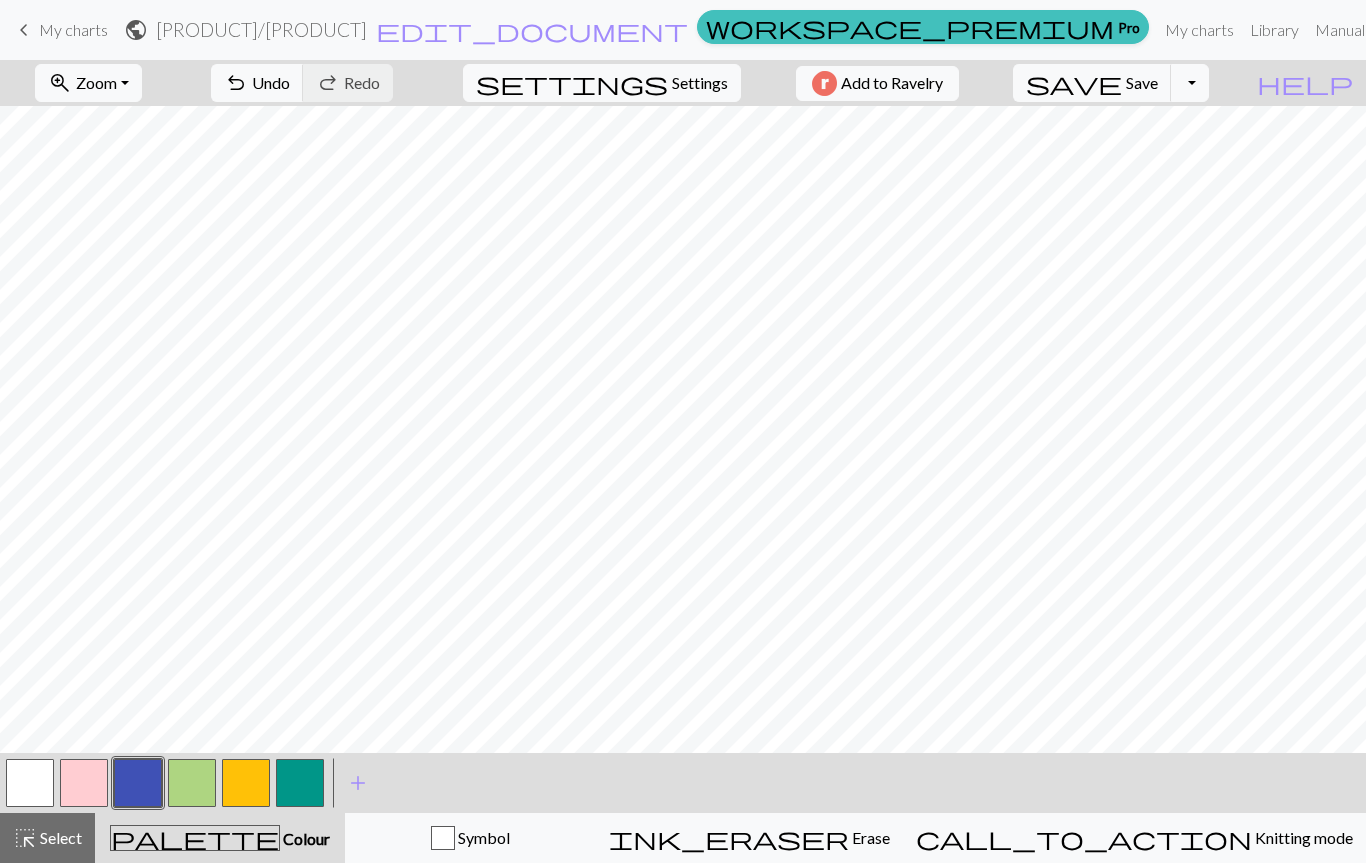 click at bounding box center (300, 783) 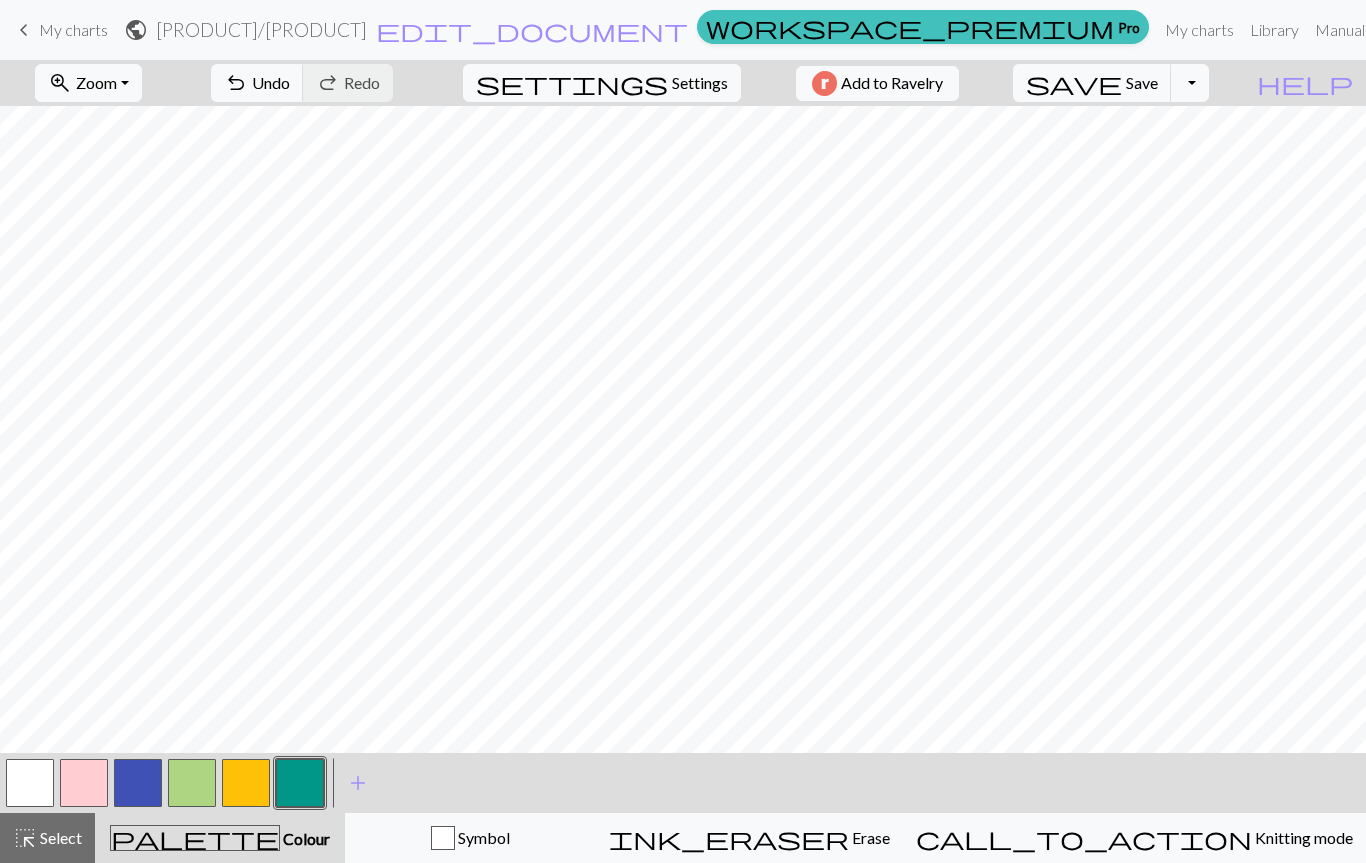 click at bounding box center (246, 783) 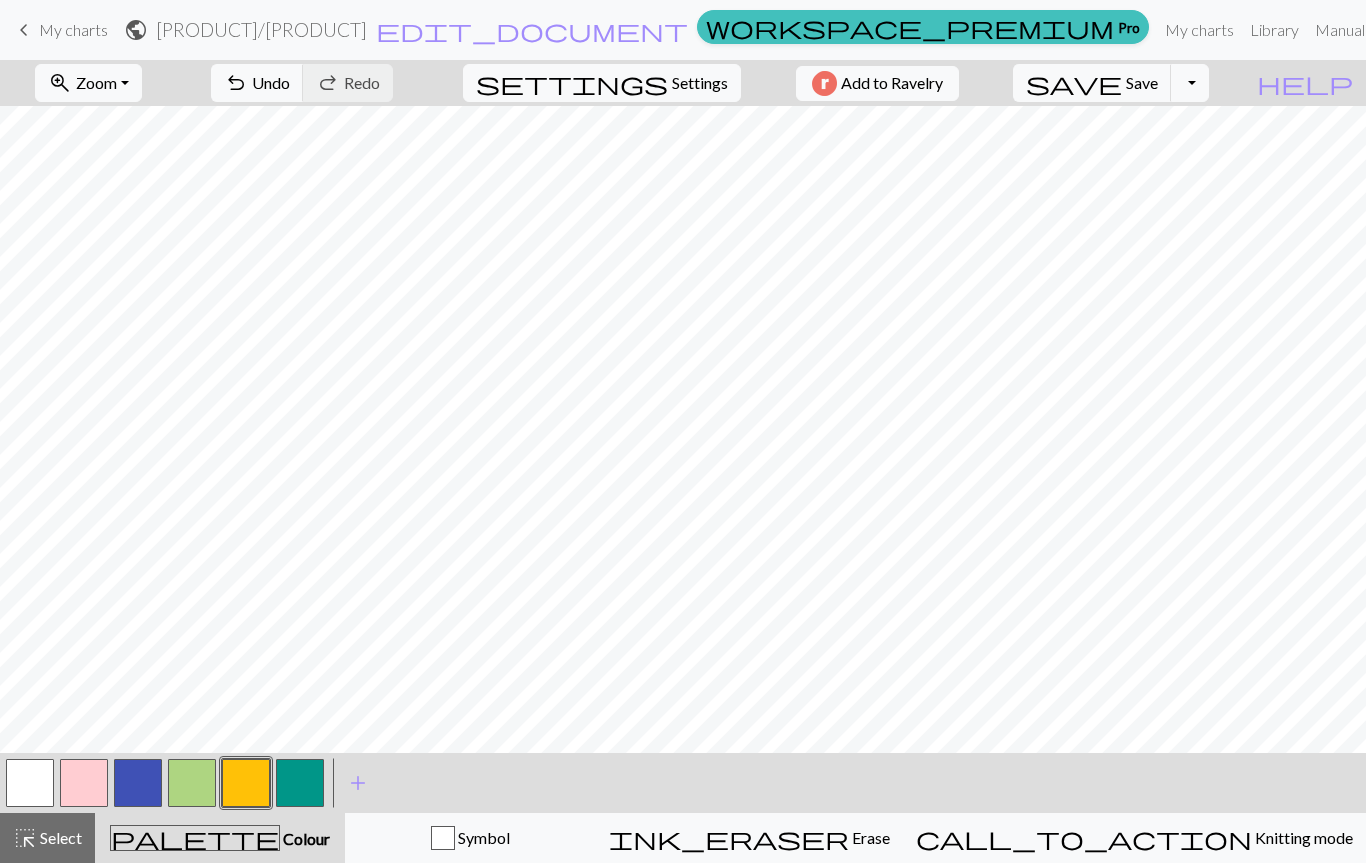 click at bounding box center (138, 783) 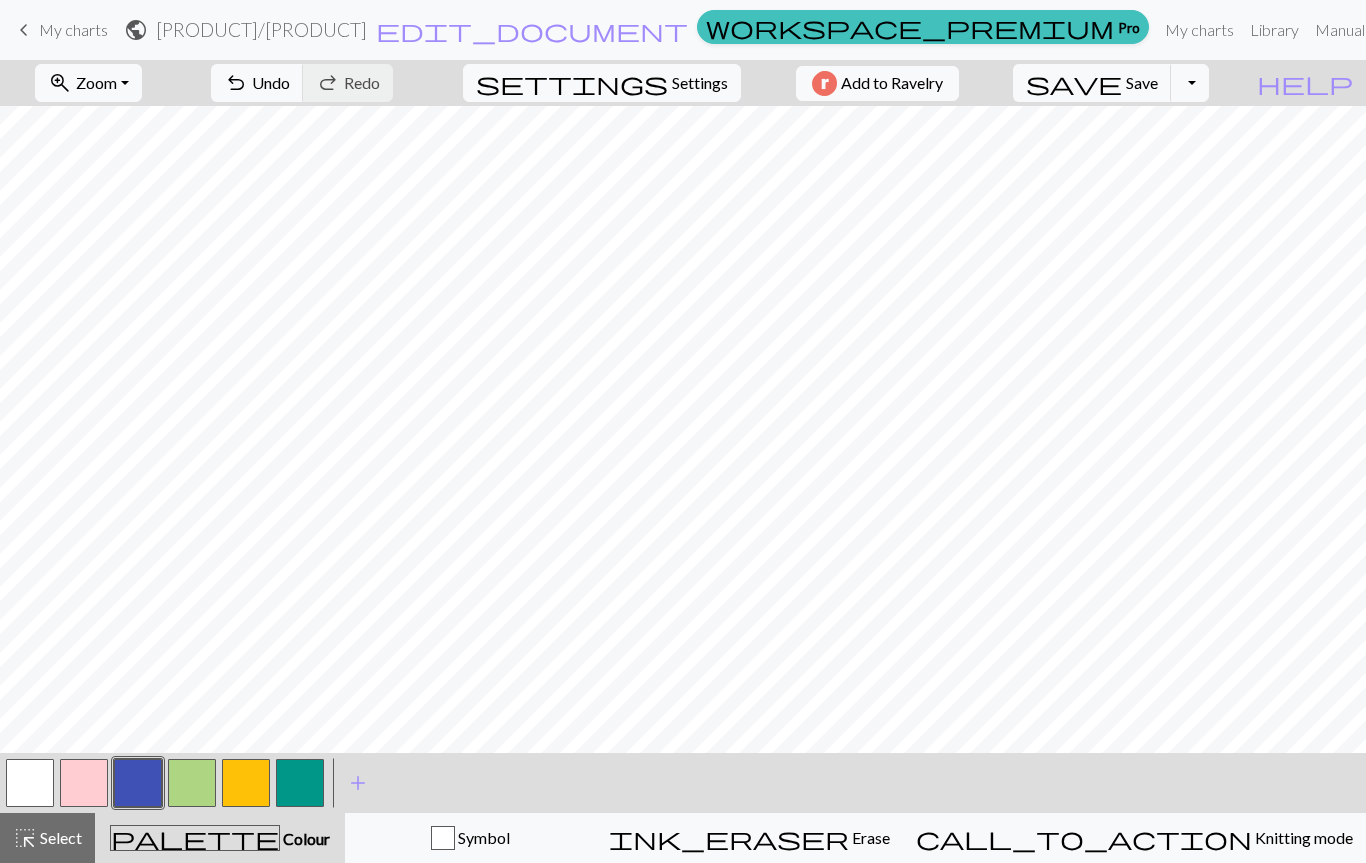 click at bounding box center (192, 783) 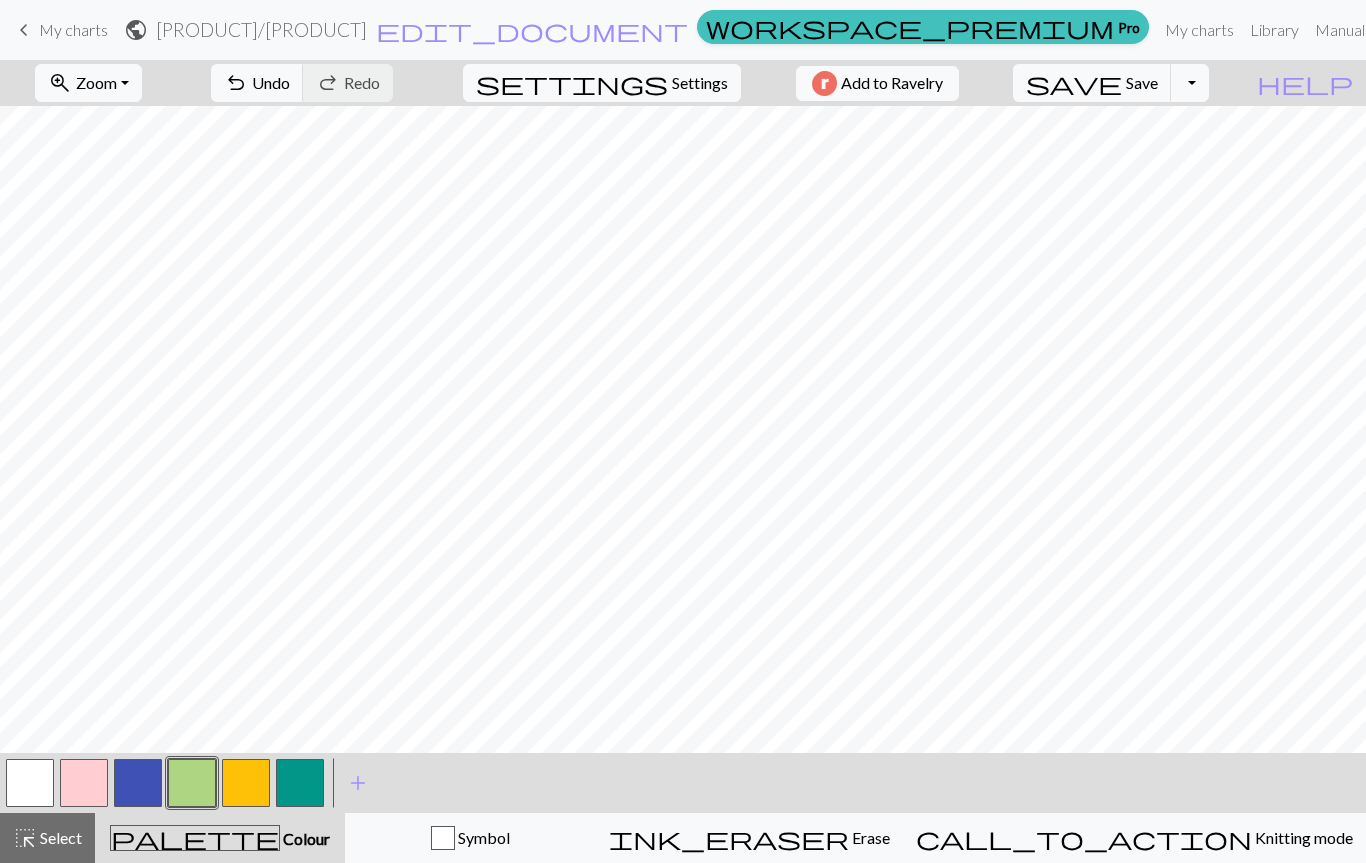 click at bounding box center (300, 783) 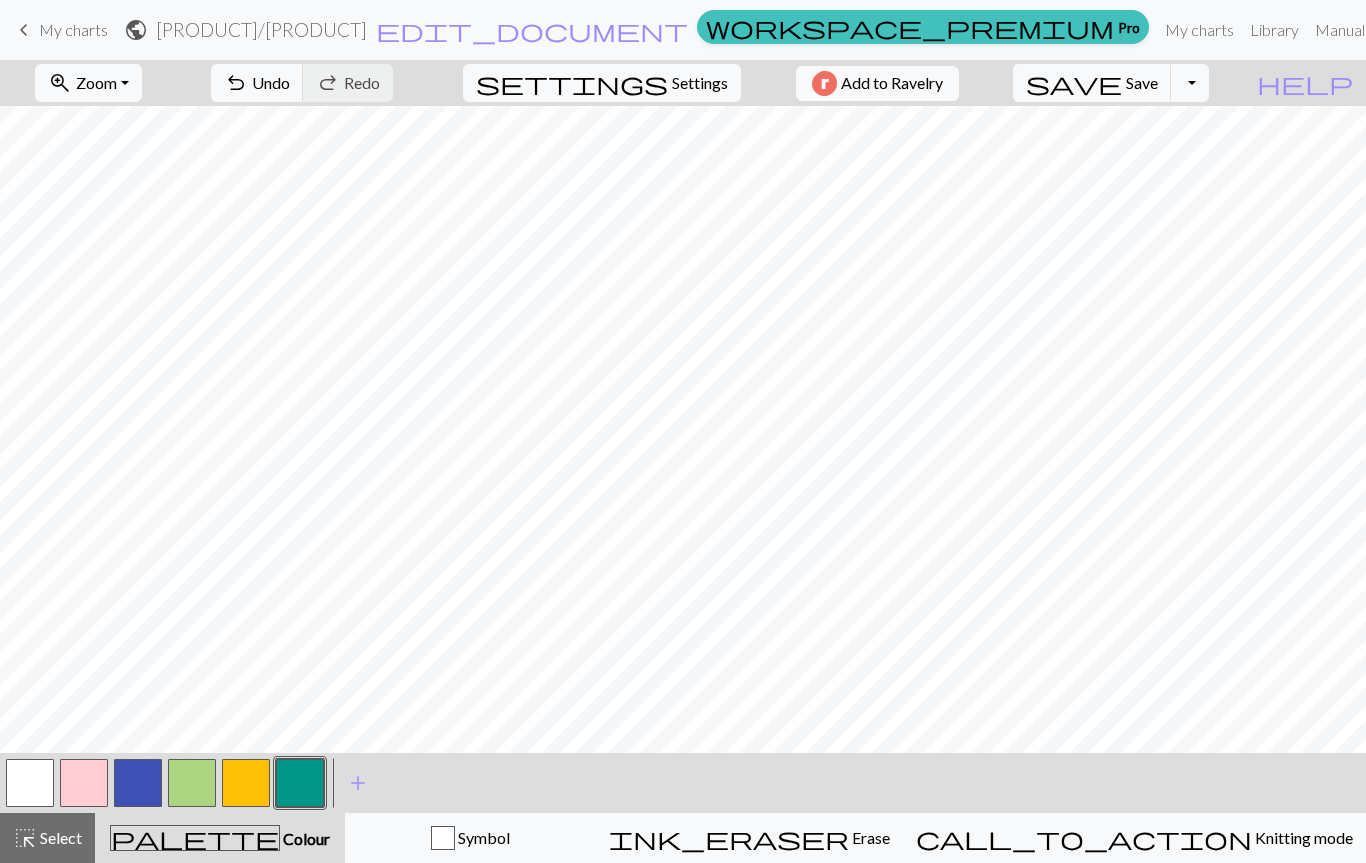 click at bounding box center (246, 783) 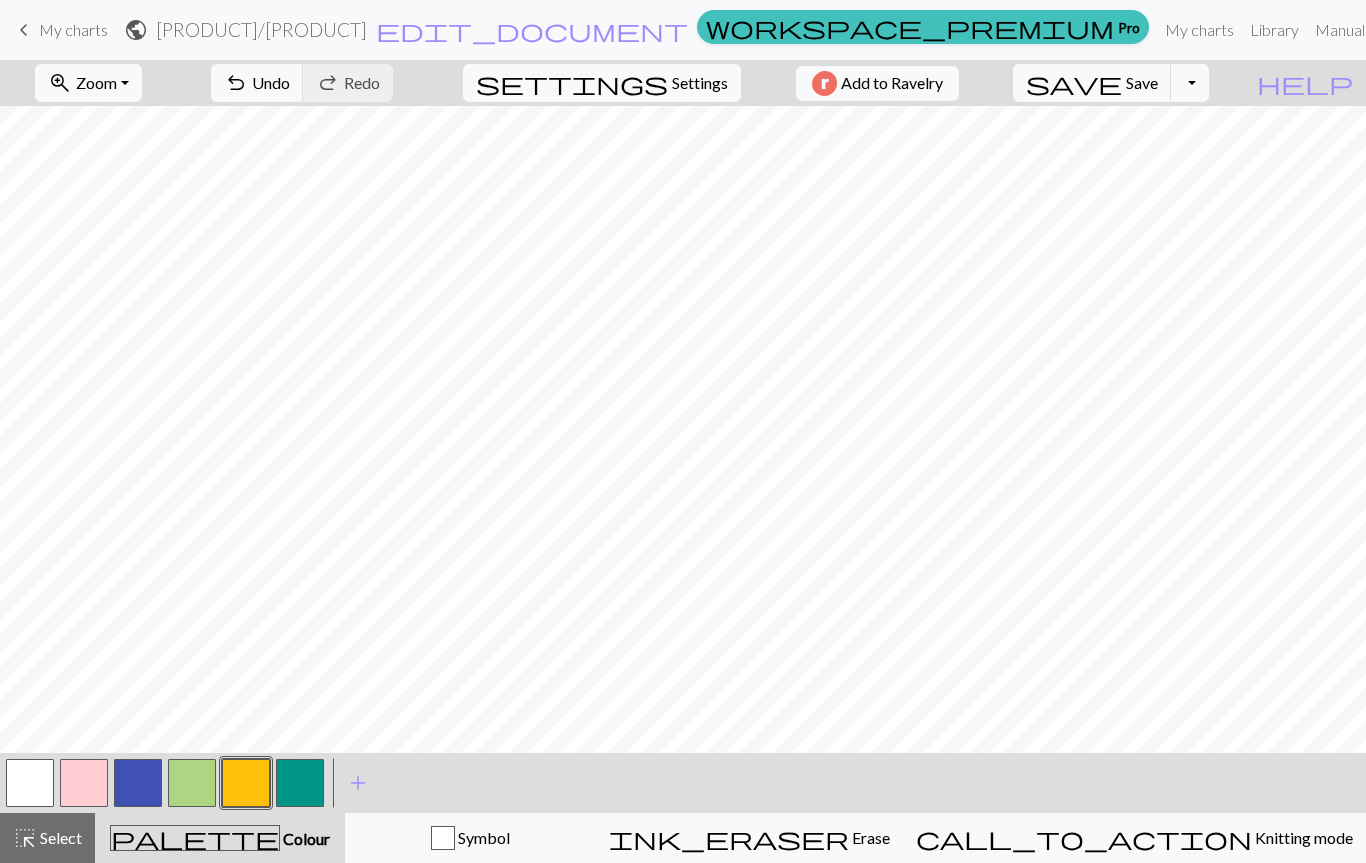 click at bounding box center [138, 783] 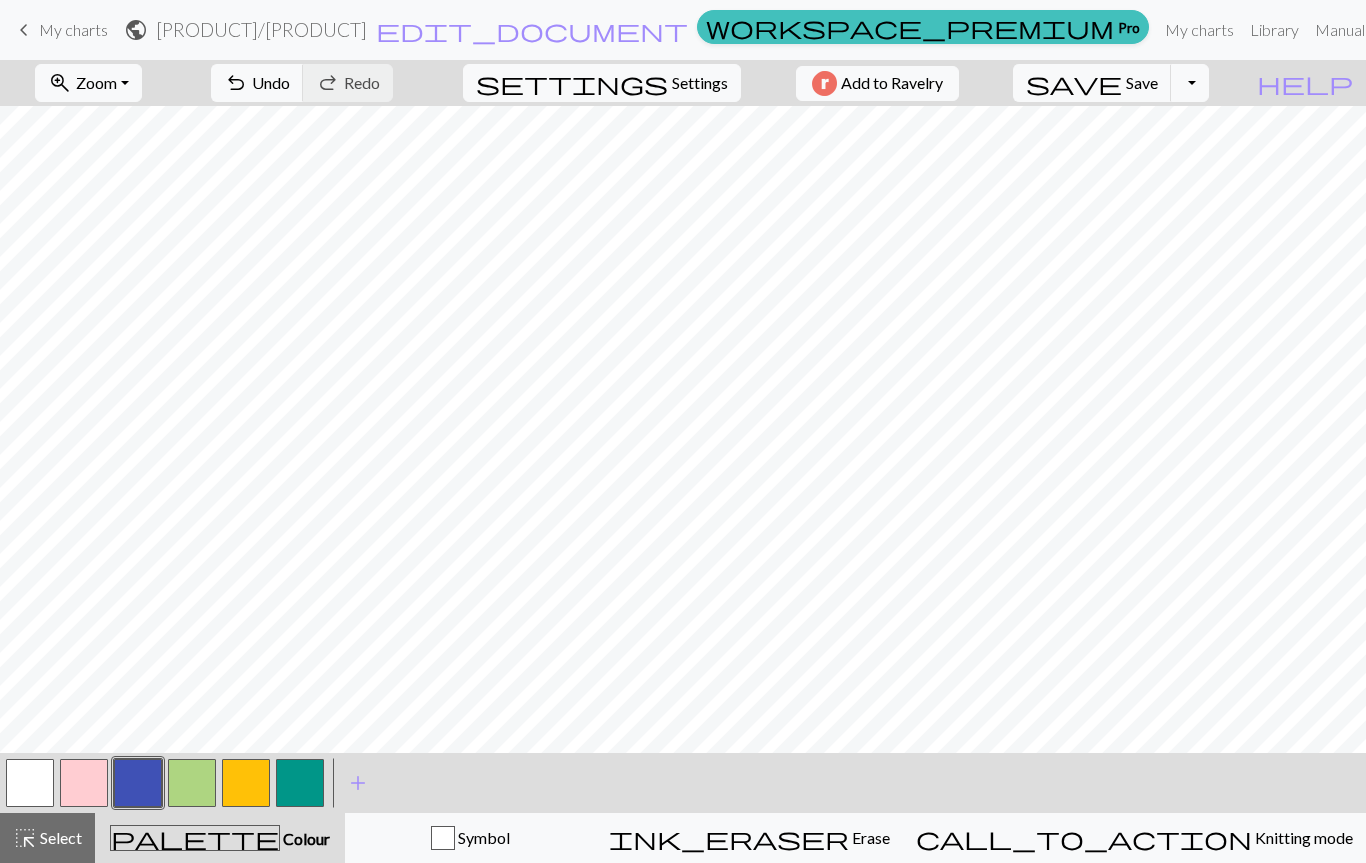 scroll, scrollTop: 68, scrollLeft: 0, axis: vertical 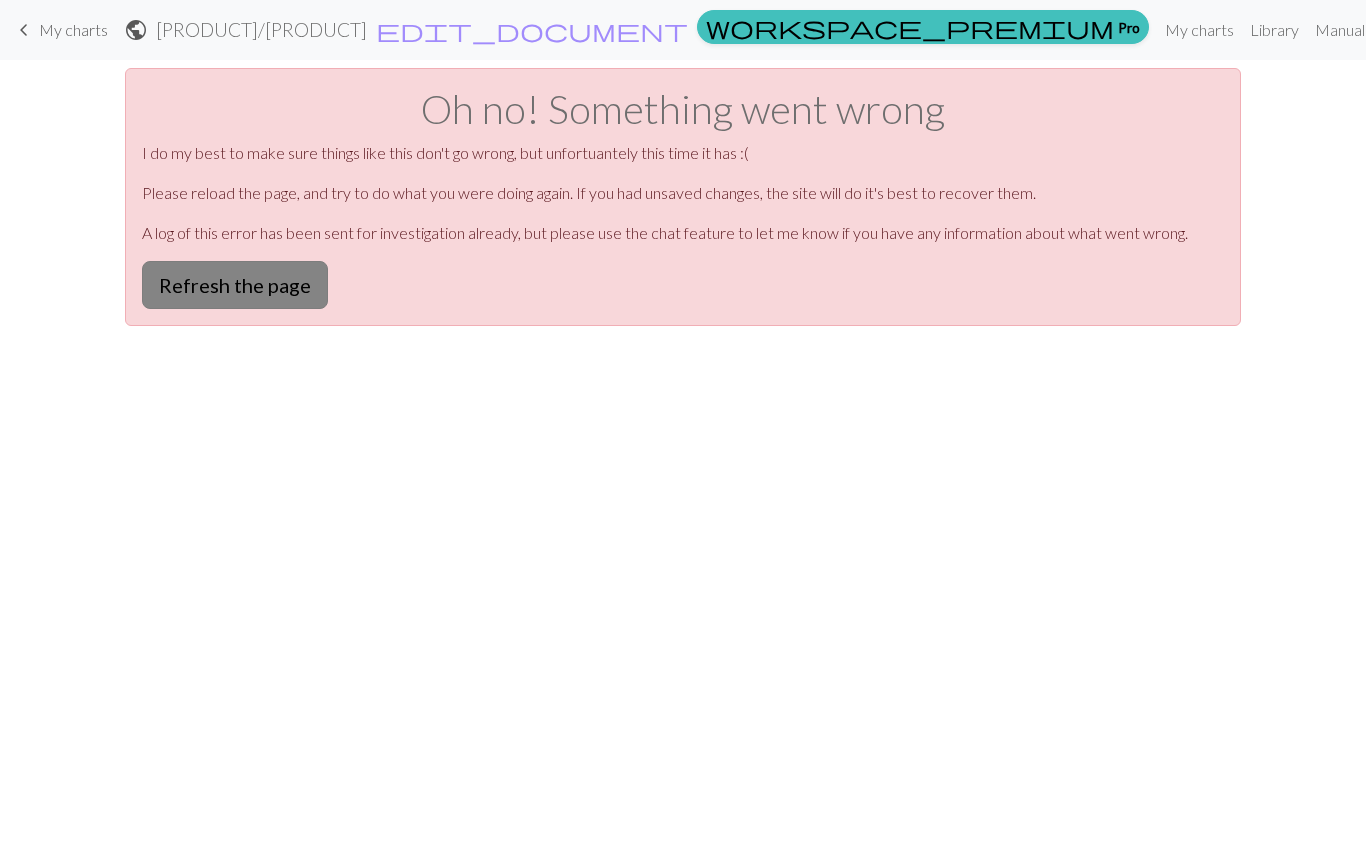 click on "Refresh the page" at bounding box center (235, 285) 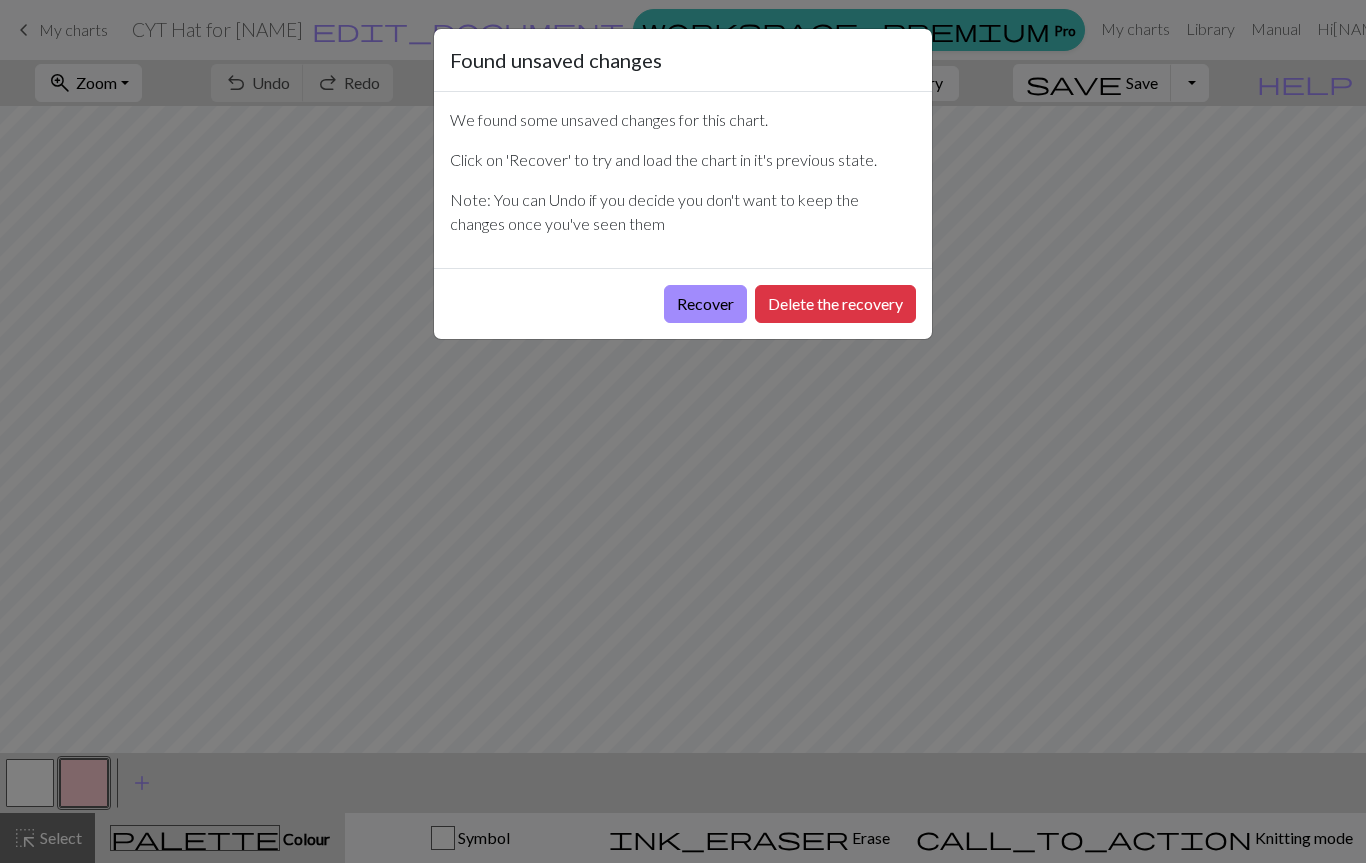 scroll, scrollTop: 0, scrollLeft: 0, axis: both 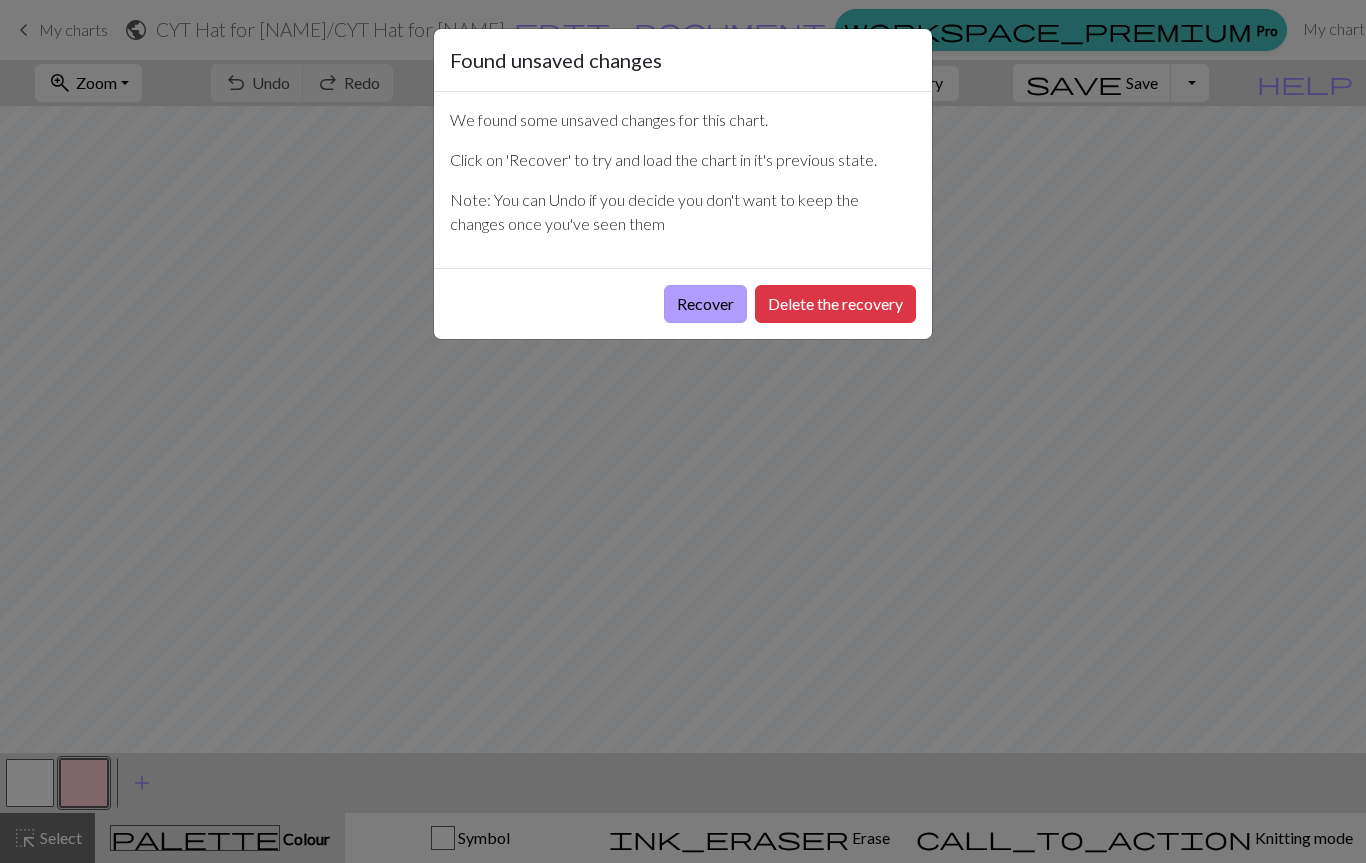 click on "Recover" at bounding box center (705, 304) 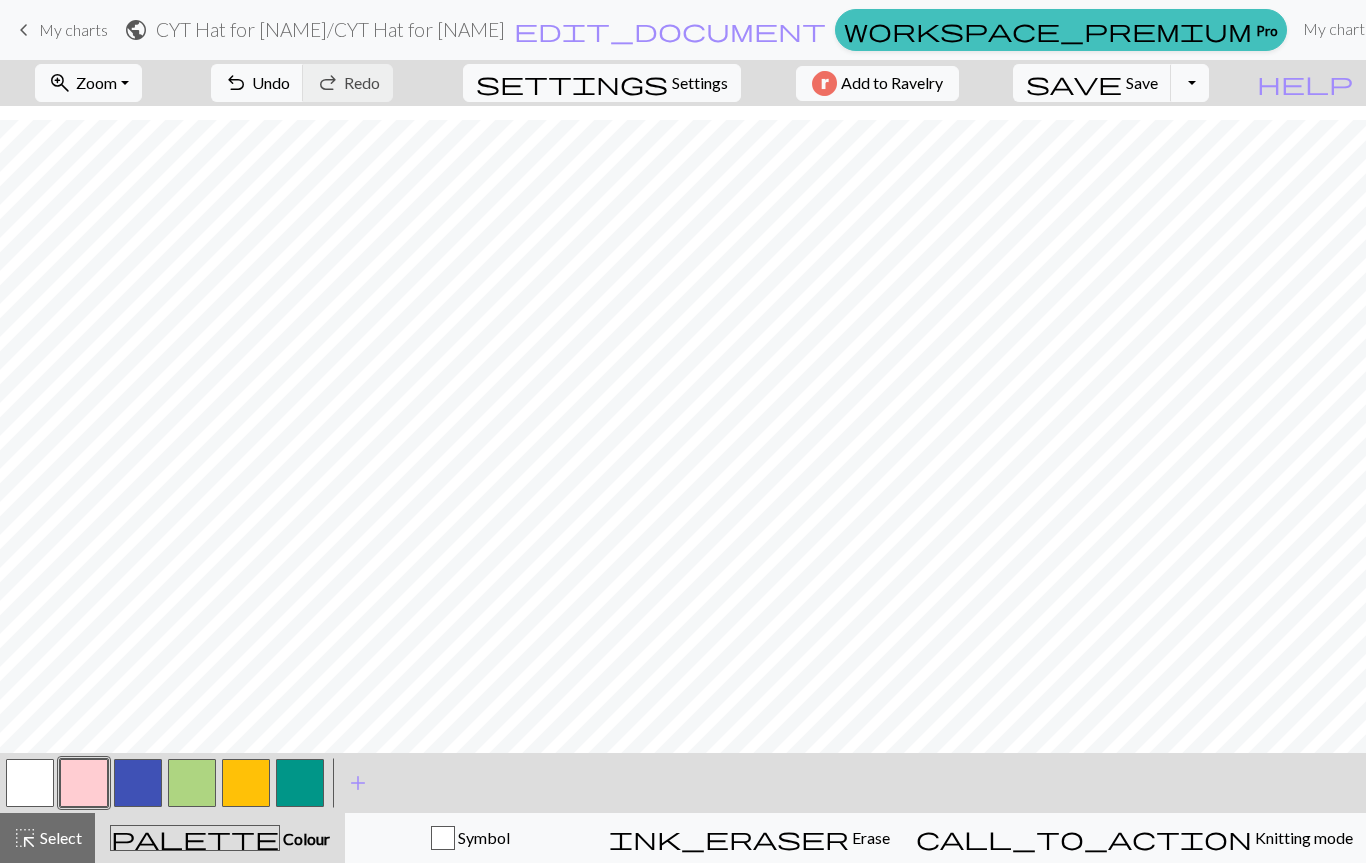 scroll, scrollTop: 0, scrollLeft: 0, axis: both 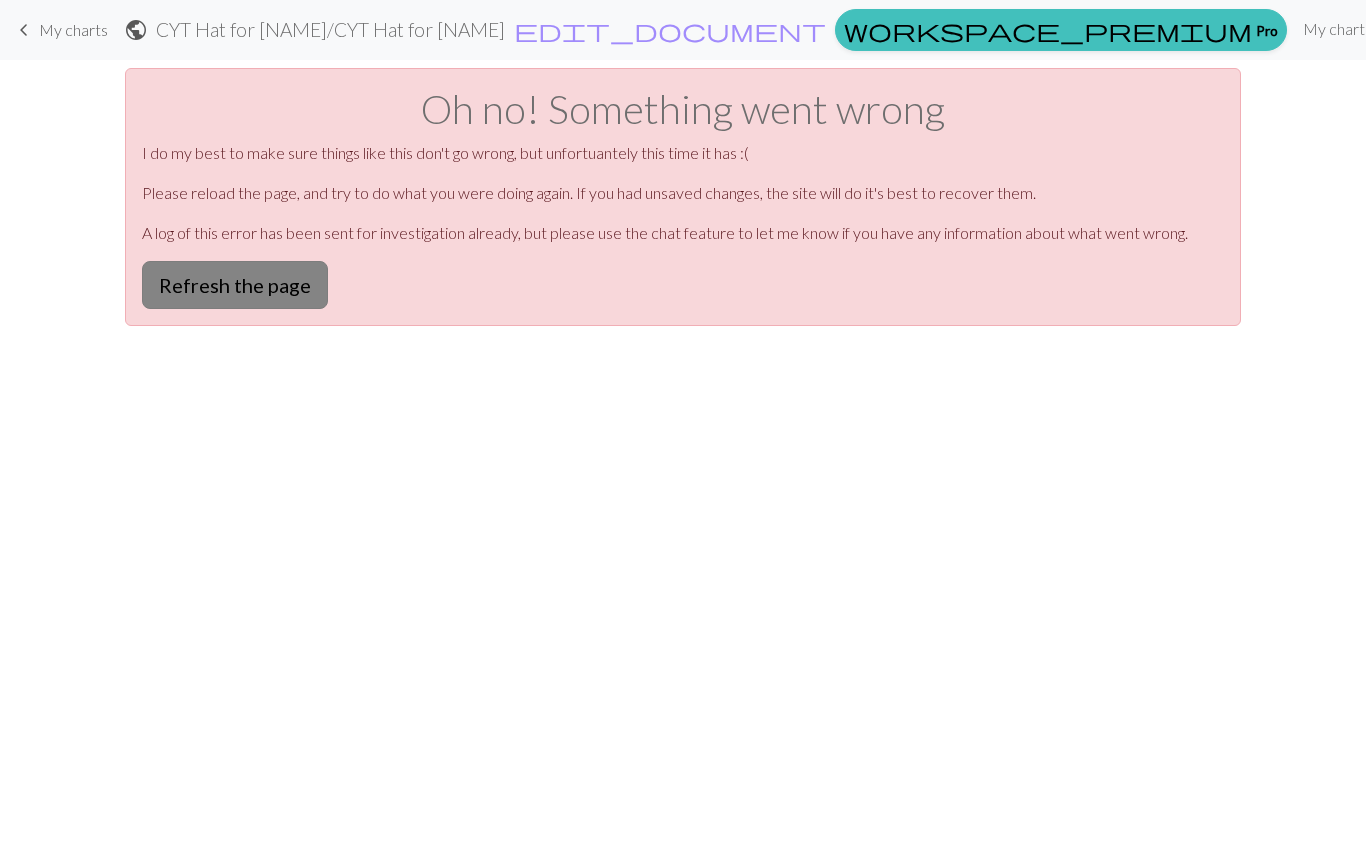 click on "Refresh the page" at bounding box center (235, 285) 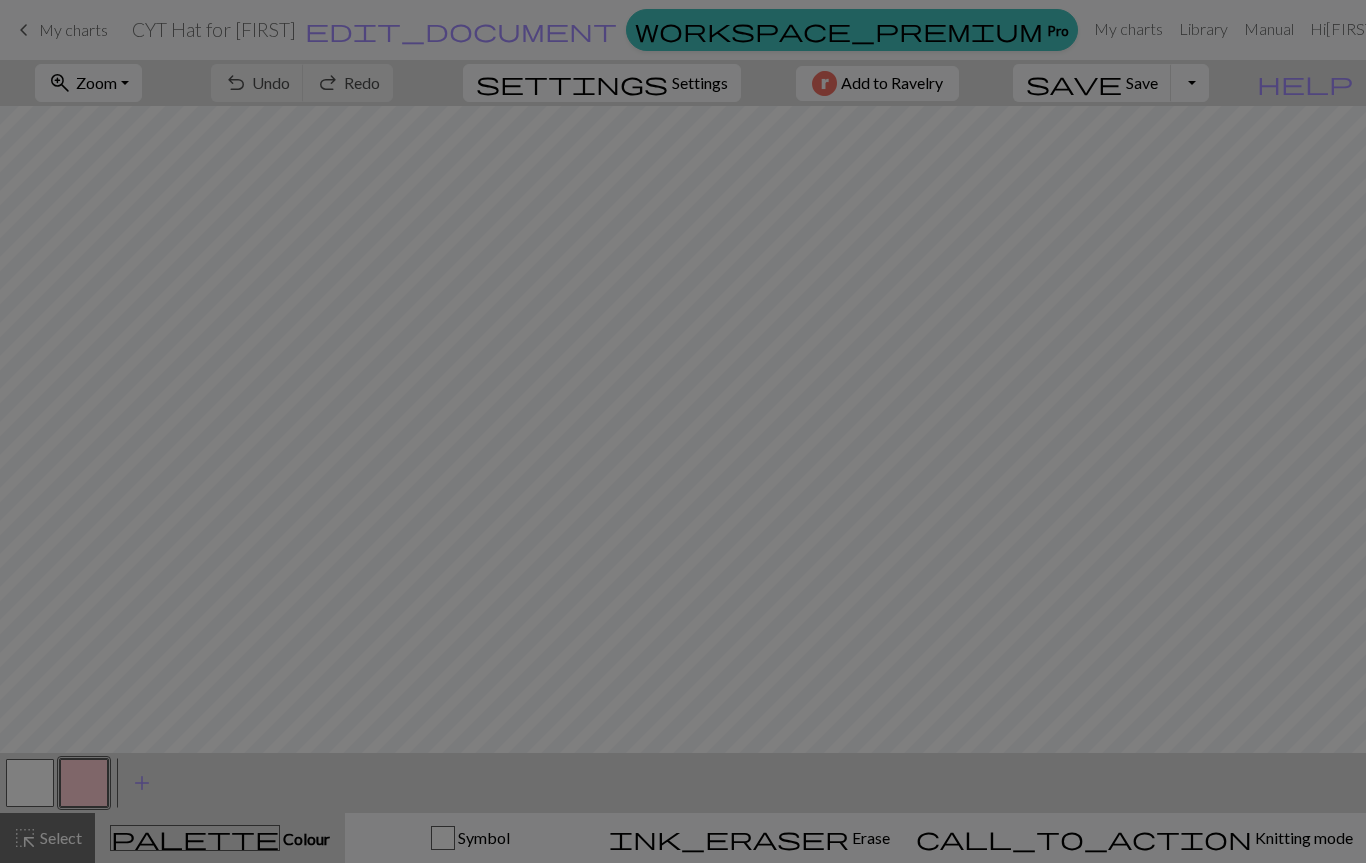 scroll, scrollTop: 0, scrollLeft: 0, axis: both 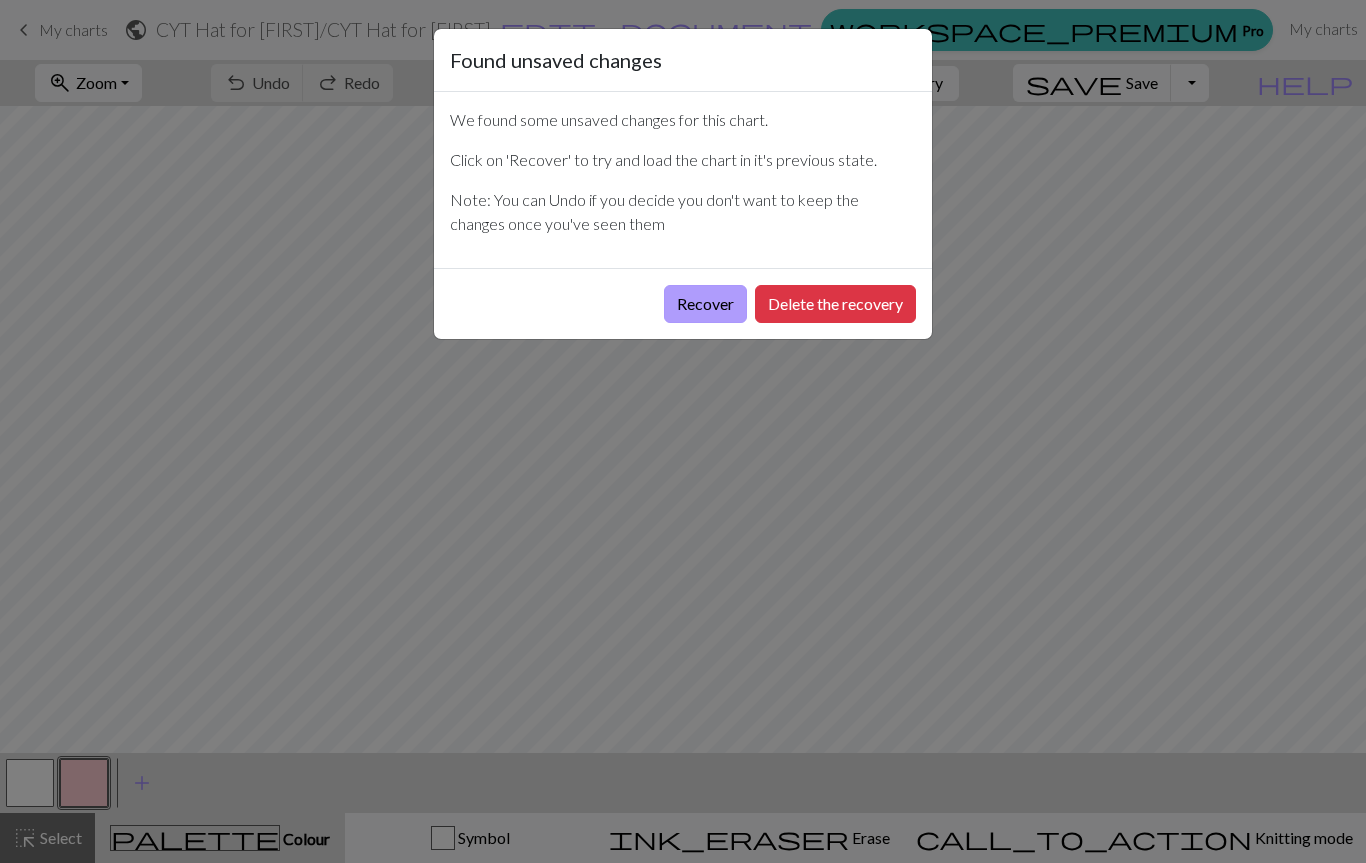 click on "Recover" at bounding box center [705, 304] 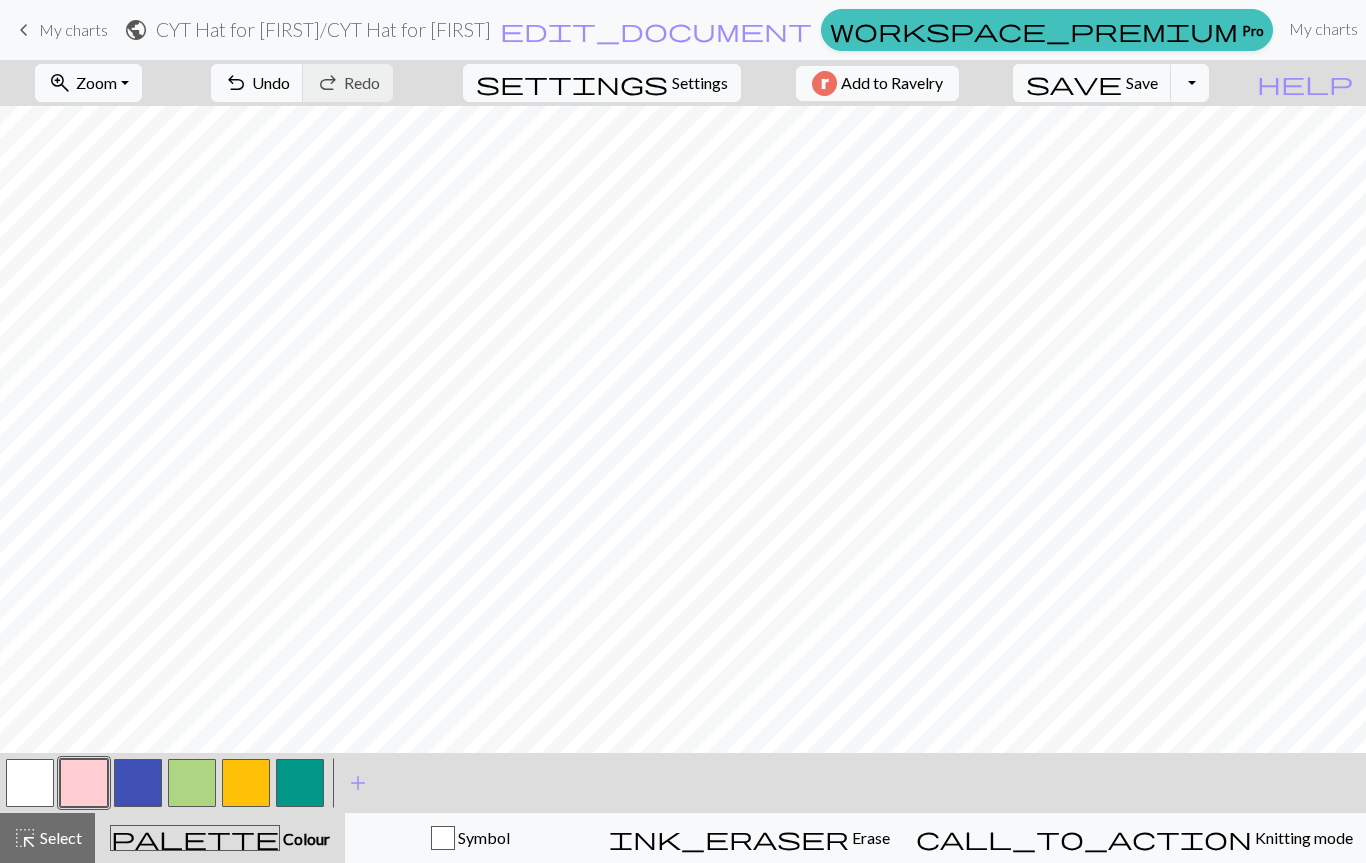 scroll, scrollTop: 143, scrollLeft: 0, axis: vertical 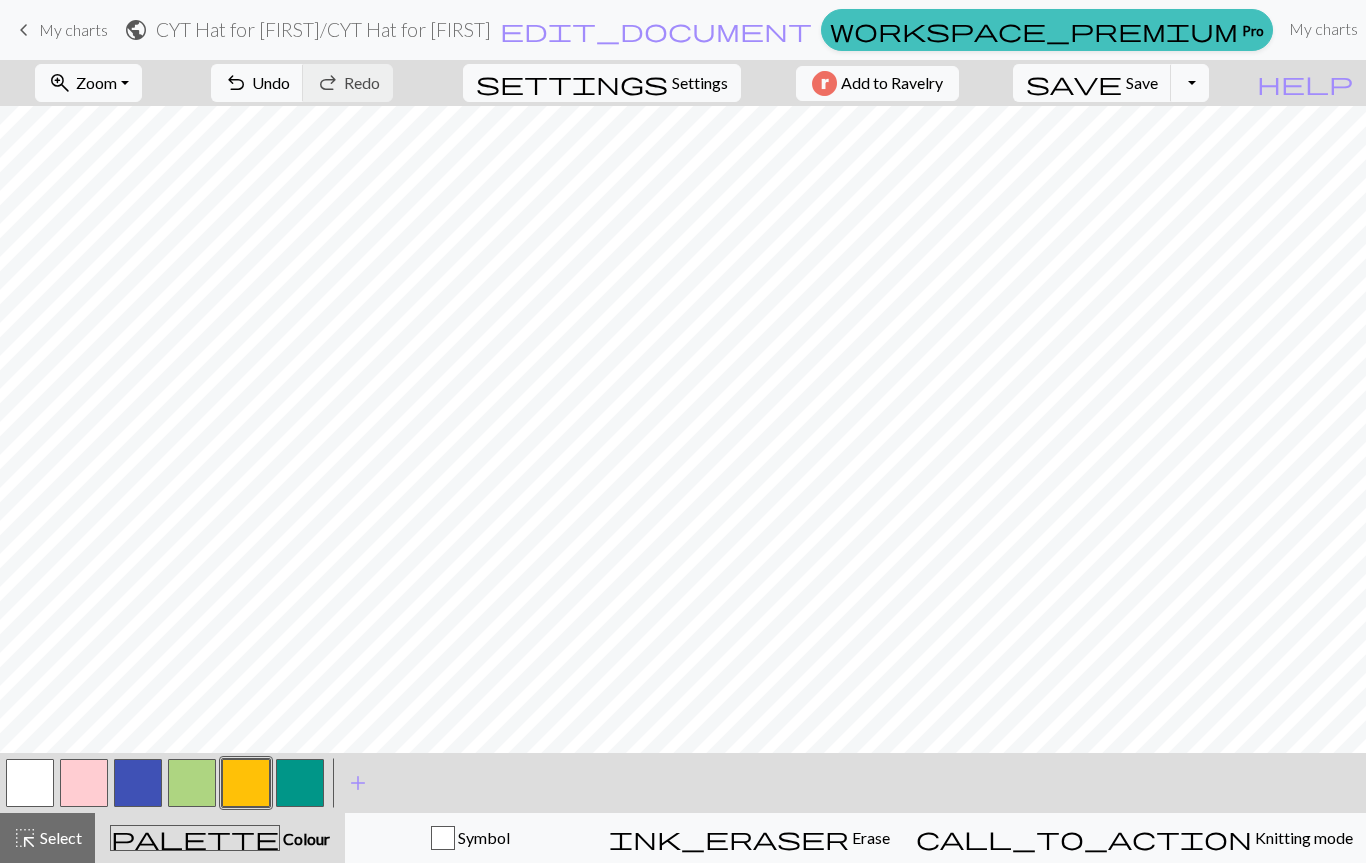 click at bounding box center [138, 783] 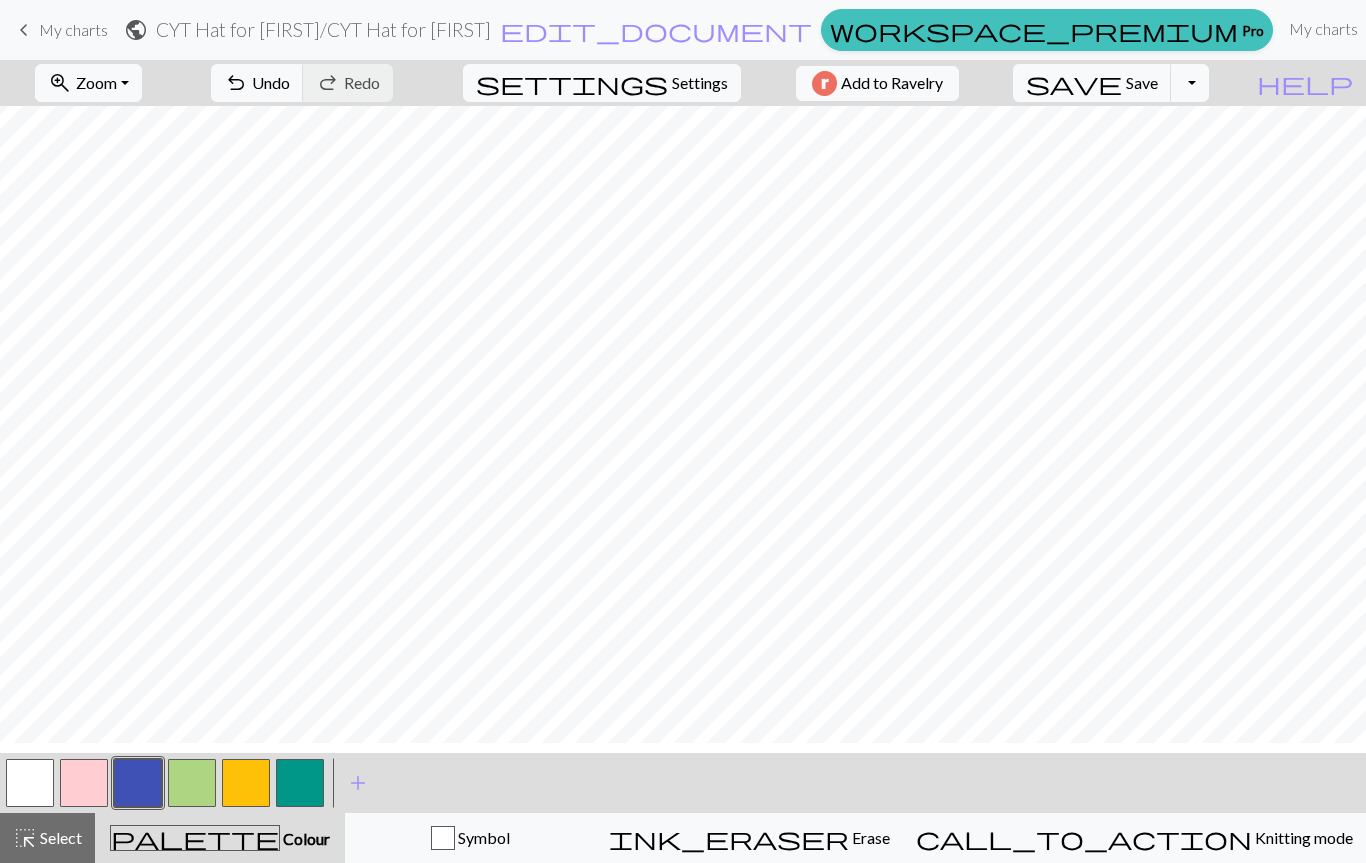 scroll, scrollTop: 0, scrollLeft: 0, axis: both 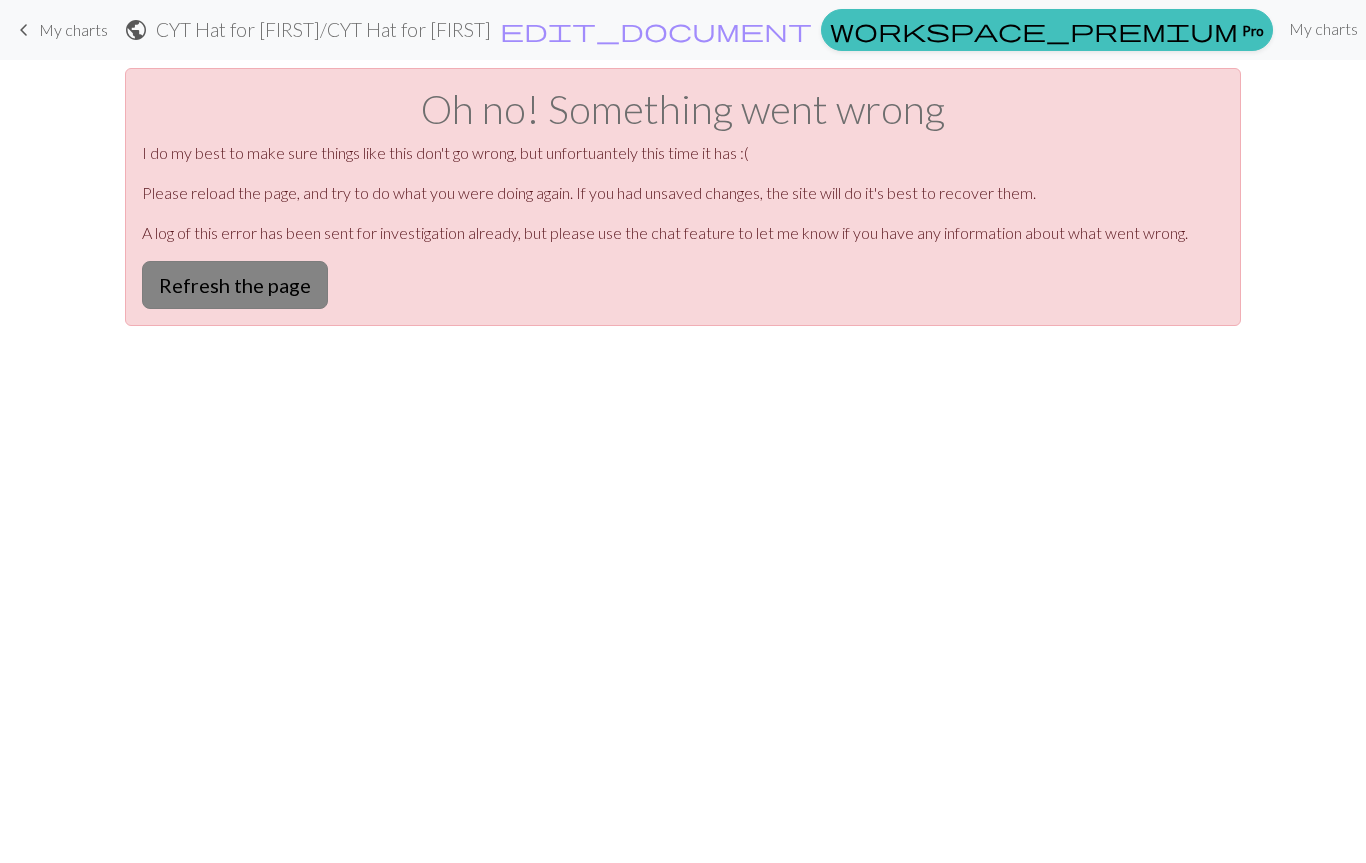 click on "Refresh the page" at bounding box center (235, 285) 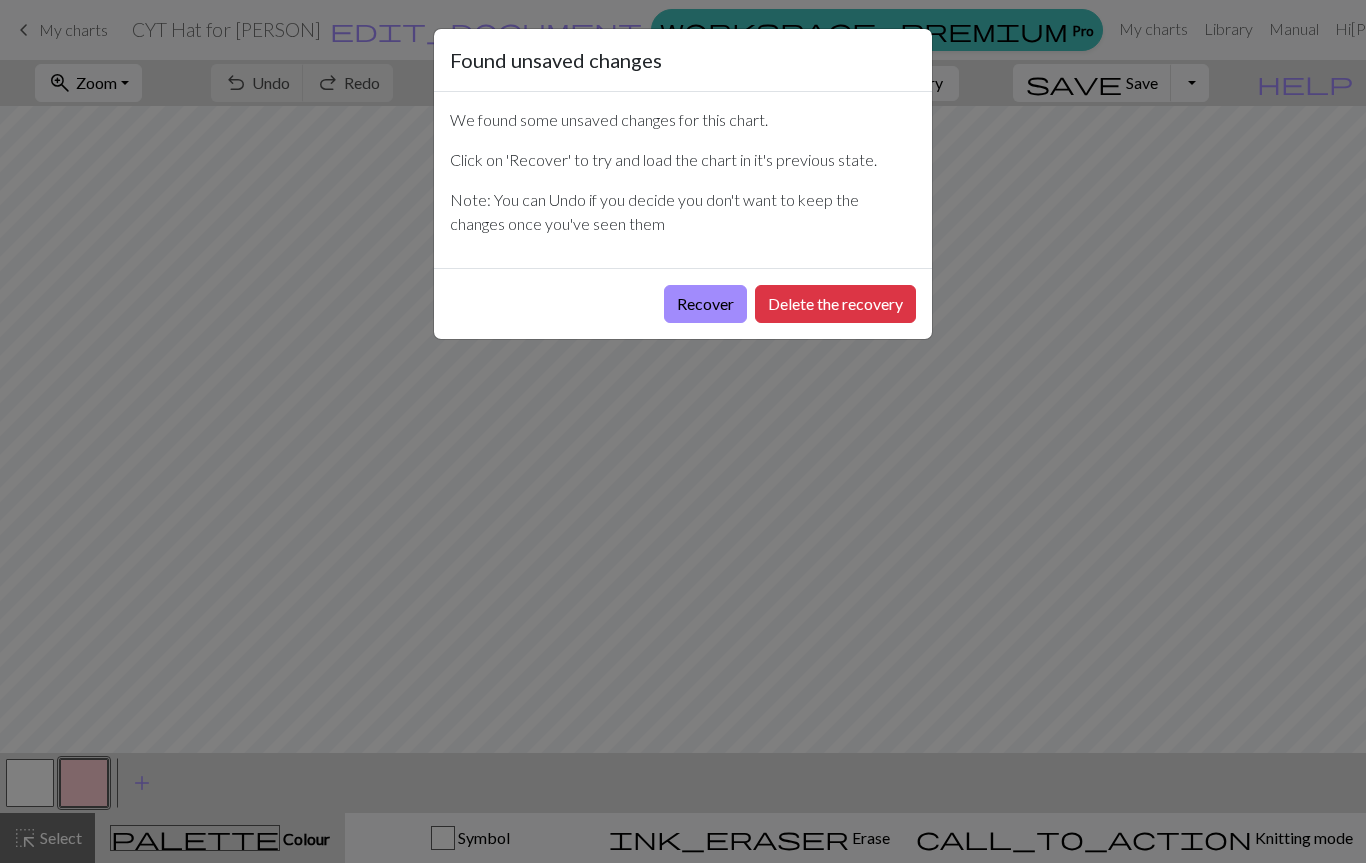 scroll, scrollTop: 0, scrollLeft: 0, axis: both 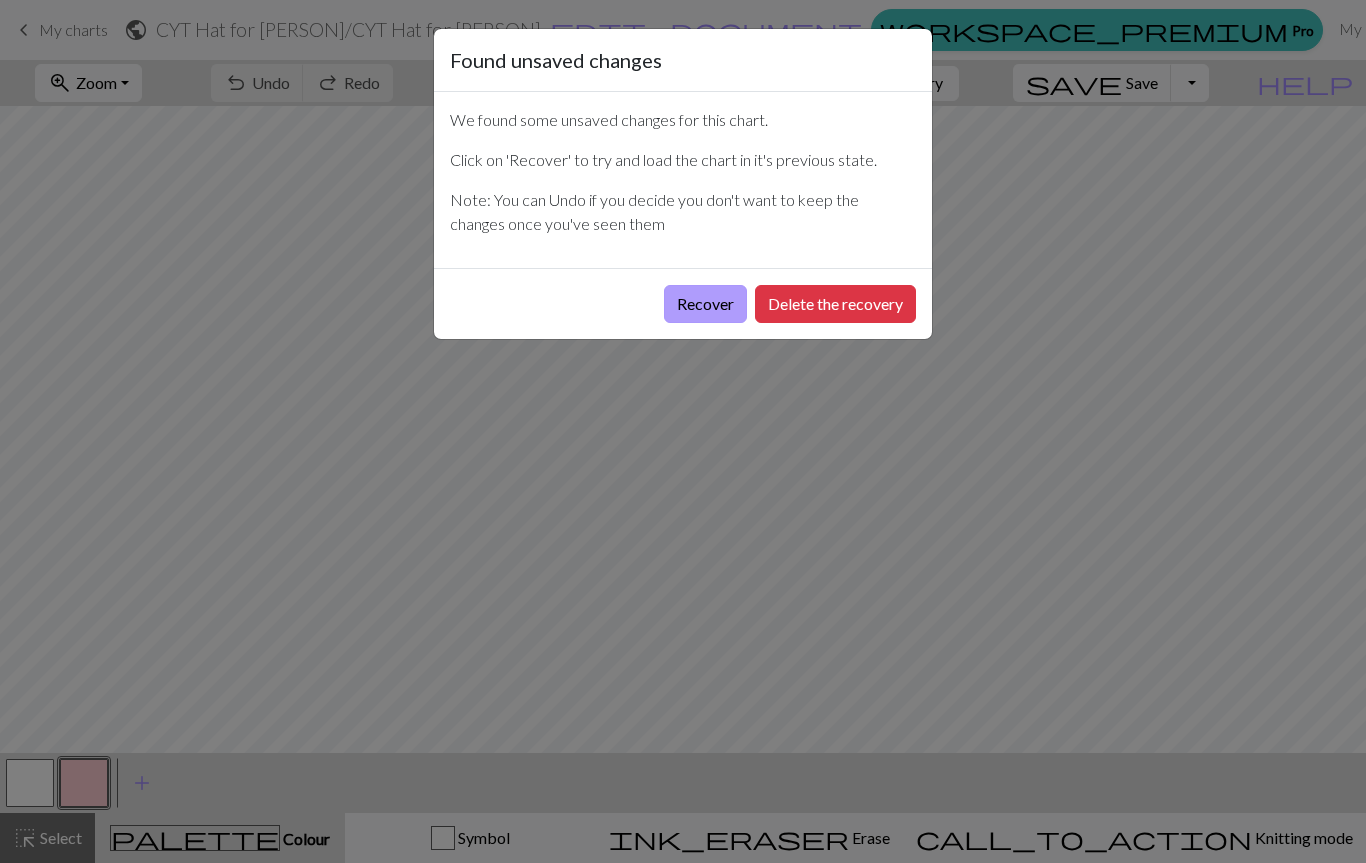 click on "Recover" at bounding box center (705, 304) 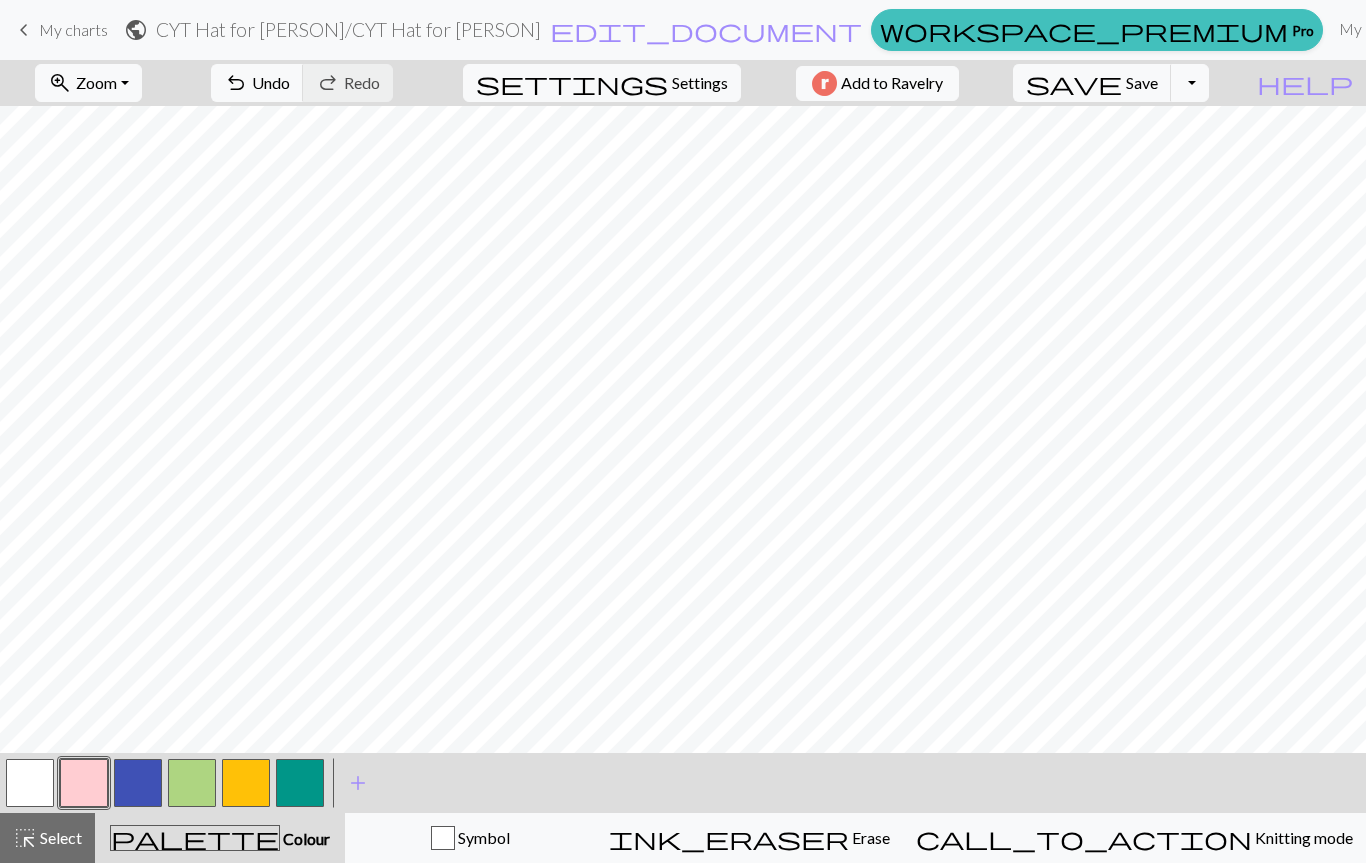 click at bounding box center (138, 783) 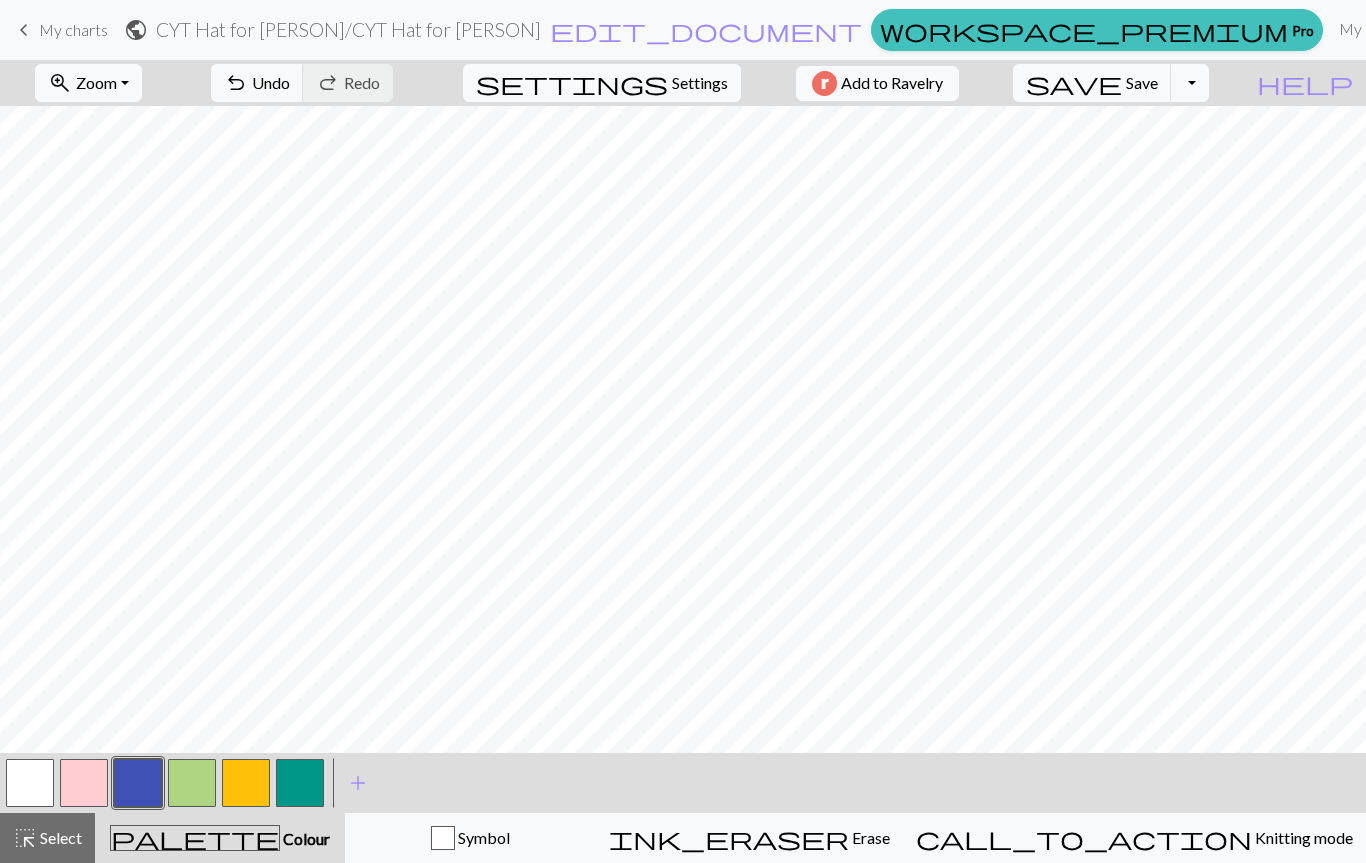 scroll, scrollTop: 143, scrollLeft: 0, axis: vertical 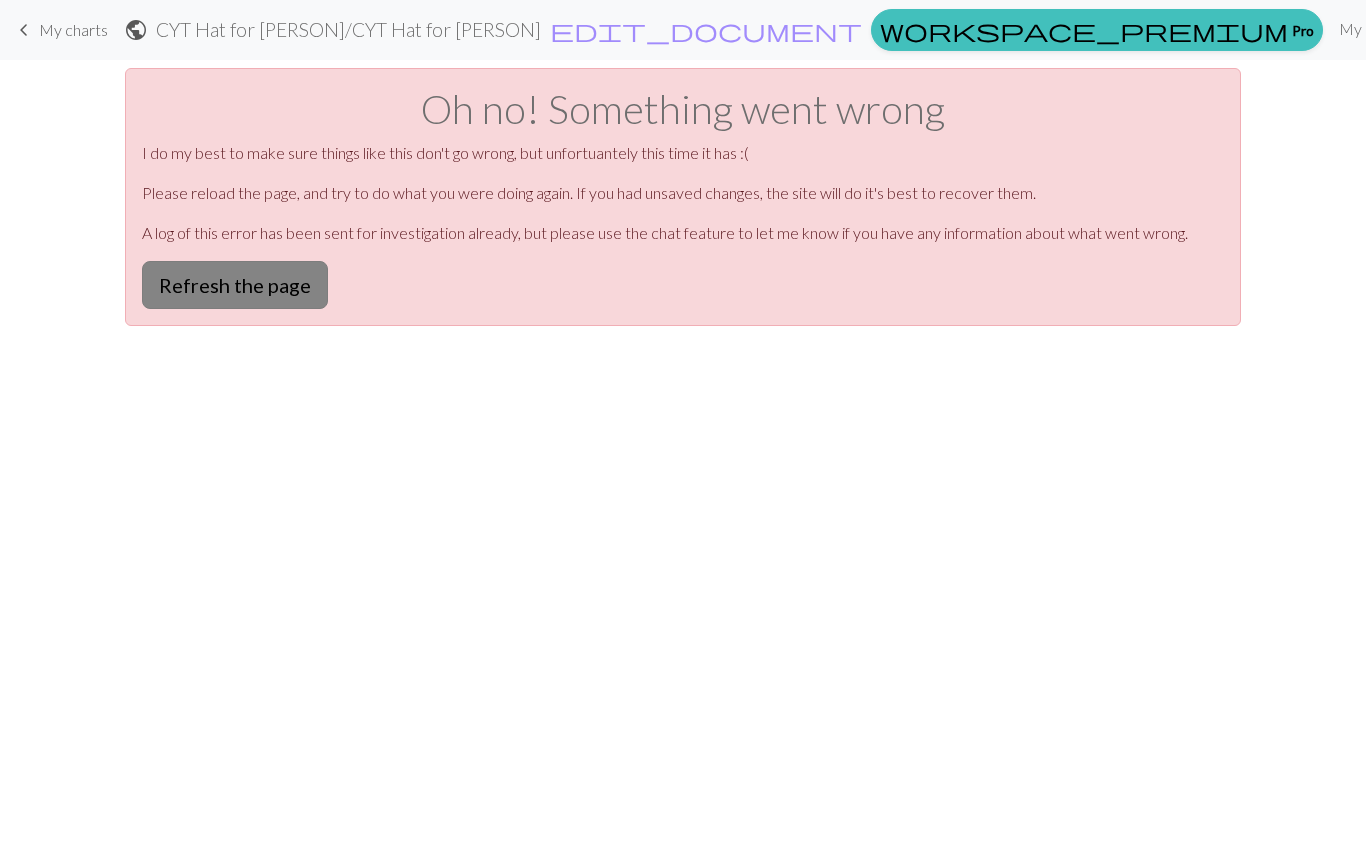 click on "Refresh the page" at bounding box center (235, 285) 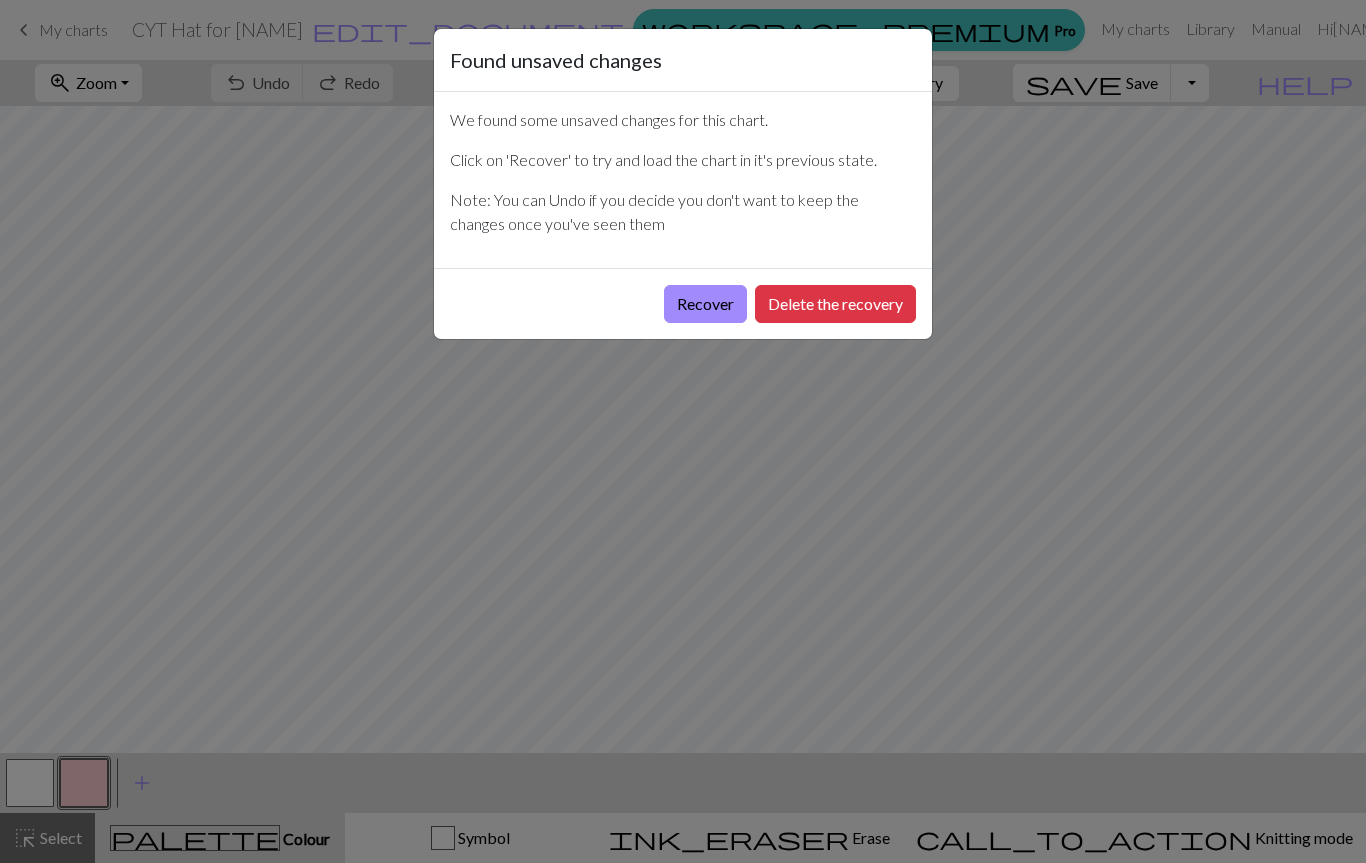 scroll, scrollTop: 0, scrollLeft: 0, axis: both 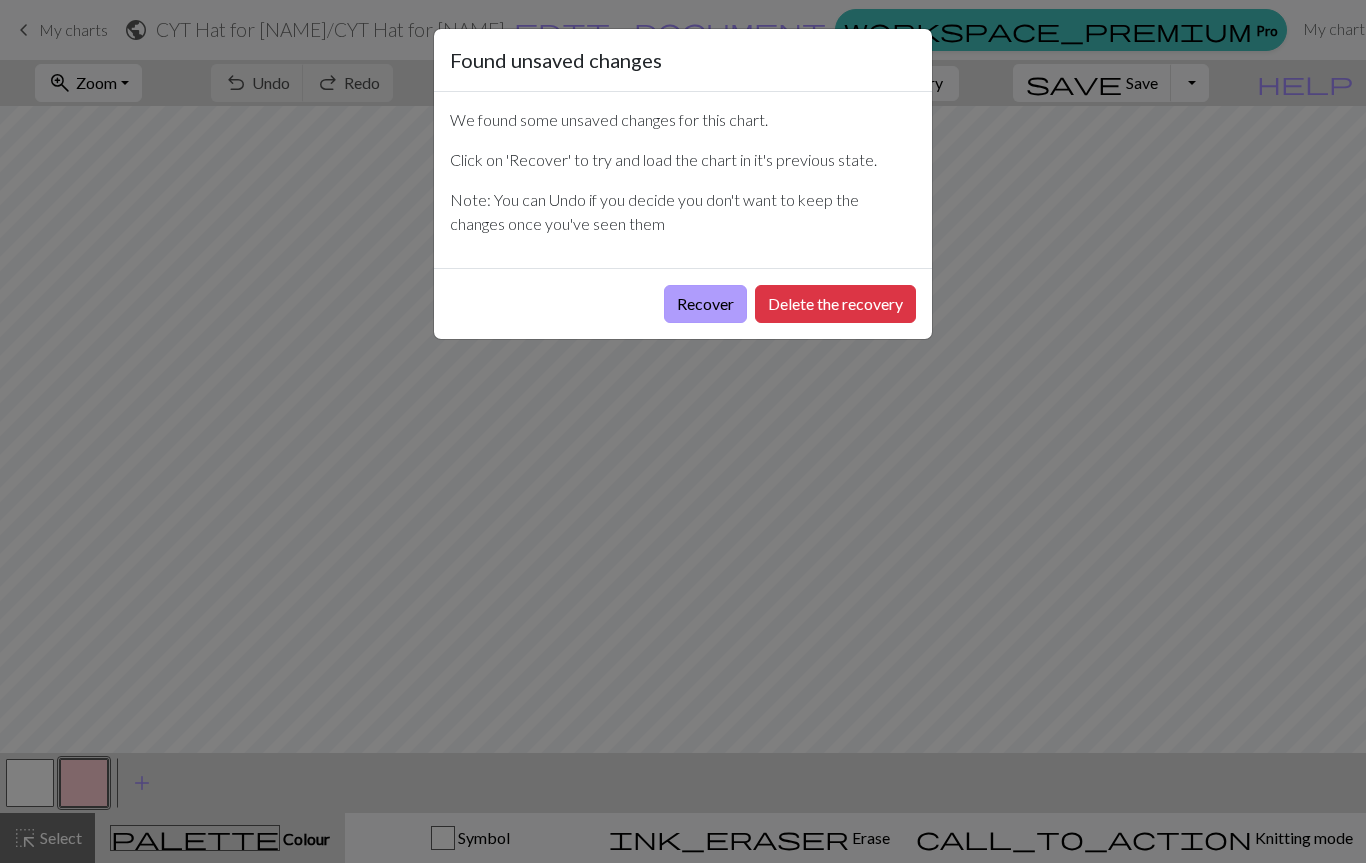 click on "Recover" at bounding box center [705, 304] 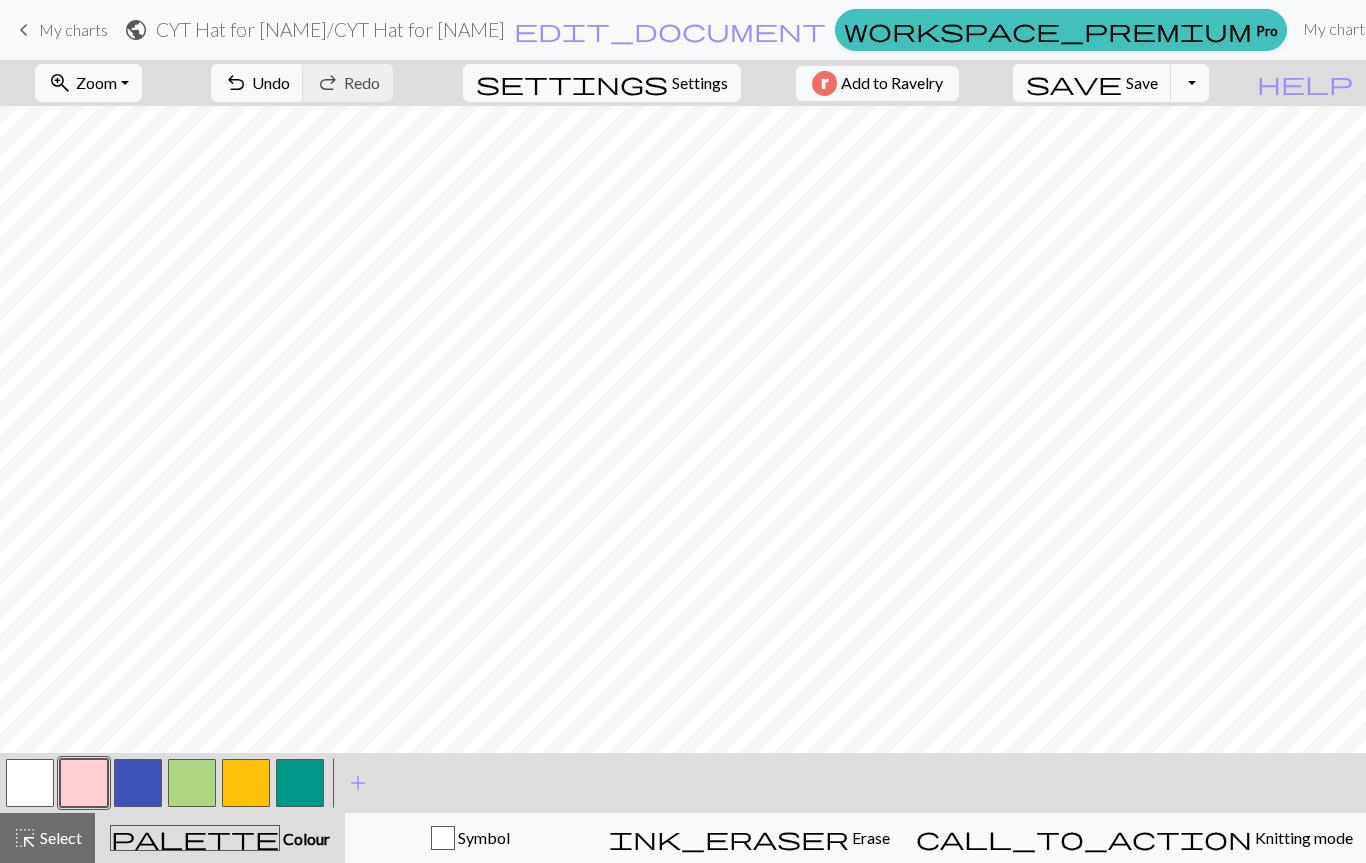 click at bounding box center [246, 783] 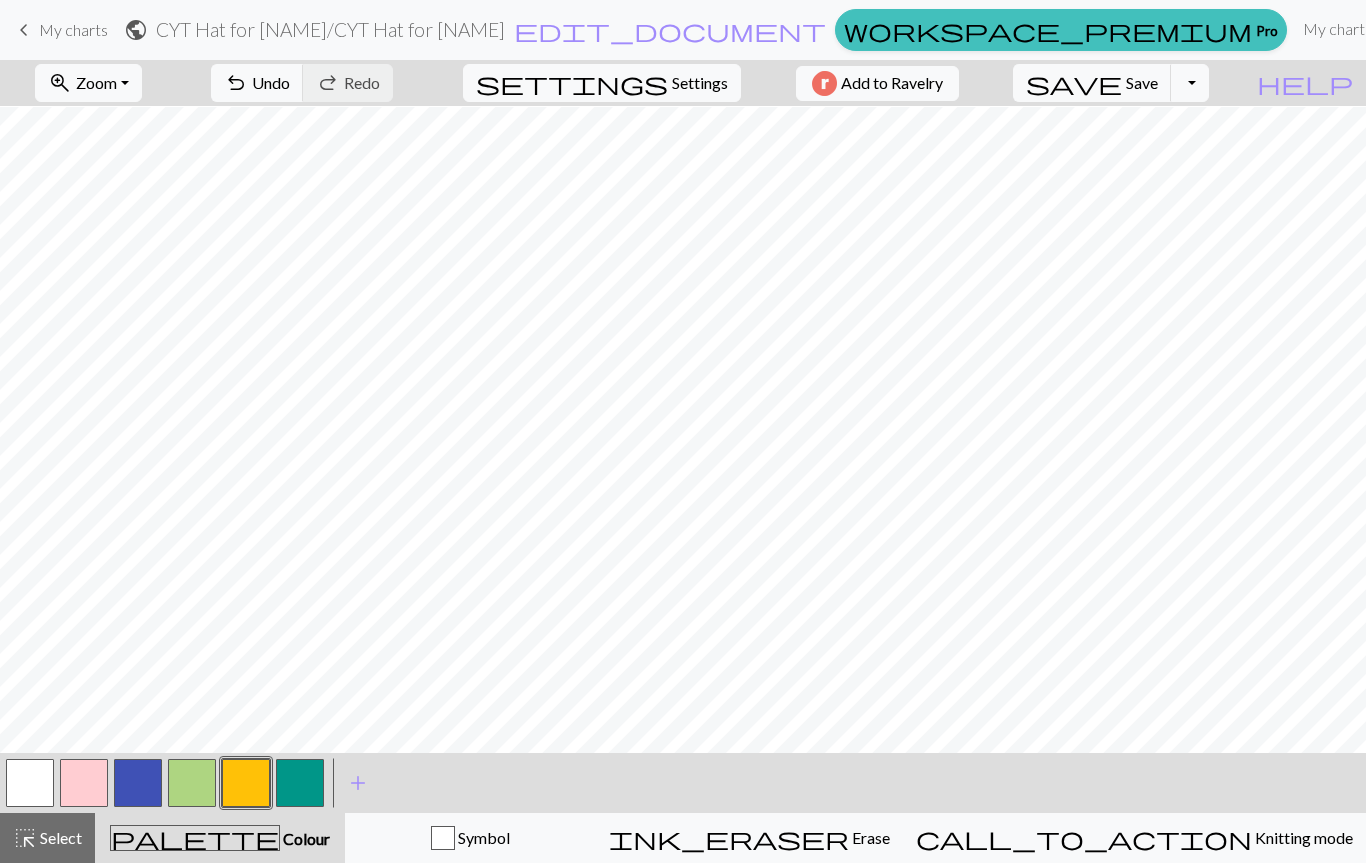 scroll, scrollTop: 143, scrollLeft: 0, axis: vertical 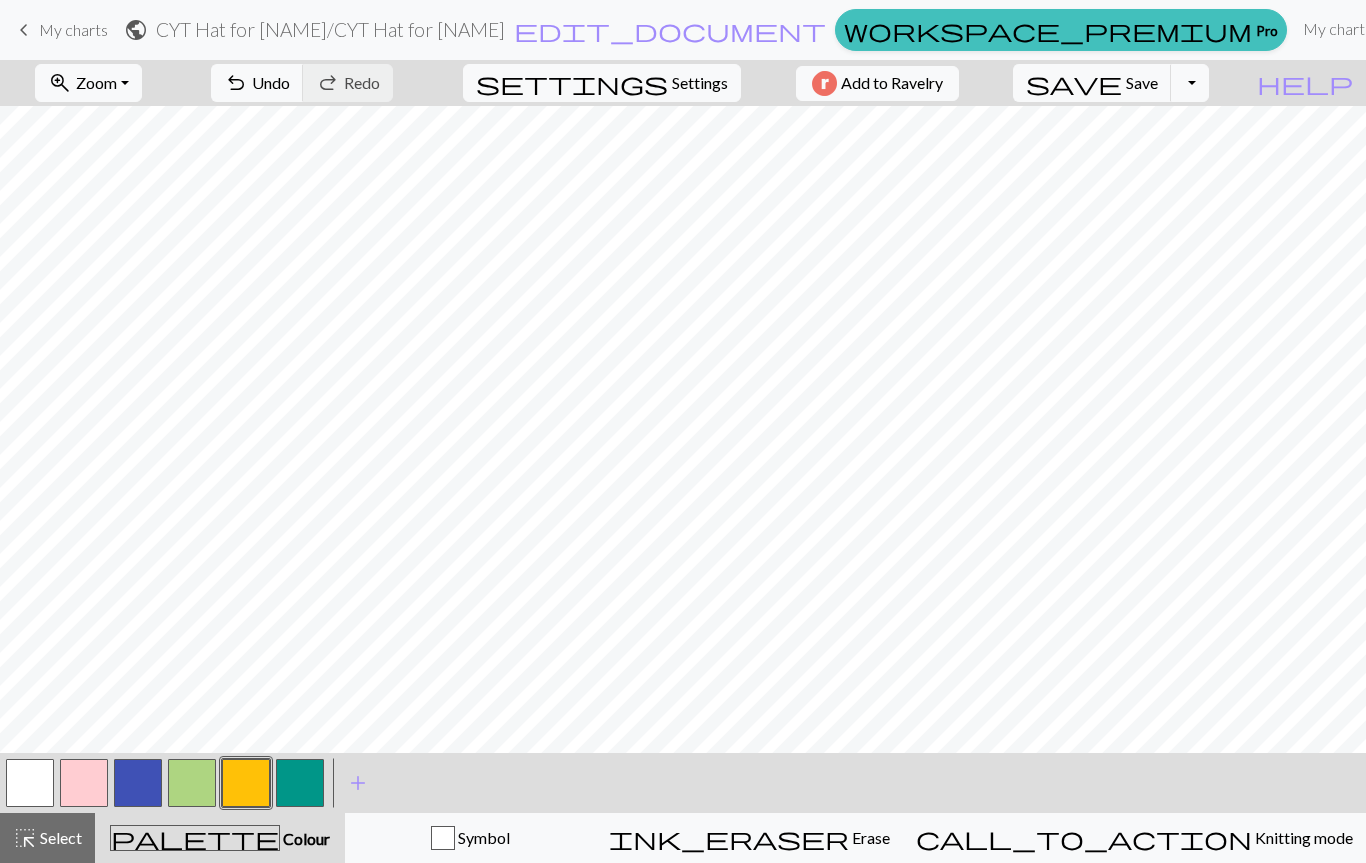 click at bounding box center [192, 783] 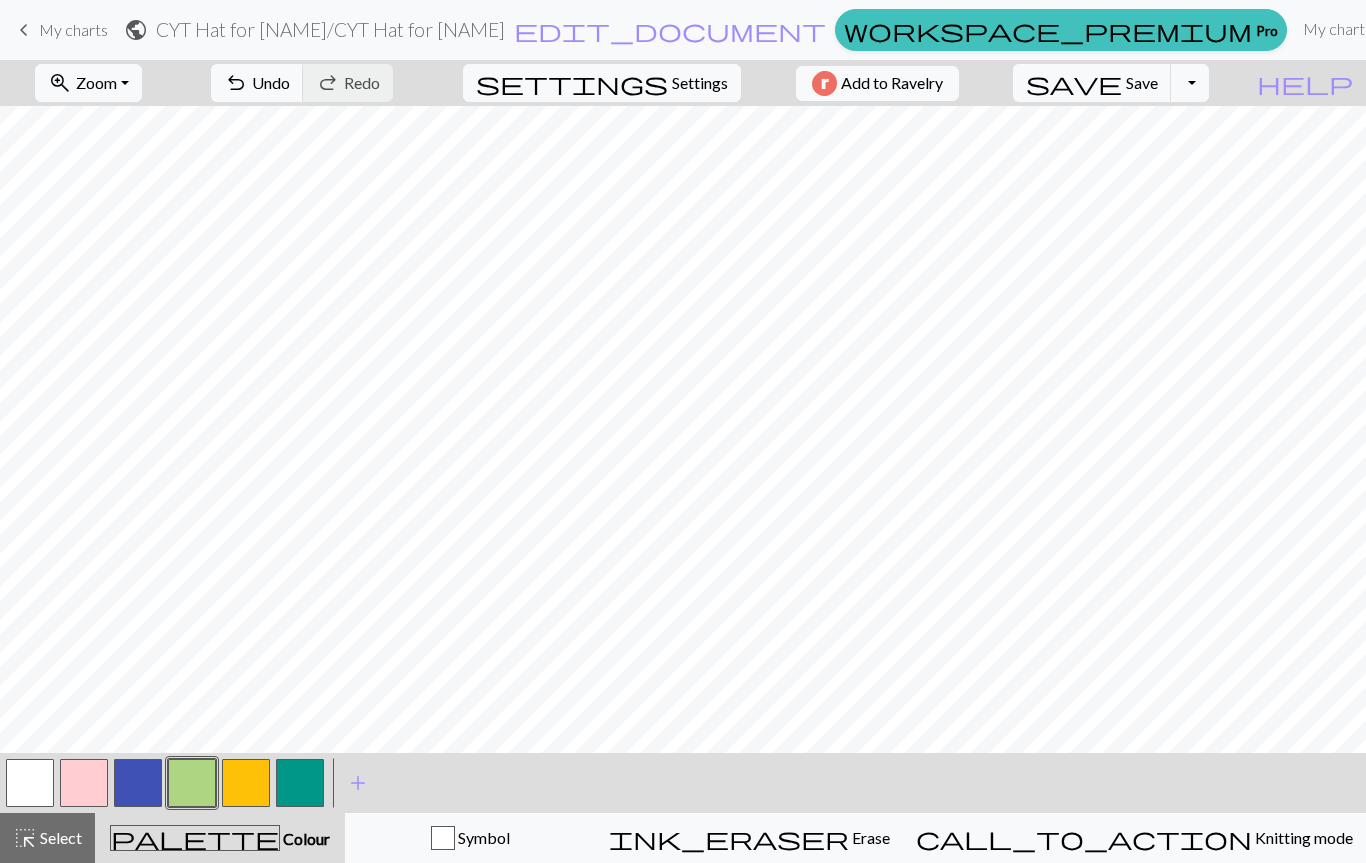 scroll, scrollTop: 2, scrollLeft: 0, axis: vertical 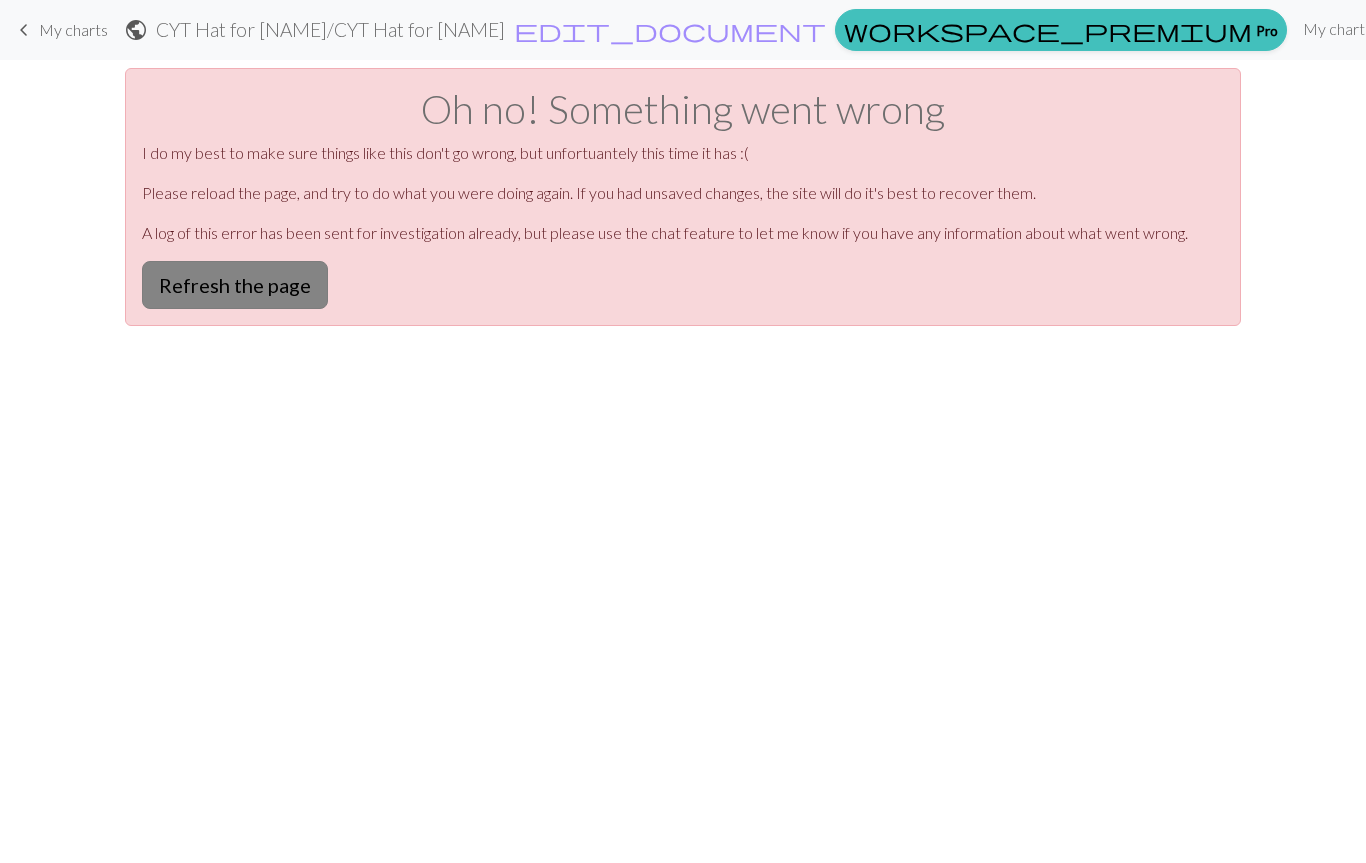 click on "Refresh the page" at bounding box center (235, 285) 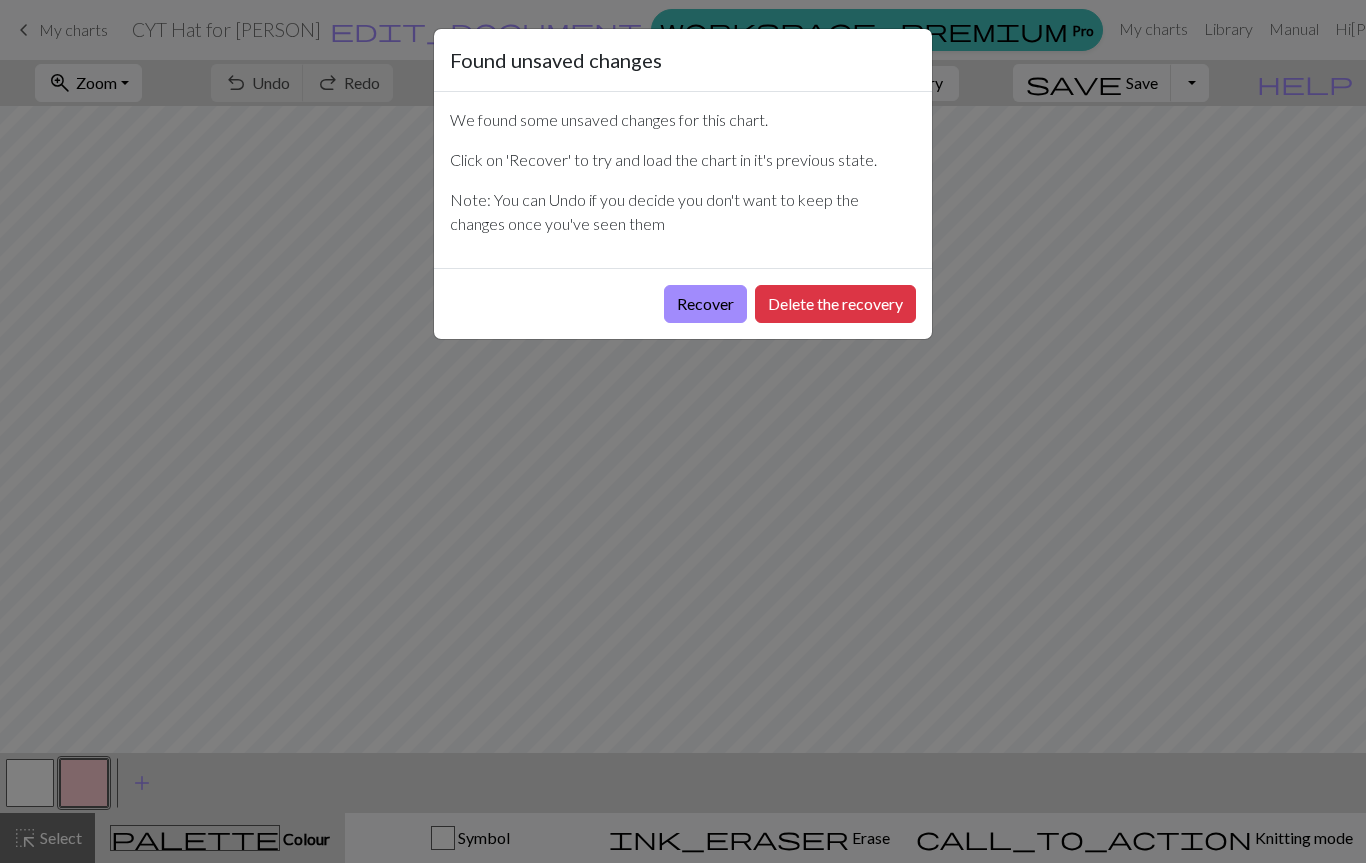 scroll, scrollTop: 0, scrollLeft: 0, axis: both 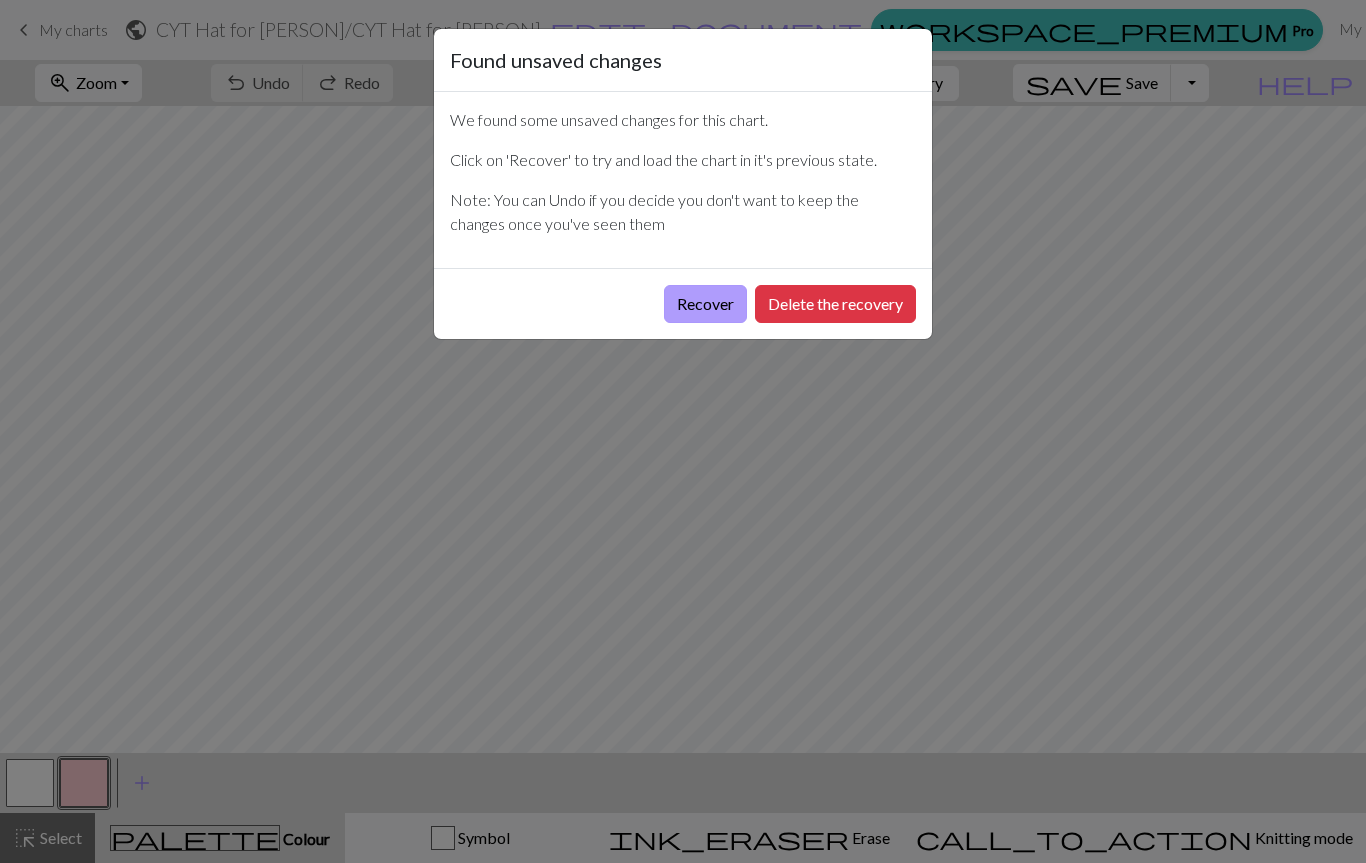 click on "Recover" at bounding box center [705, 304] 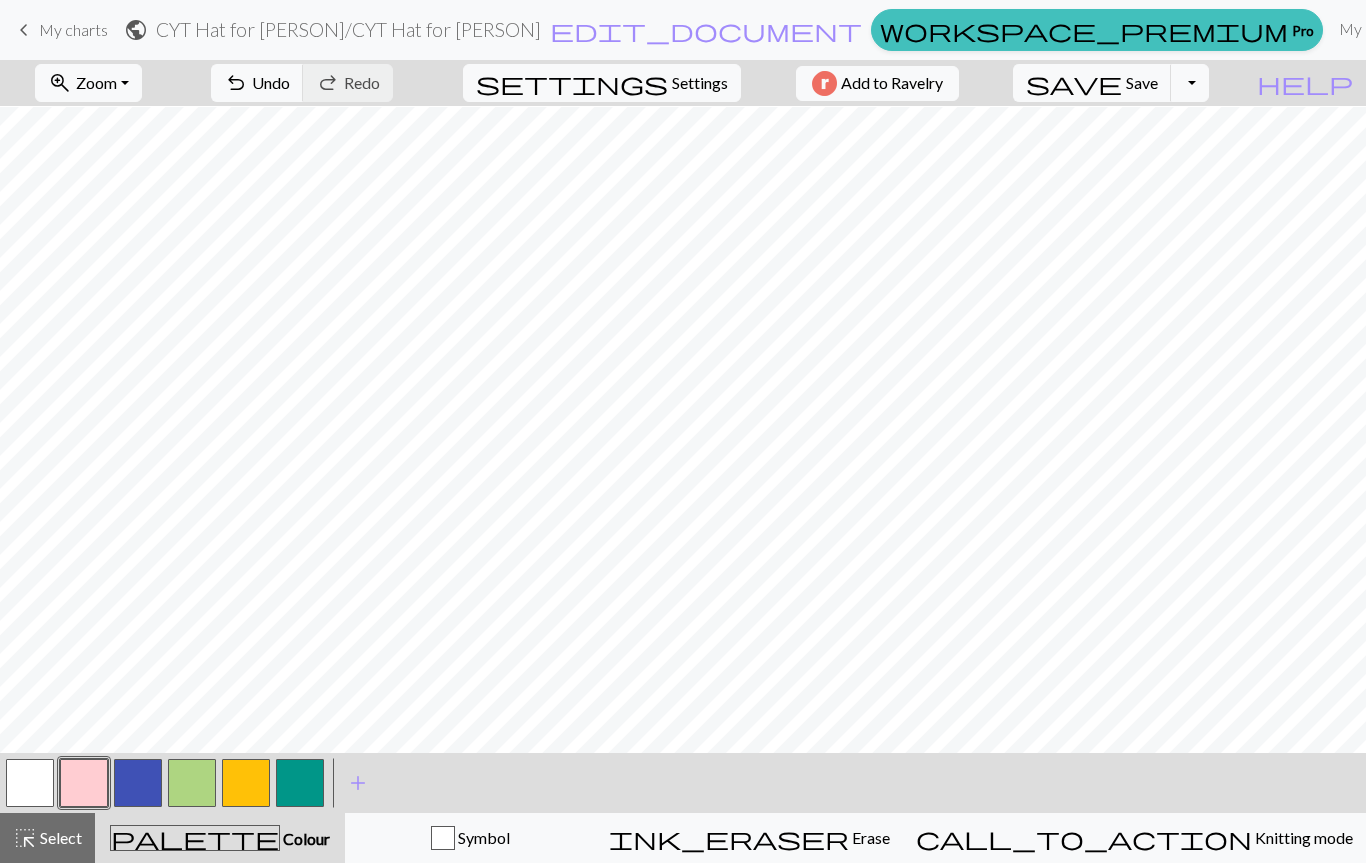 scroll, scrollTop: 143, scrollLeft: 0, axis: vertical 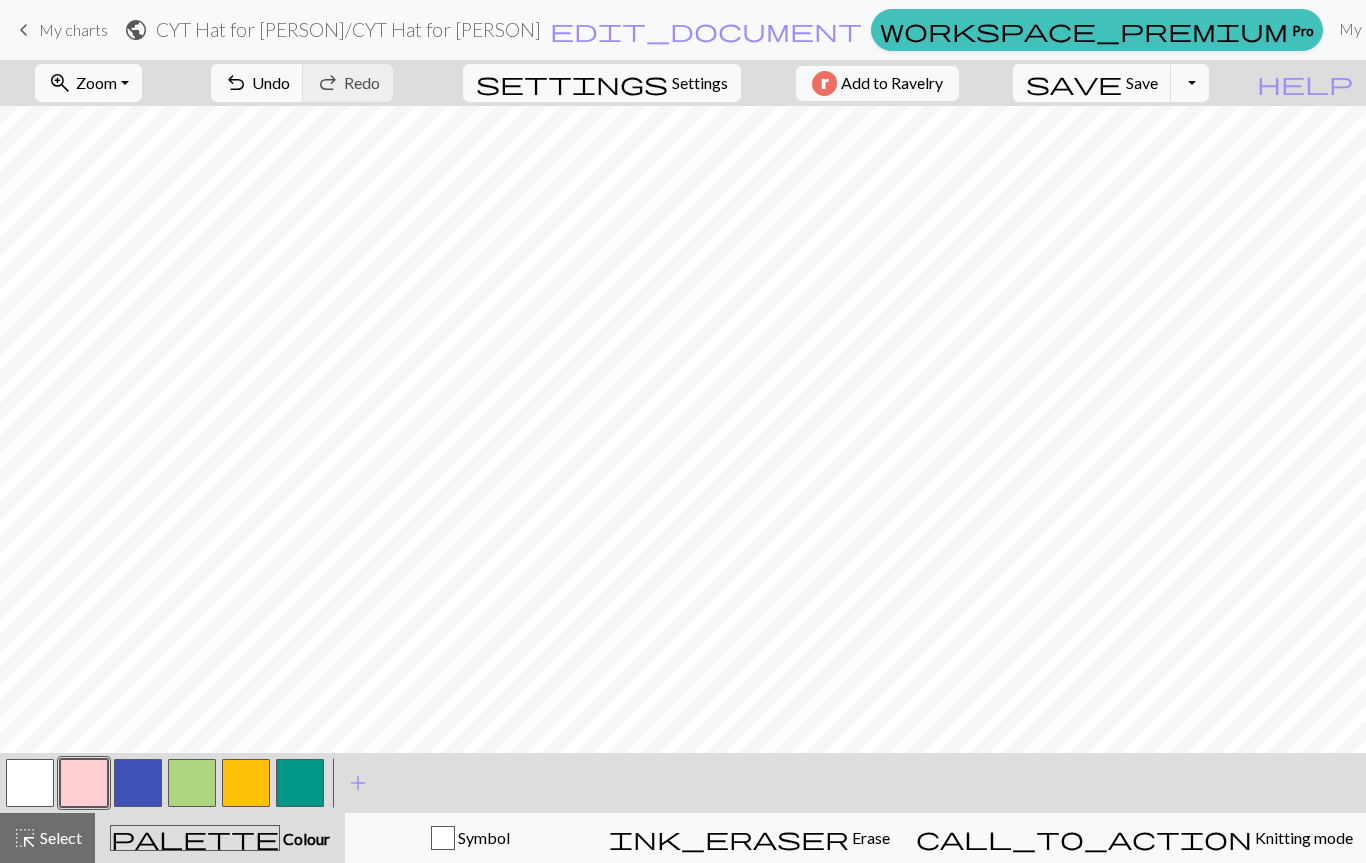 click at bounding box center [246, 783] 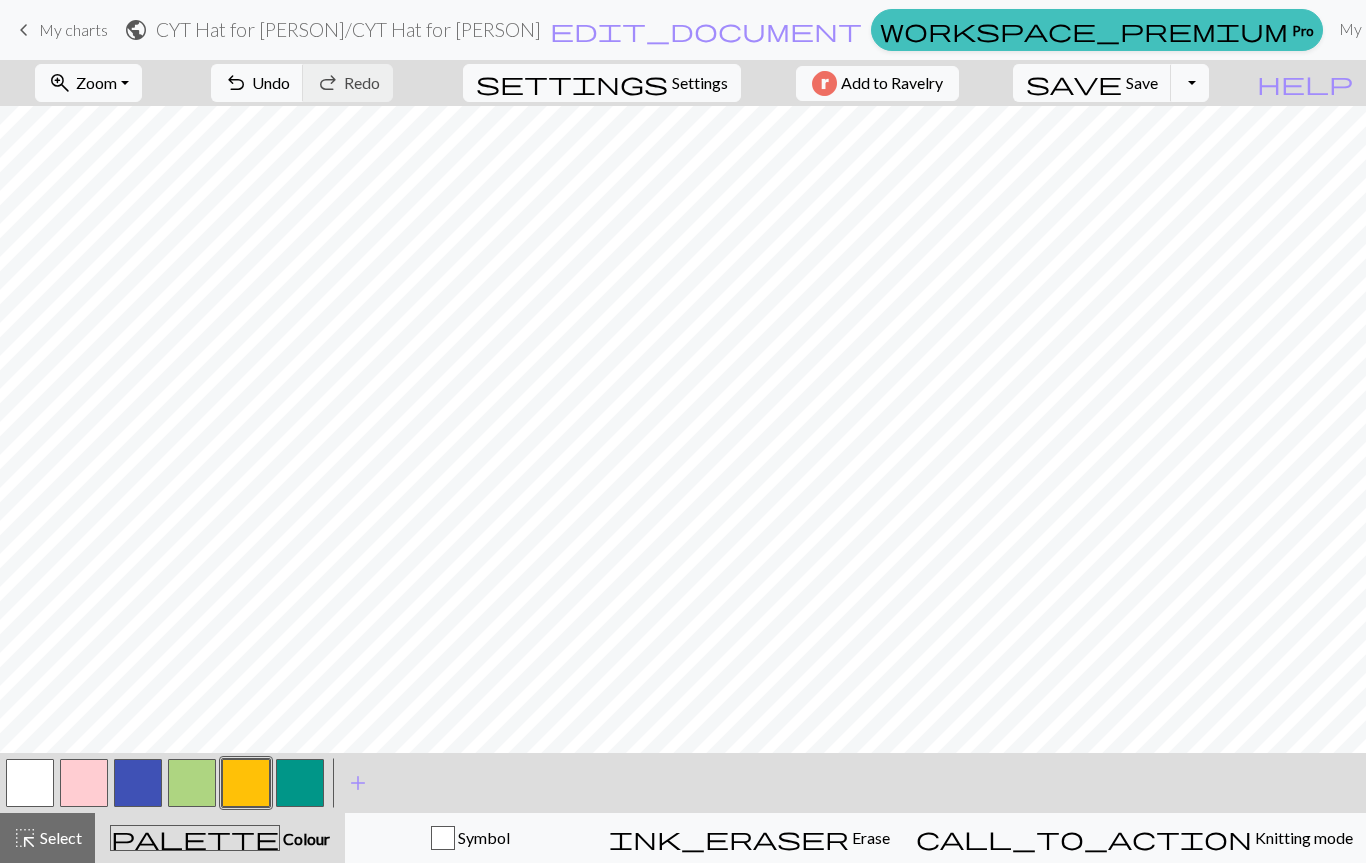 click at bounding box center [192, 783] 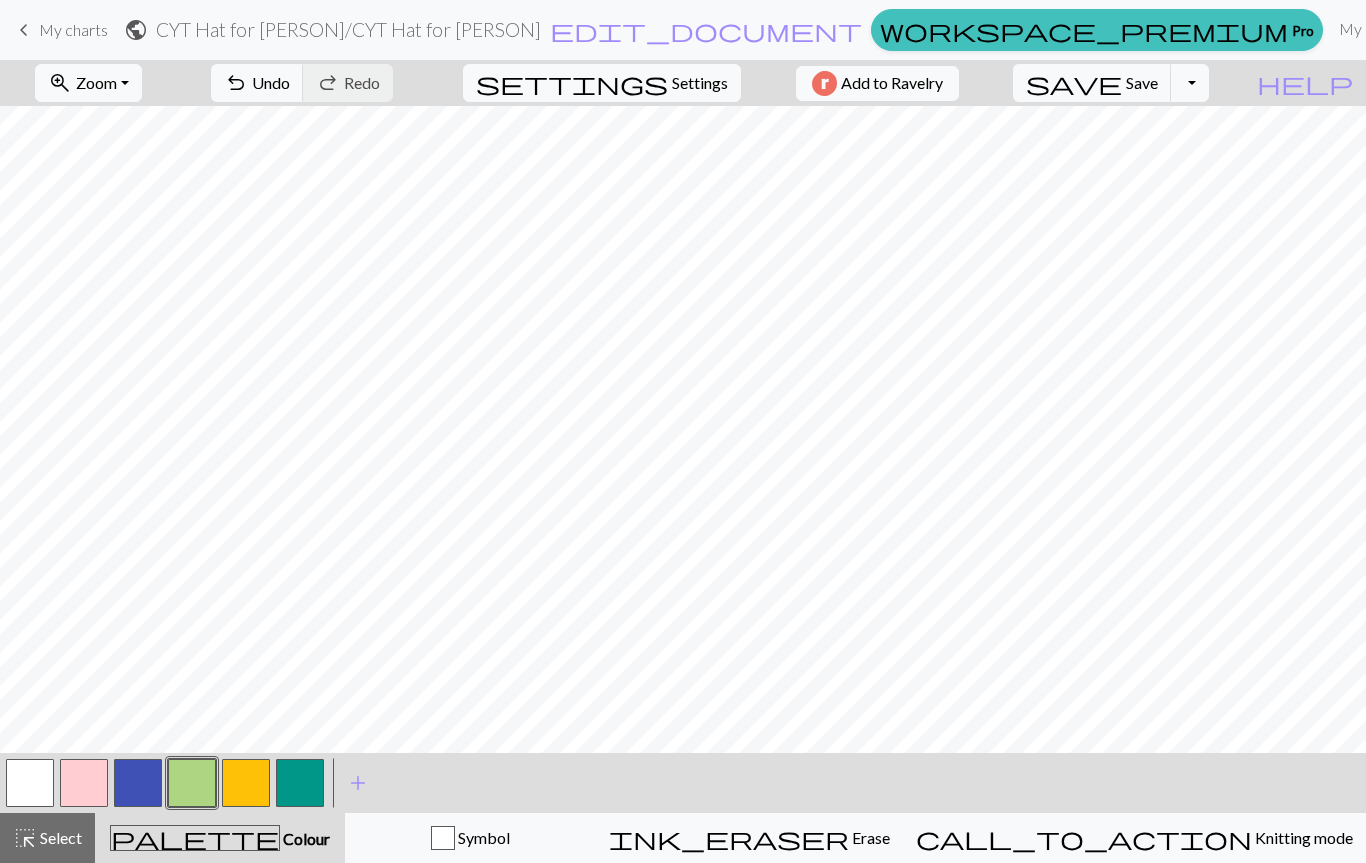 click at bounding box center (246, 783) 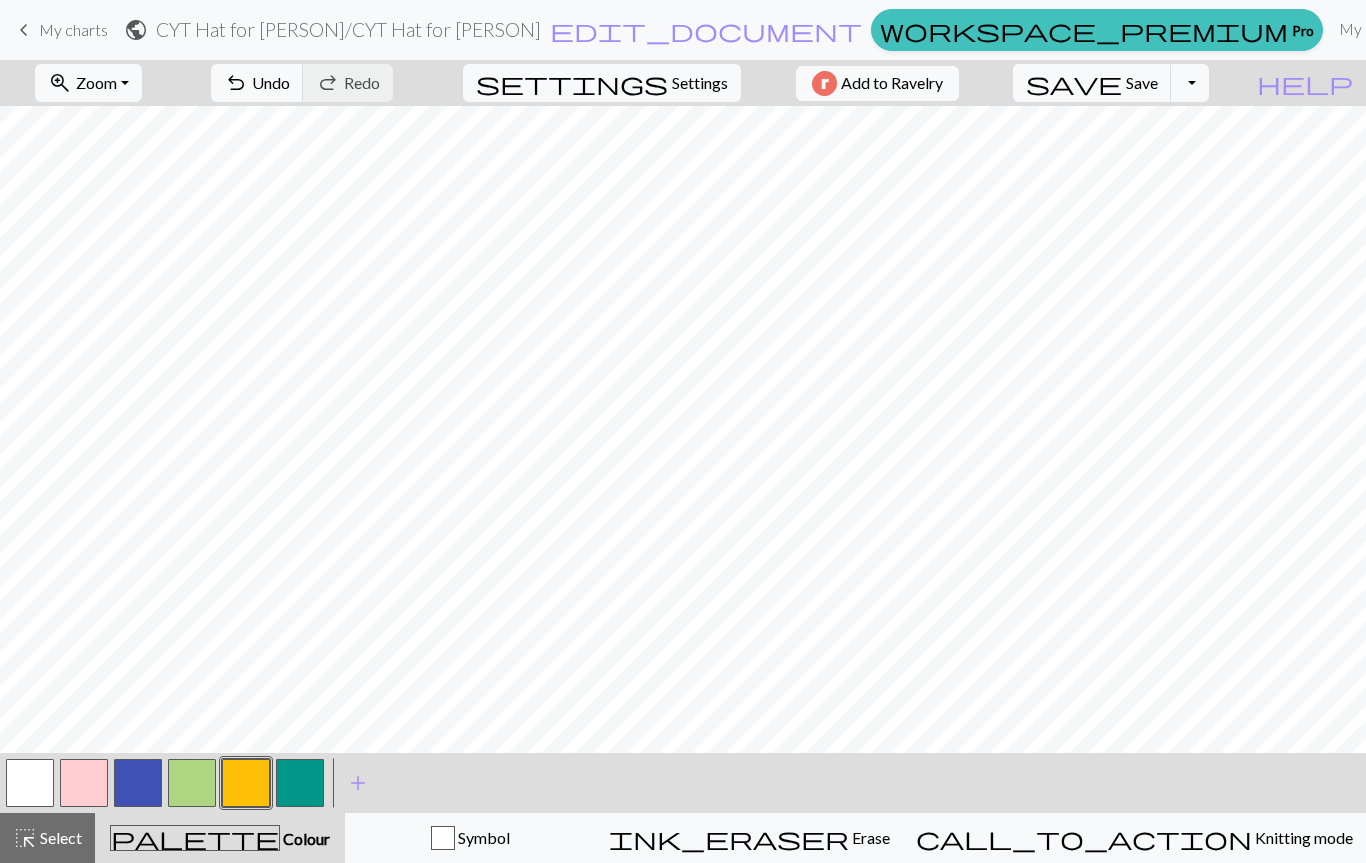 click at bounding box center (192, 783) 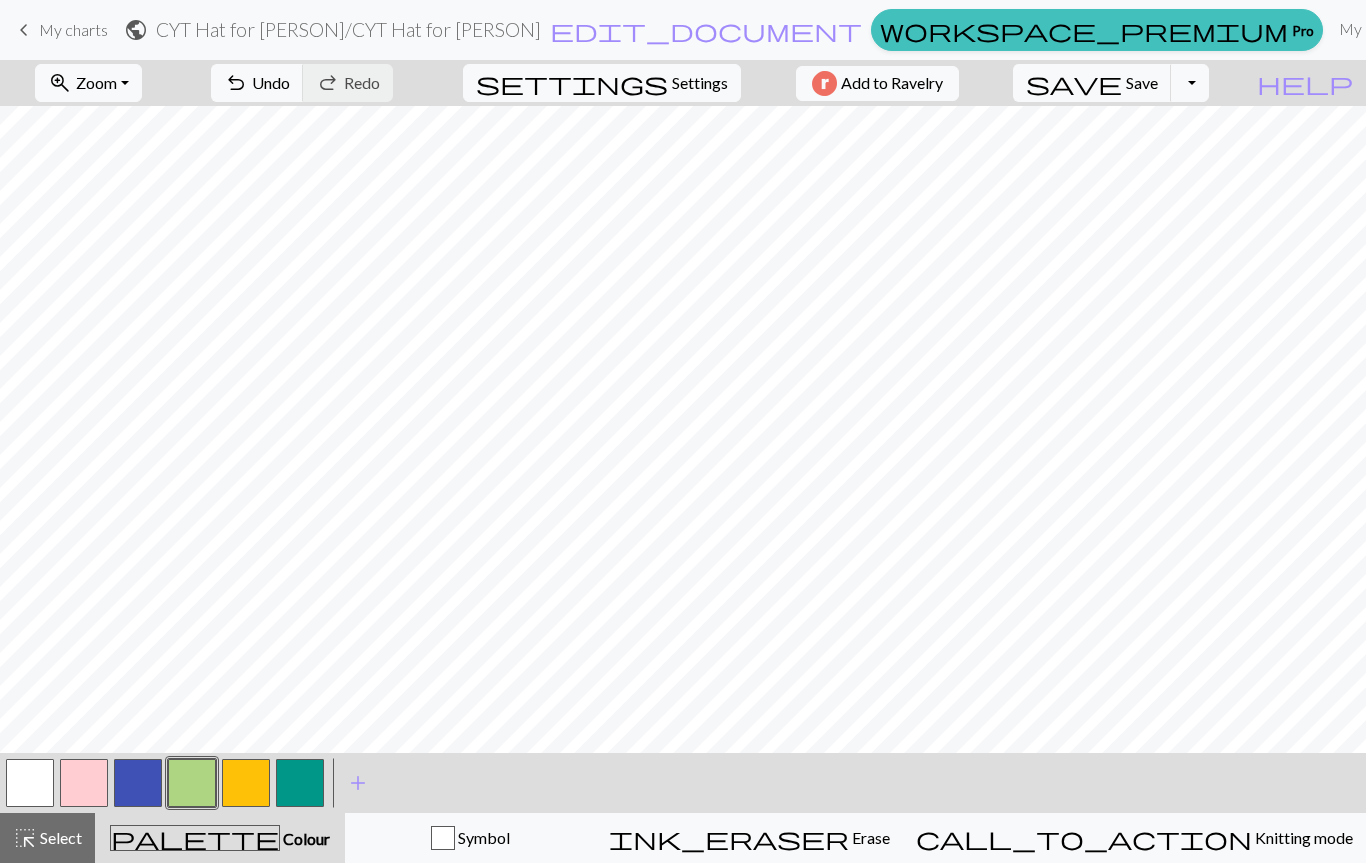 click at bounding box center [246, 783] 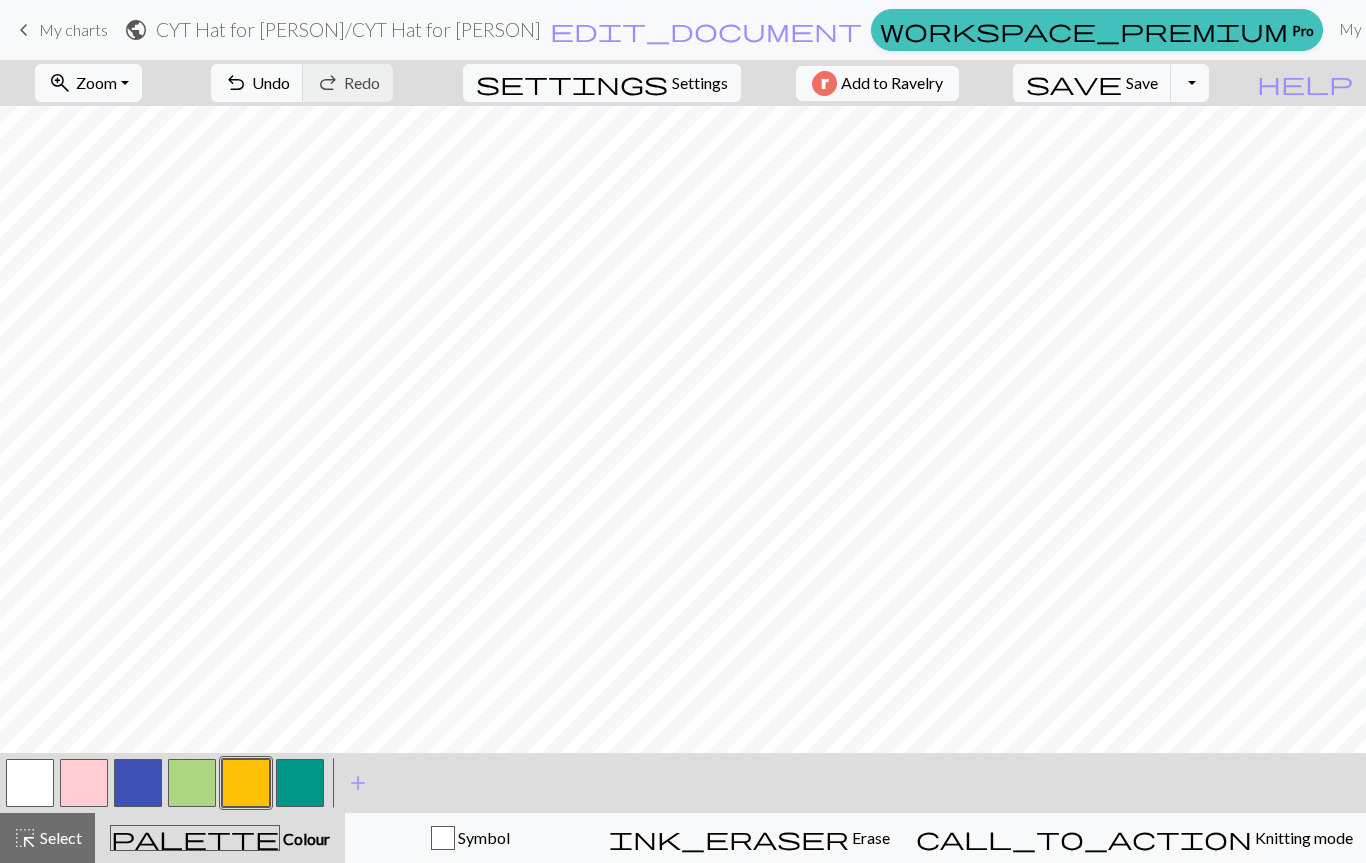 click at bounding box center (192, 783) 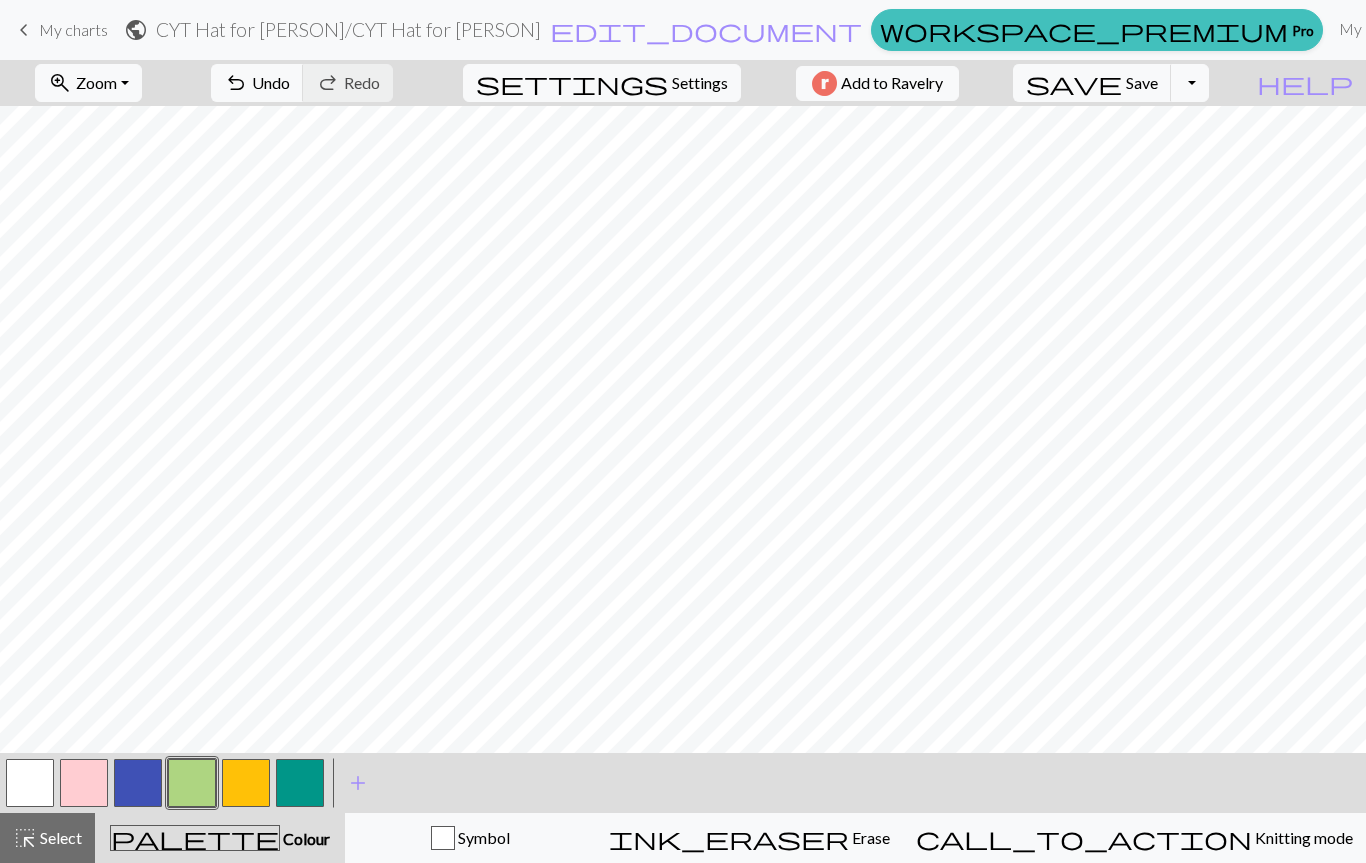 click at bounding box center (300, 783) 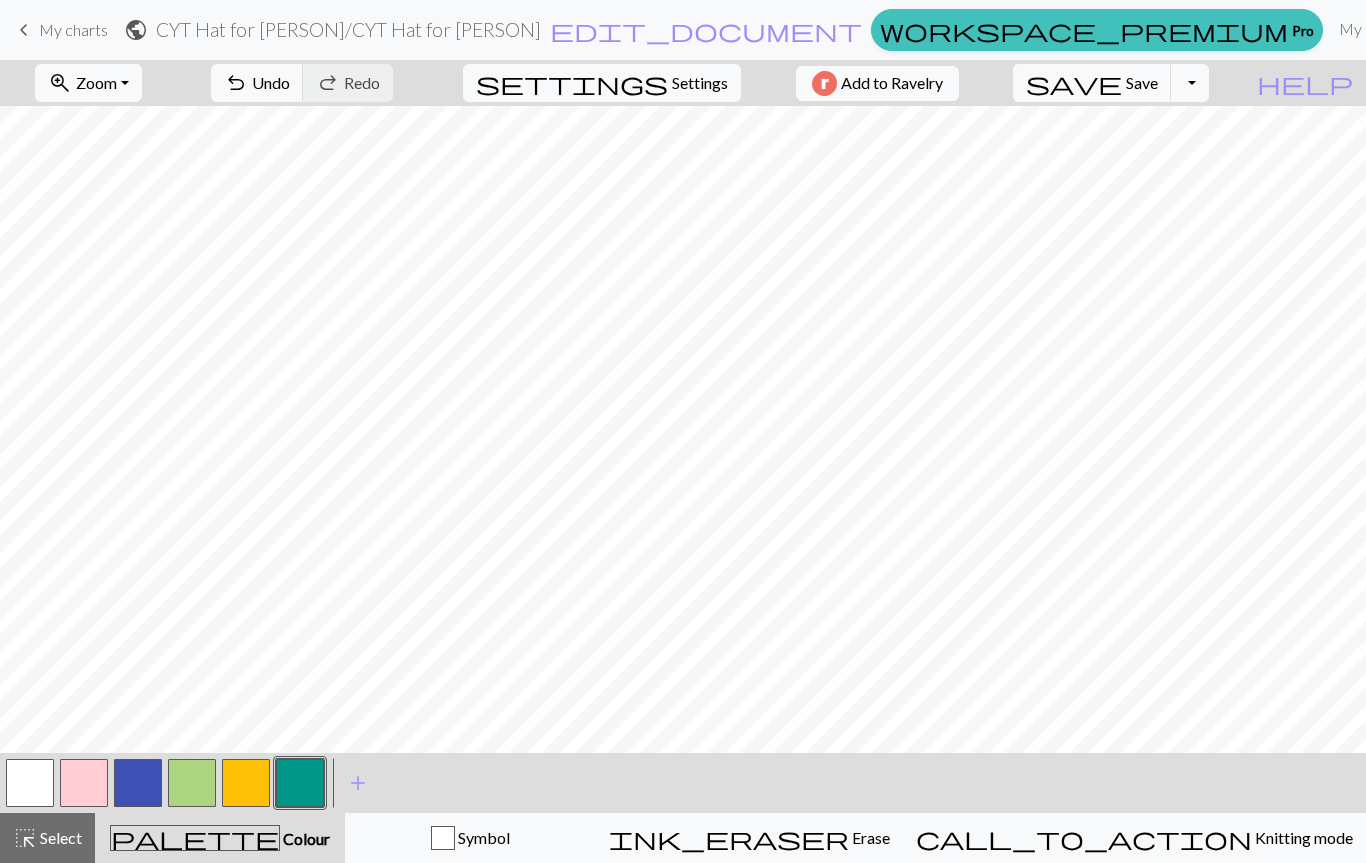 scroll, scrollTop: 68, scrollLeft: 0, axis: vertical 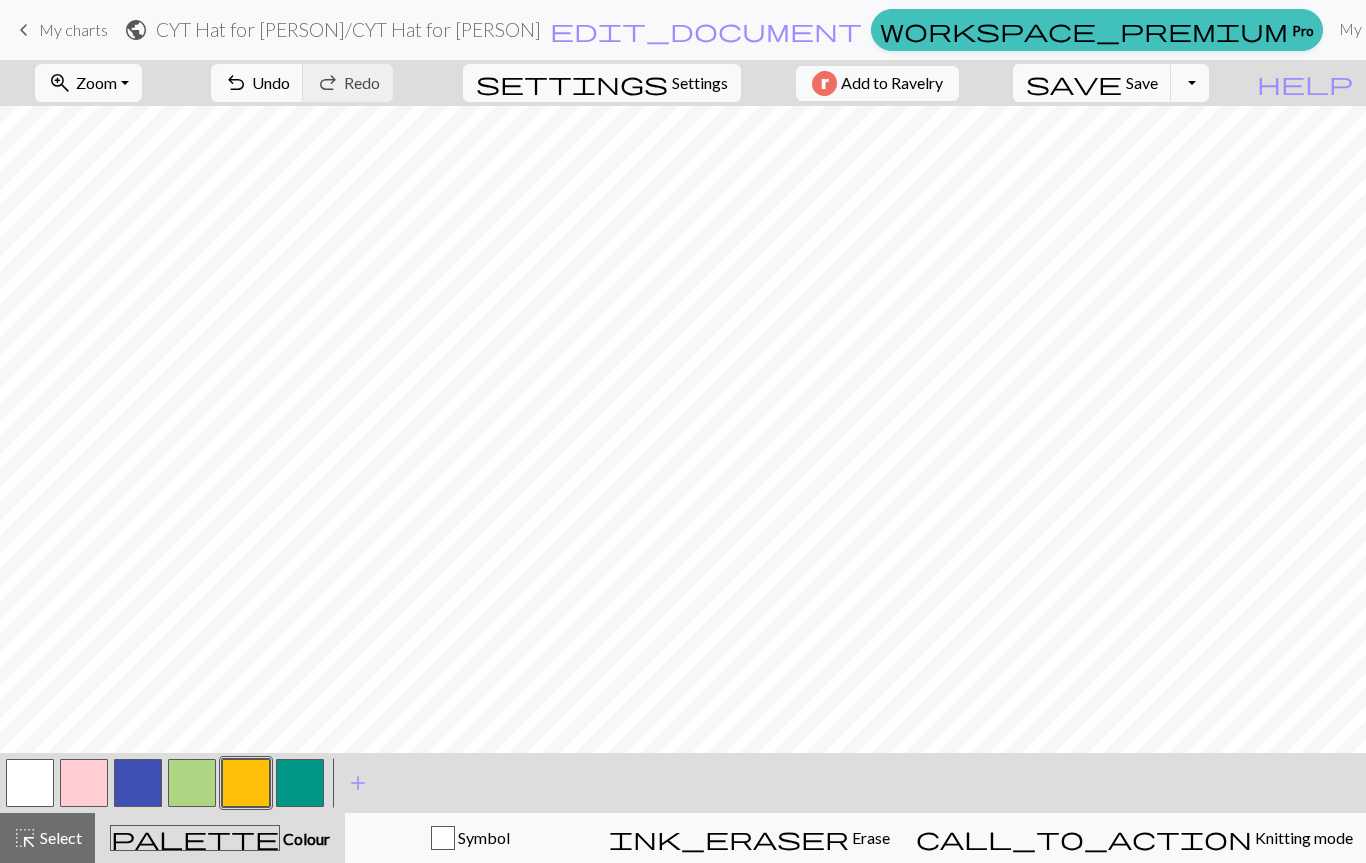 click at bounding box center [300, 783] 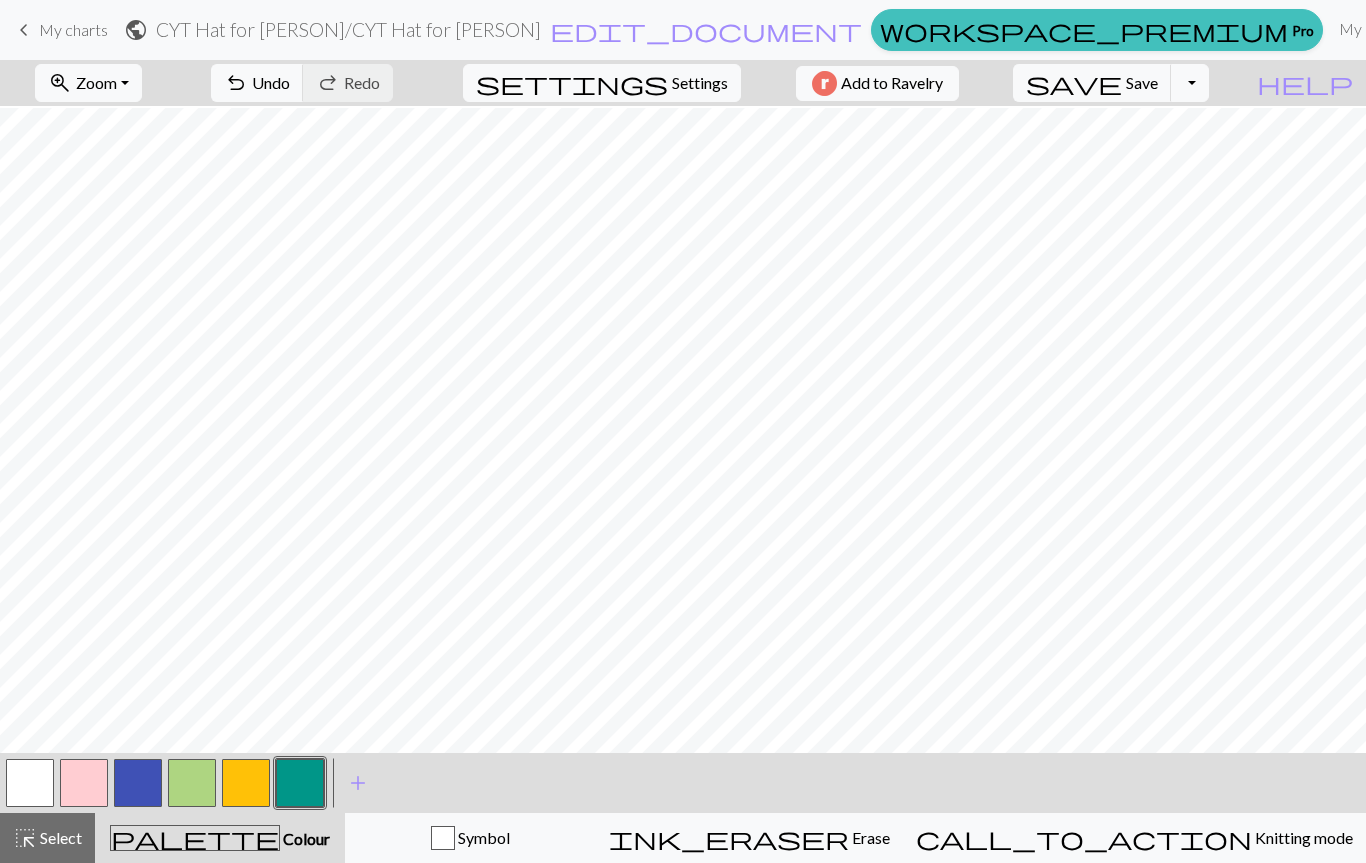 scroll, scrollTop: 0, scrollLeft: 0, axis: both 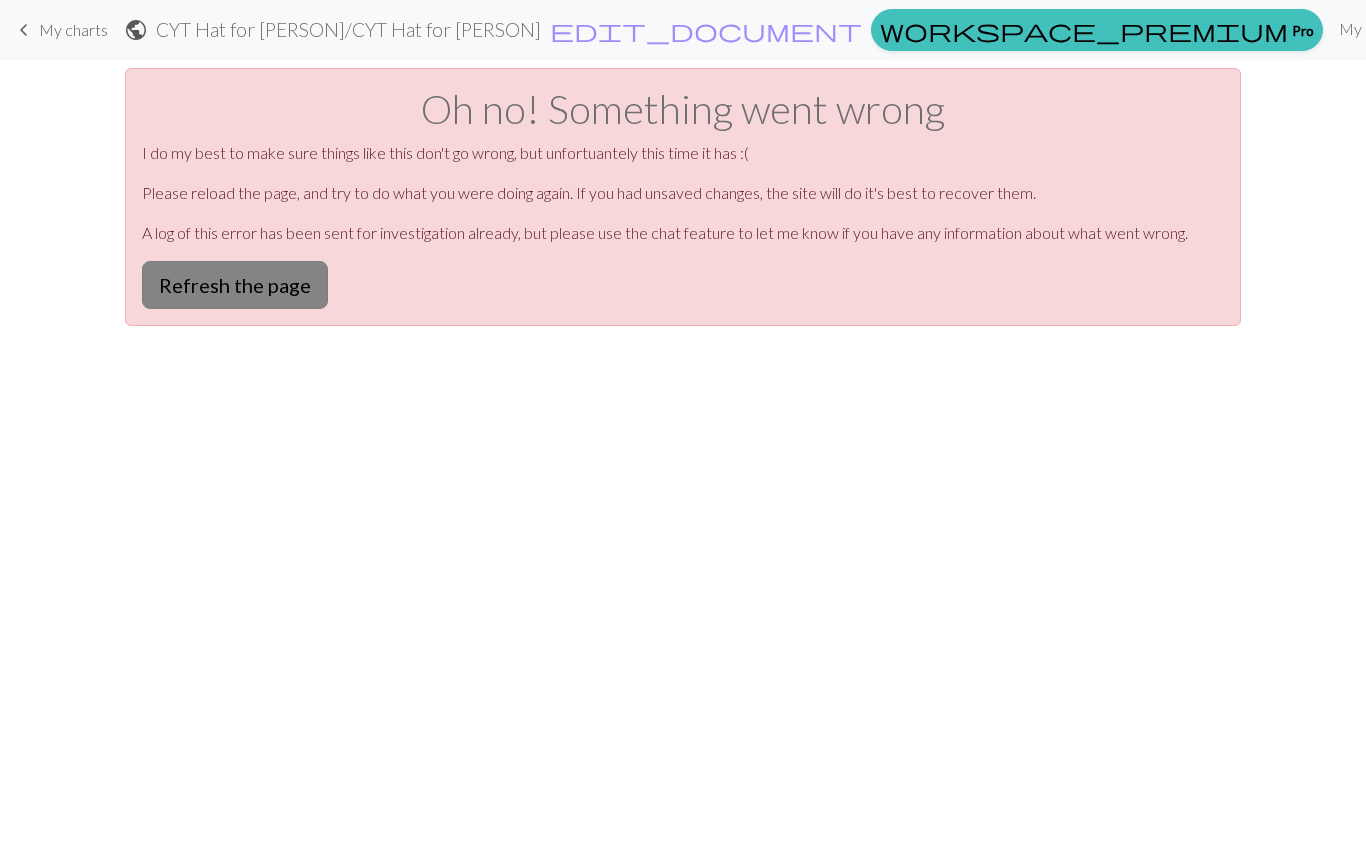 click on "Refresh the page" at bounding box center [235, 285] 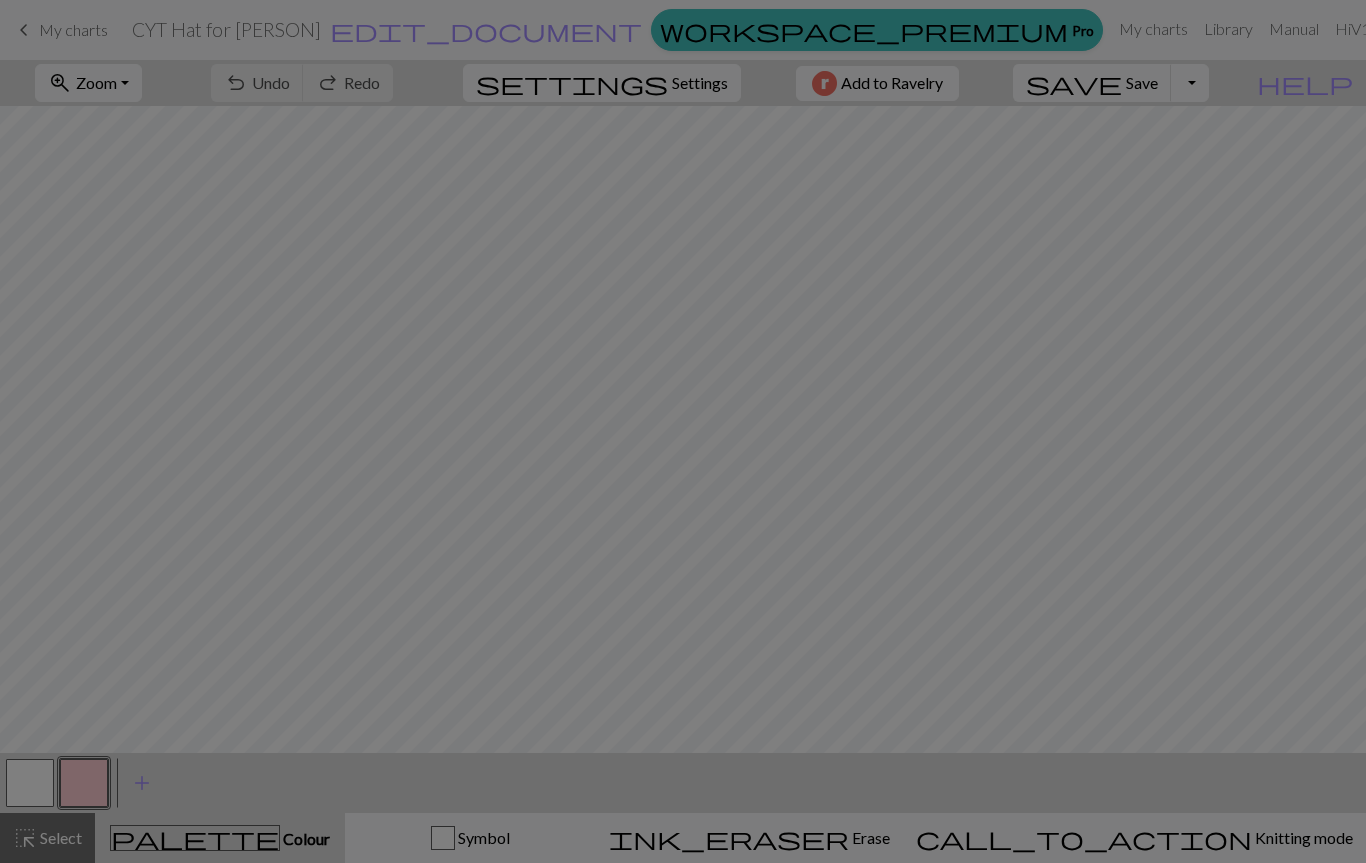 scroll, scrollTop: 0, scrollLeft: 0, axis: both 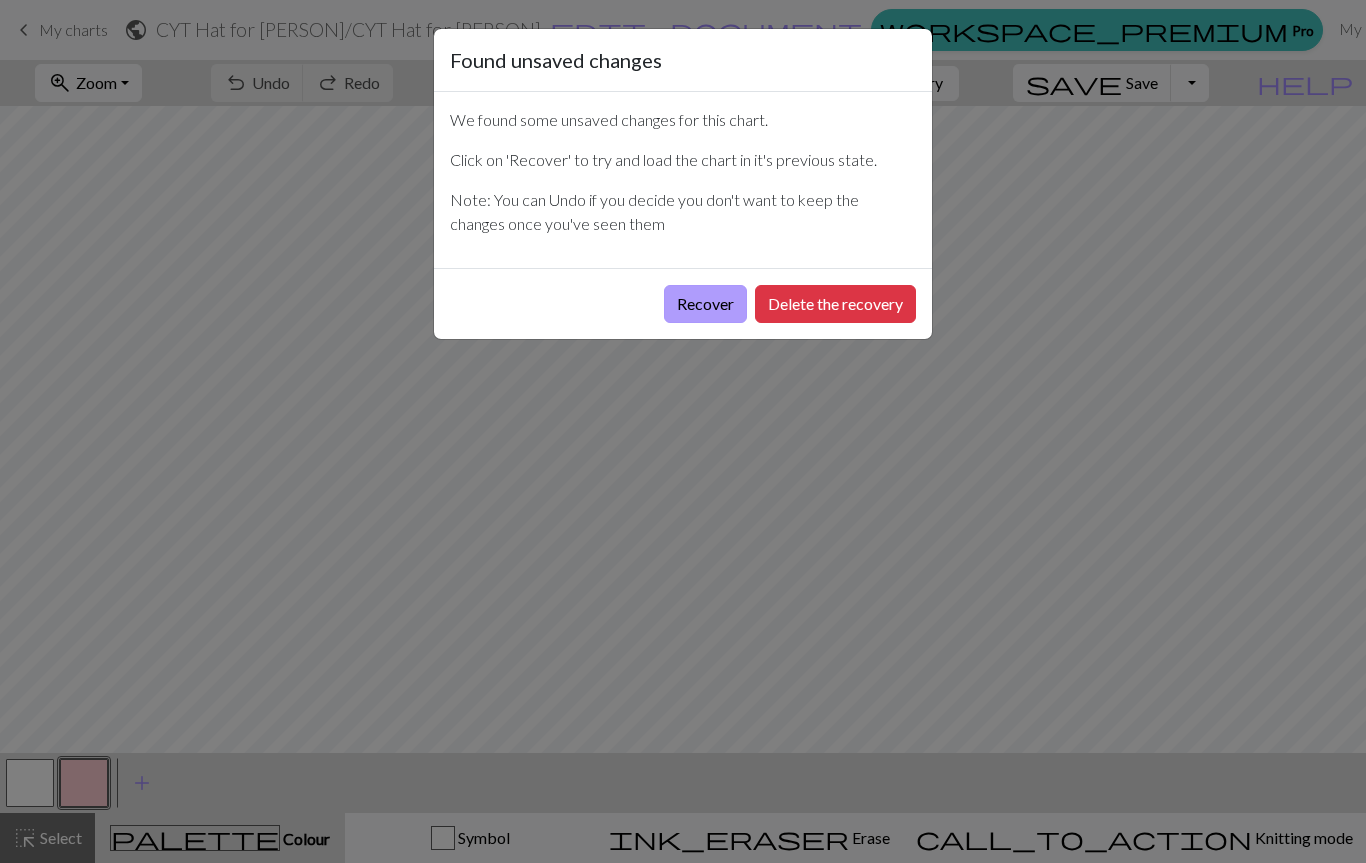 click on "Recover" at bounding box center [705, 304] 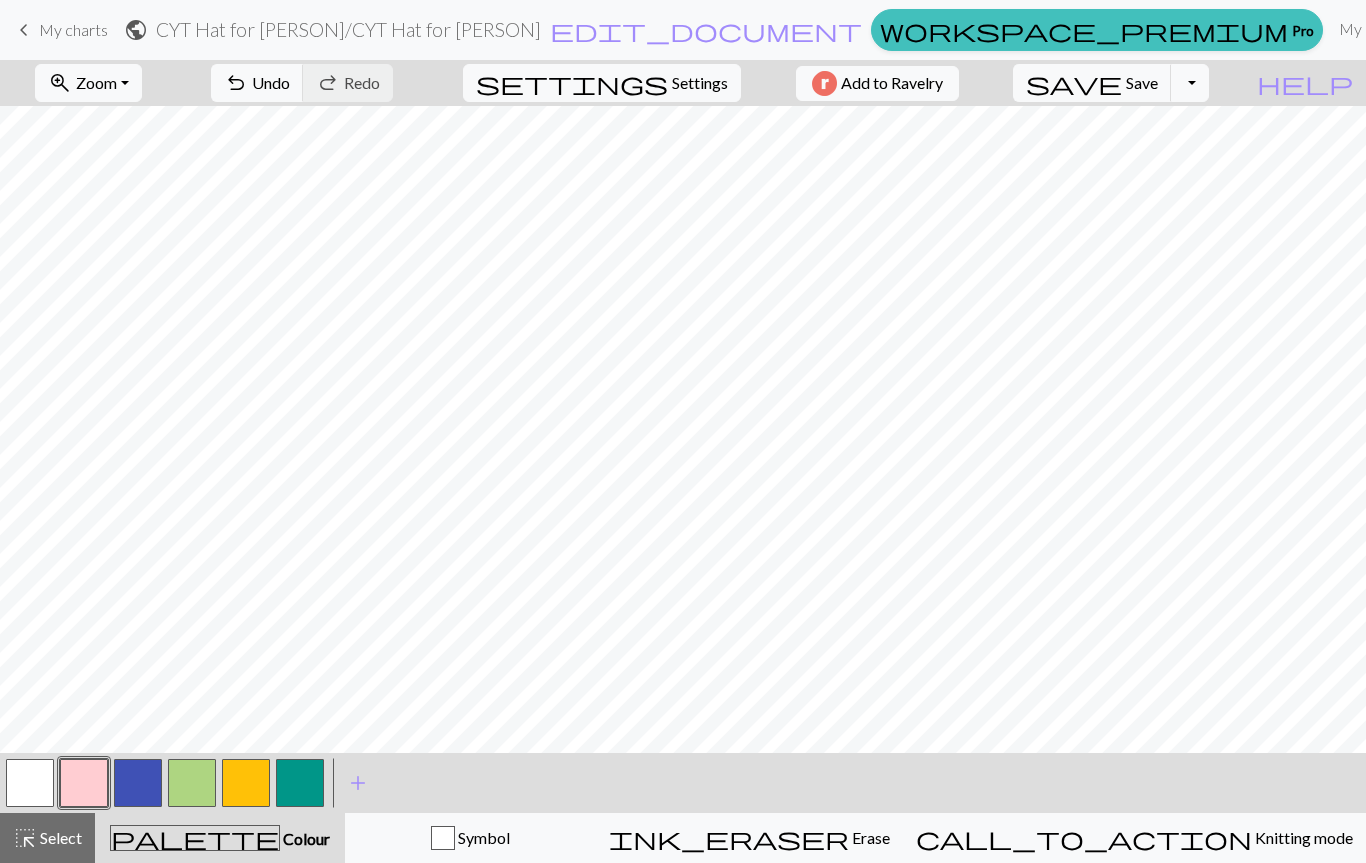 click at bounding box center [300, 783] 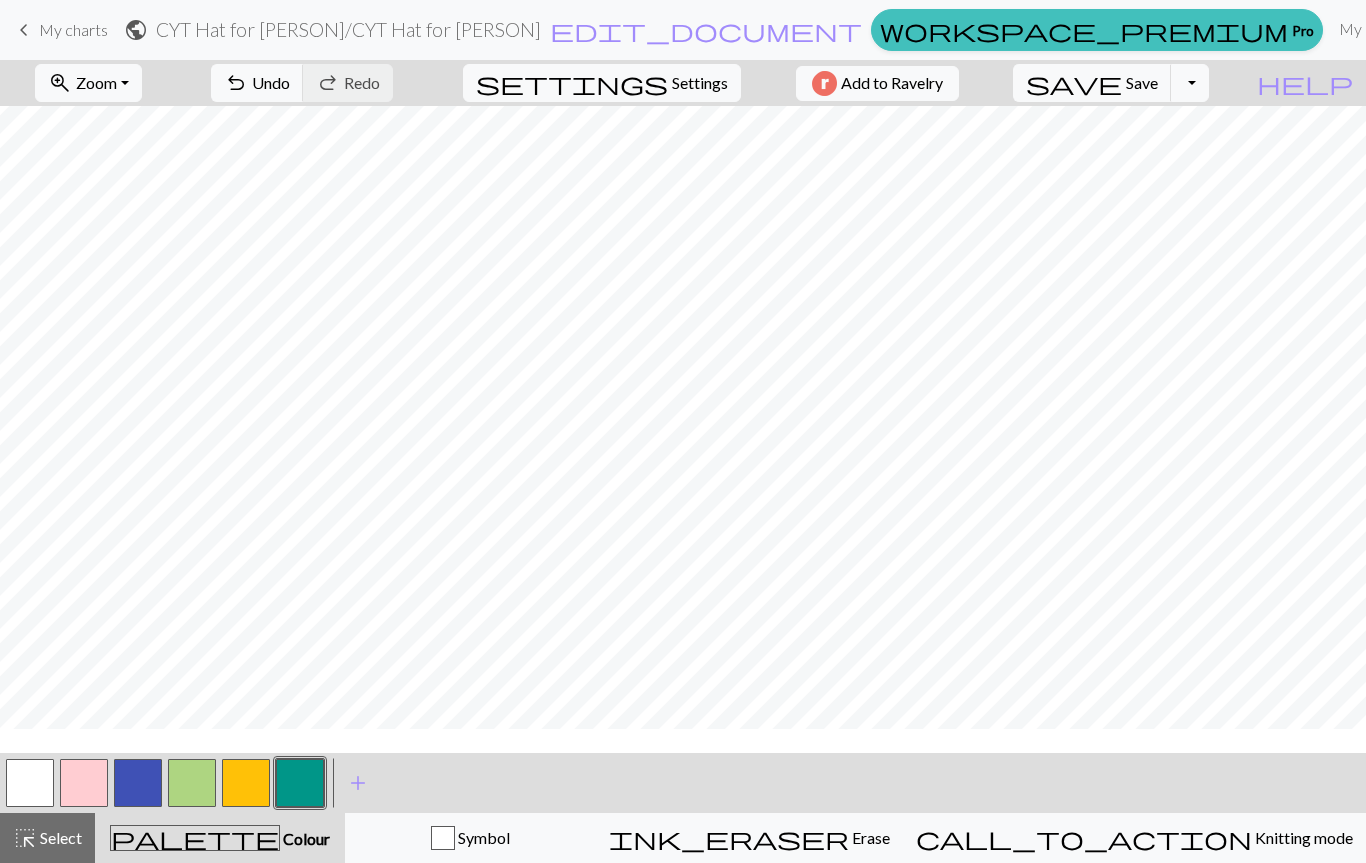scroll, scrollTop: 21, scrollLeft: 0, axis: vertical 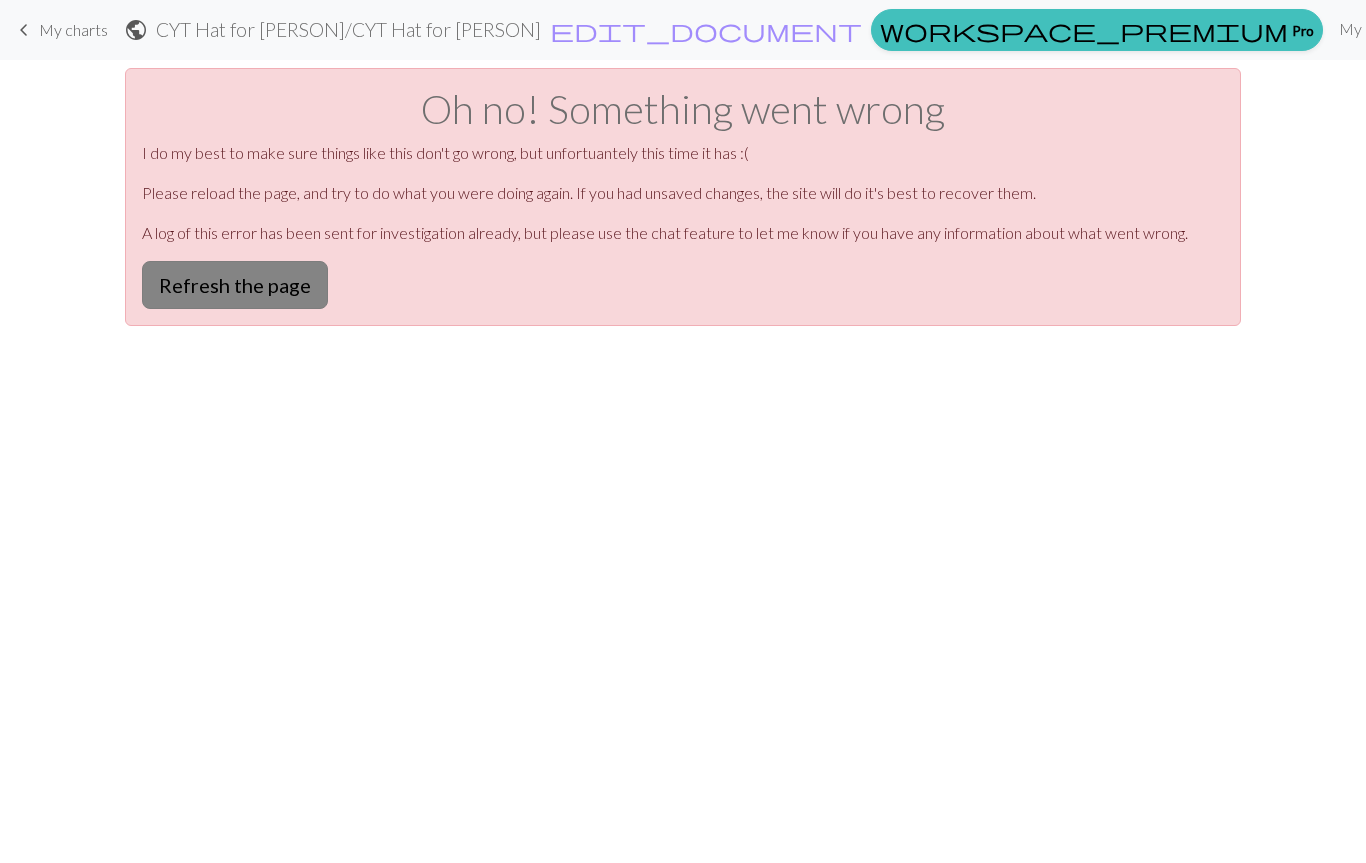 click on "Refresh the page" at bounding box center [235, 285] 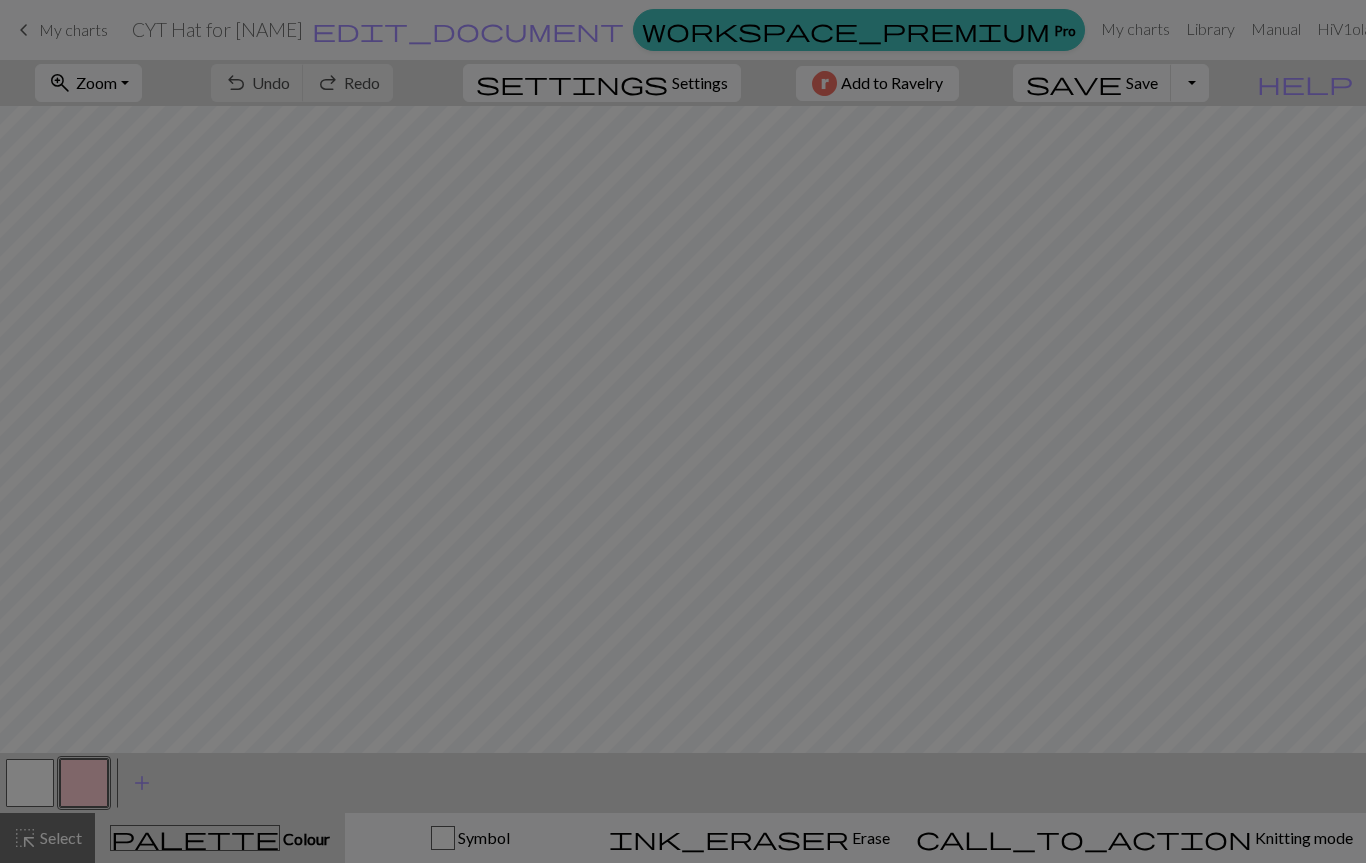 scroll, scrollTop: 0, scrollLeft: 0, axis: both 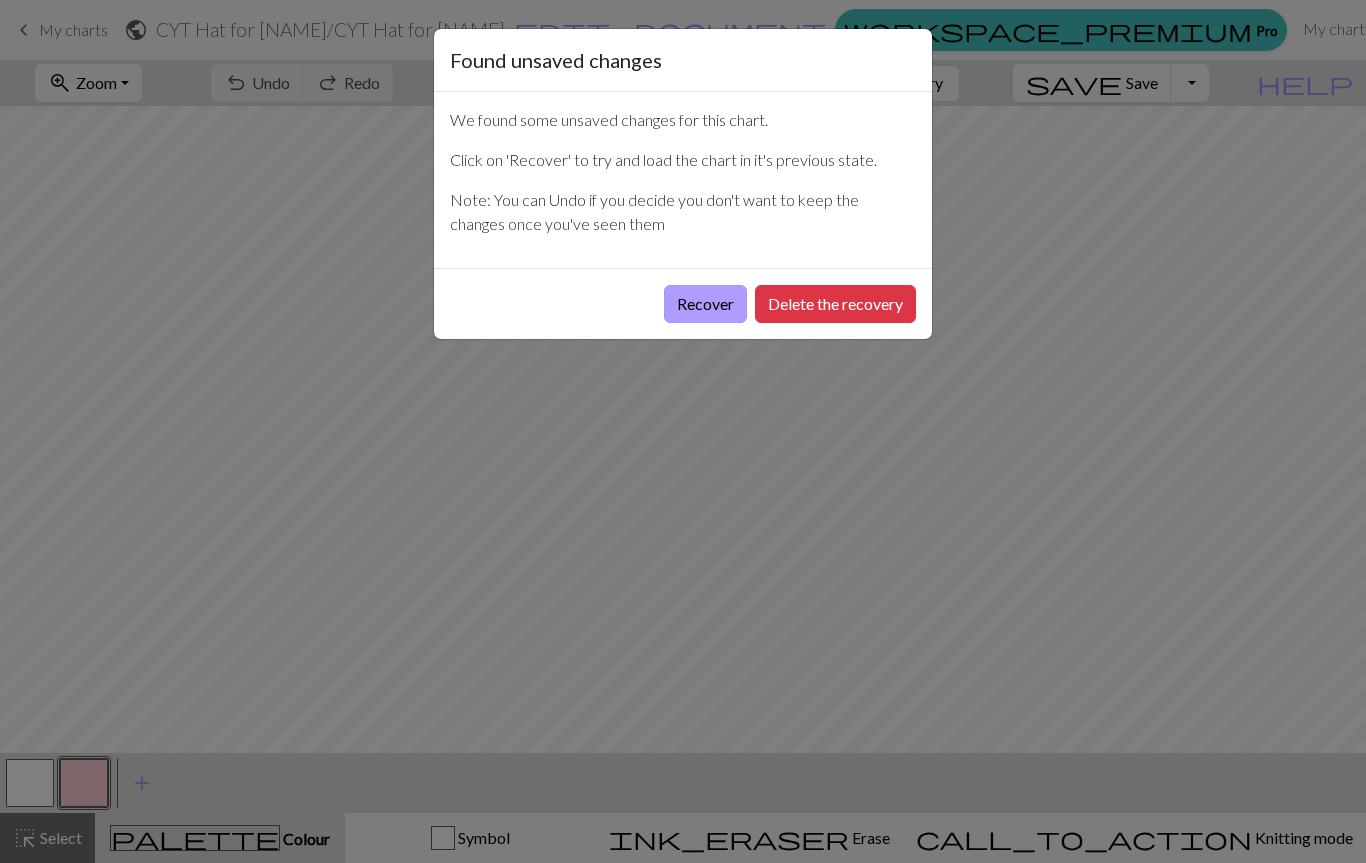 click on "Recover" at bounding box center (705, 304) 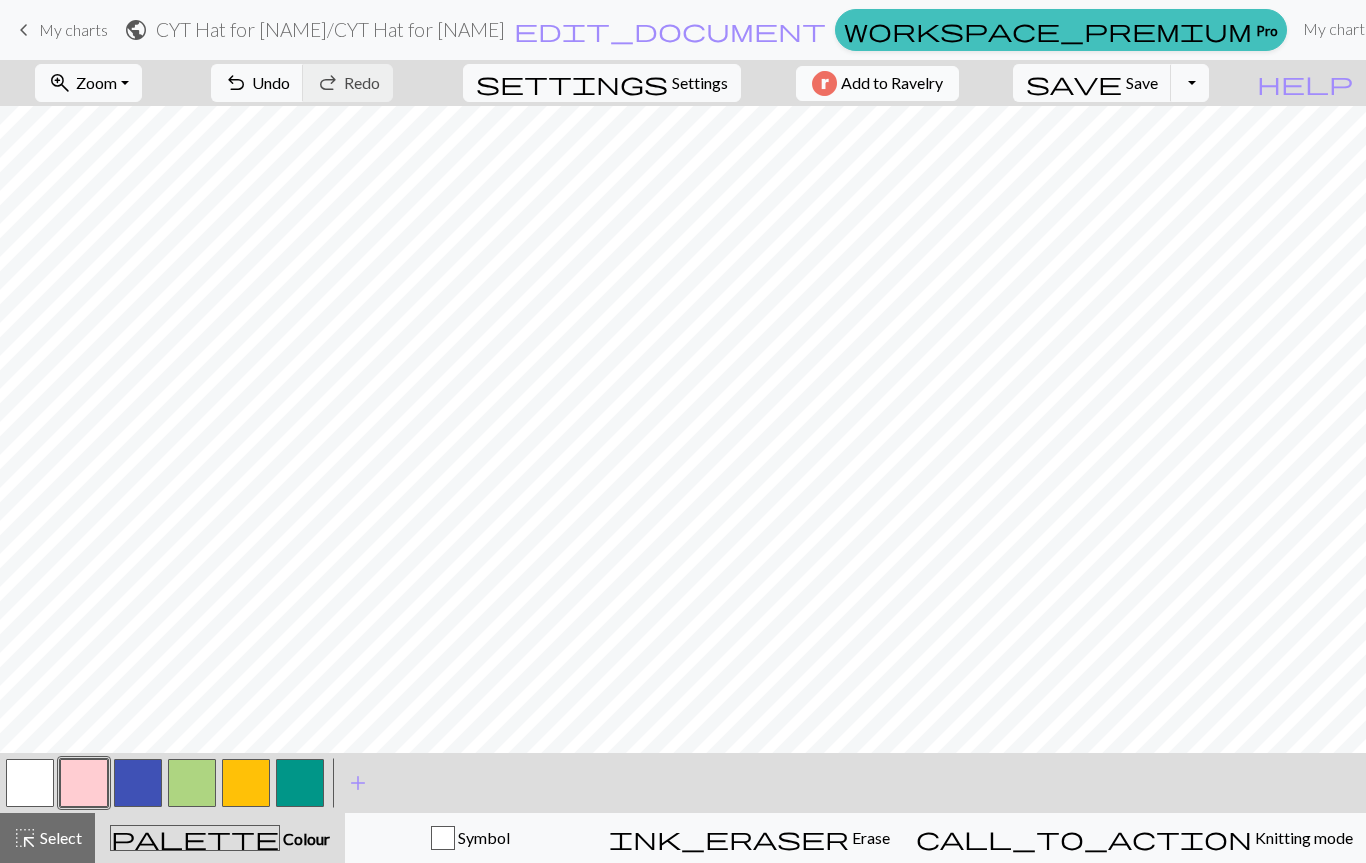 click on "Add to Ravelry" at bounding box center [892, 83] 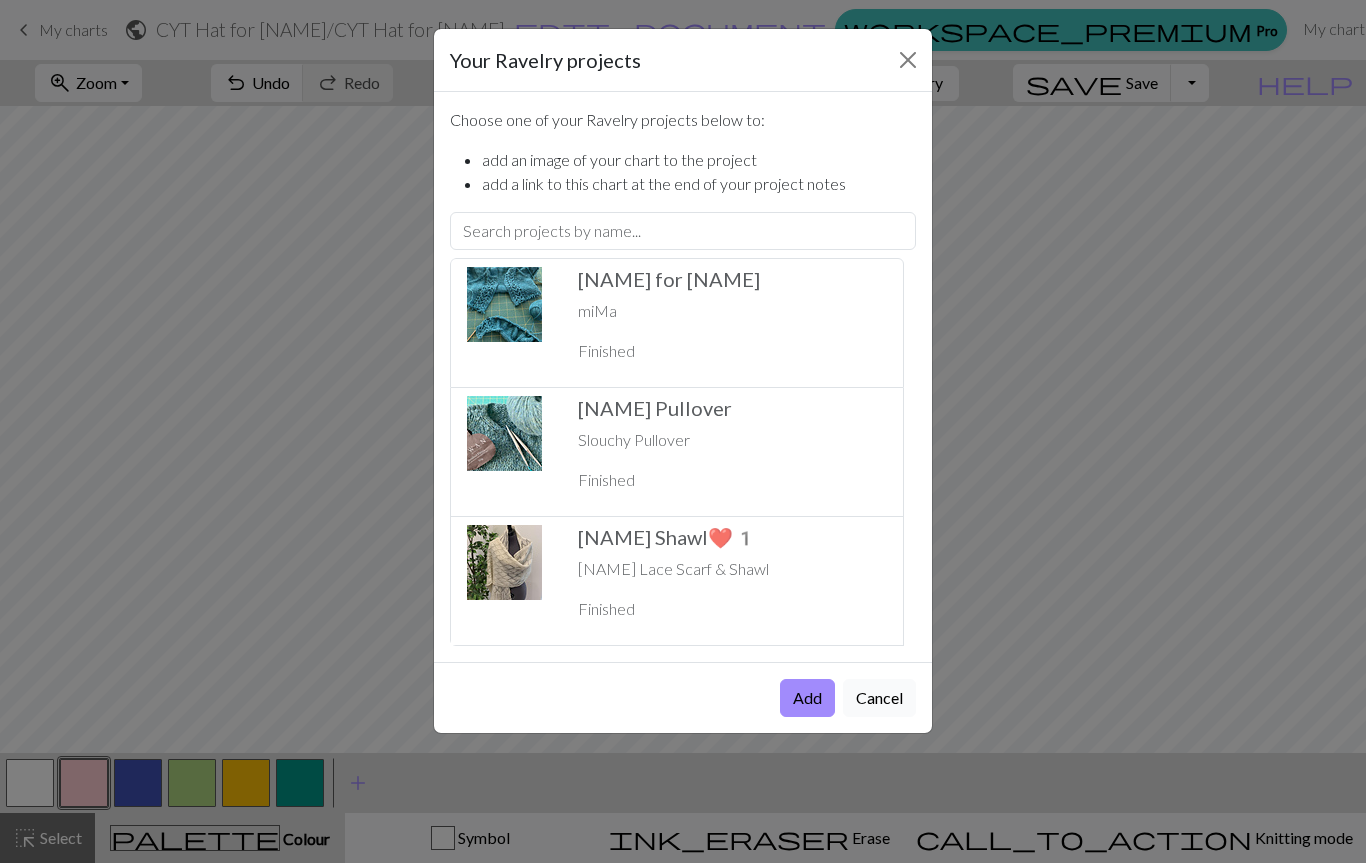click on "Cancel" at bounding box center [879, 698] 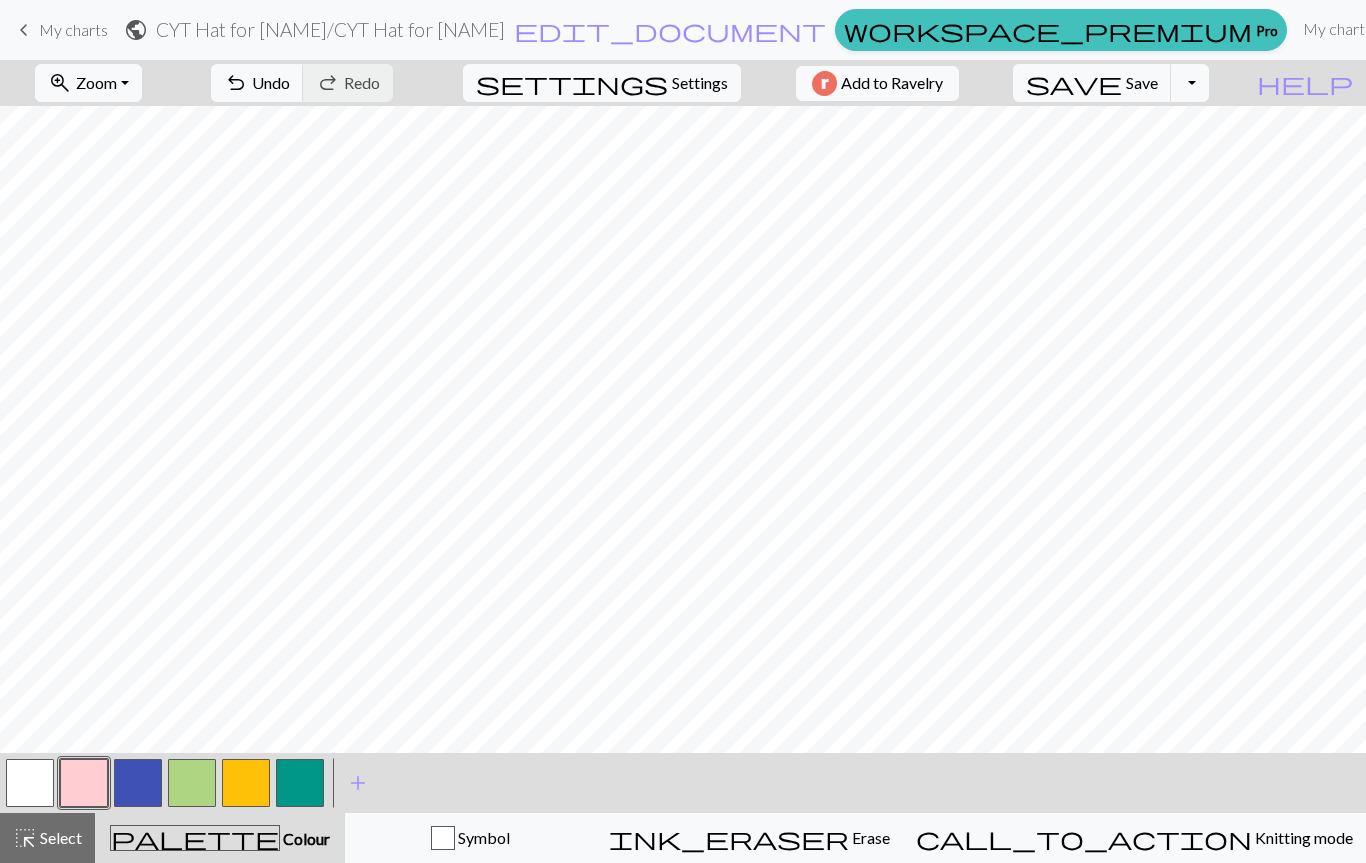 scroll, scrollTop: 13, scrollLeft: 0, axis: vertical 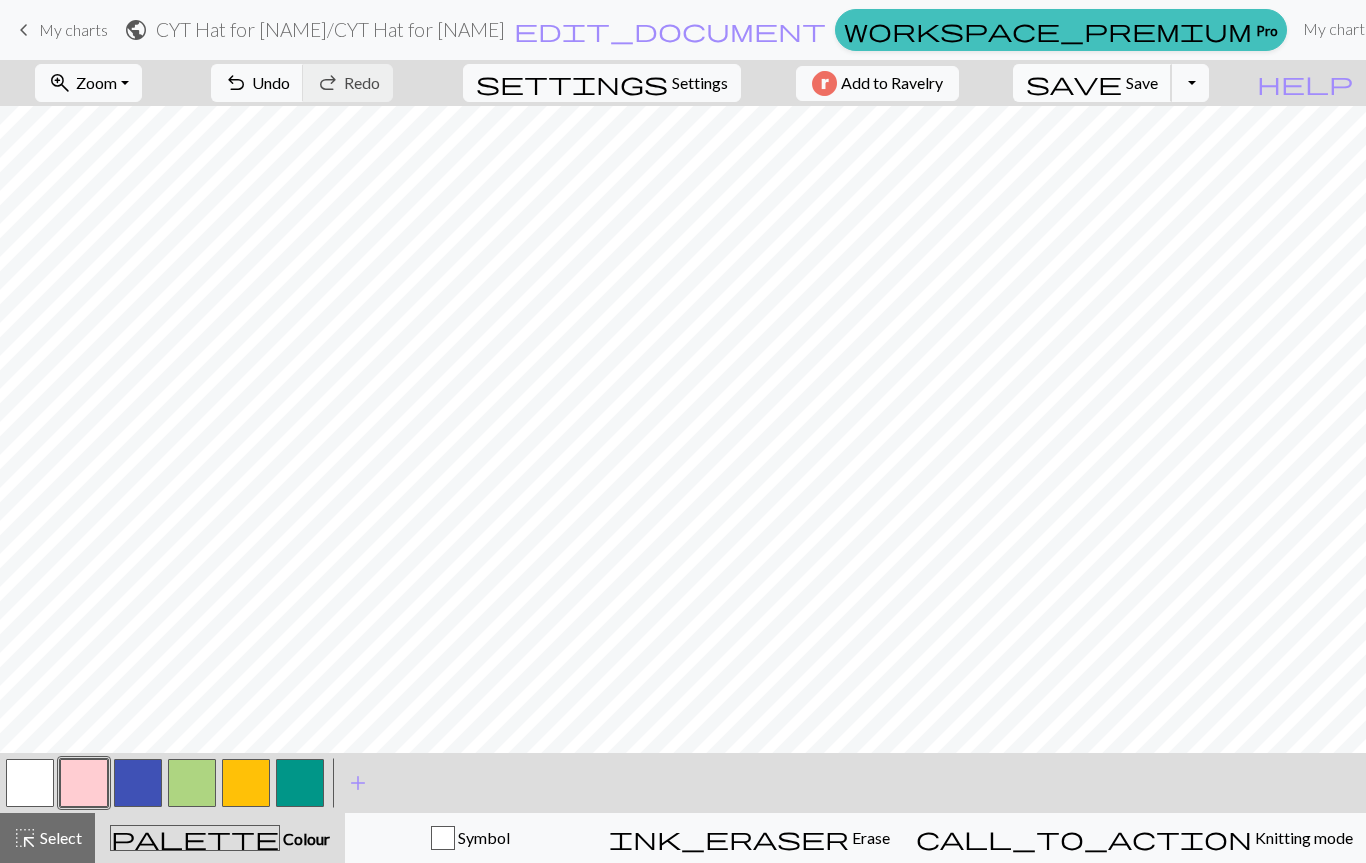 click on "Save" at bounding box center (1142, 82) 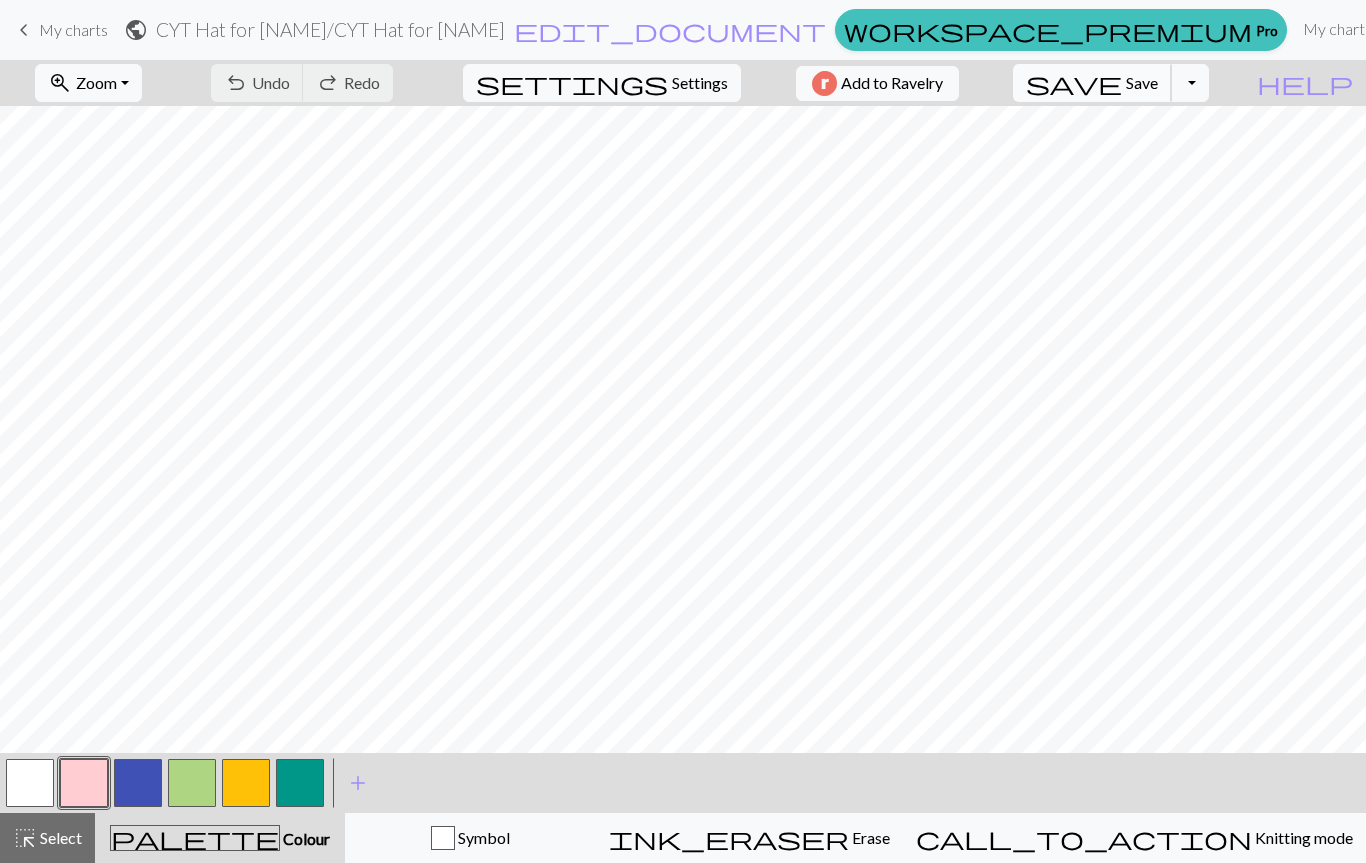click on "save" at bounding box center (1074, 83) 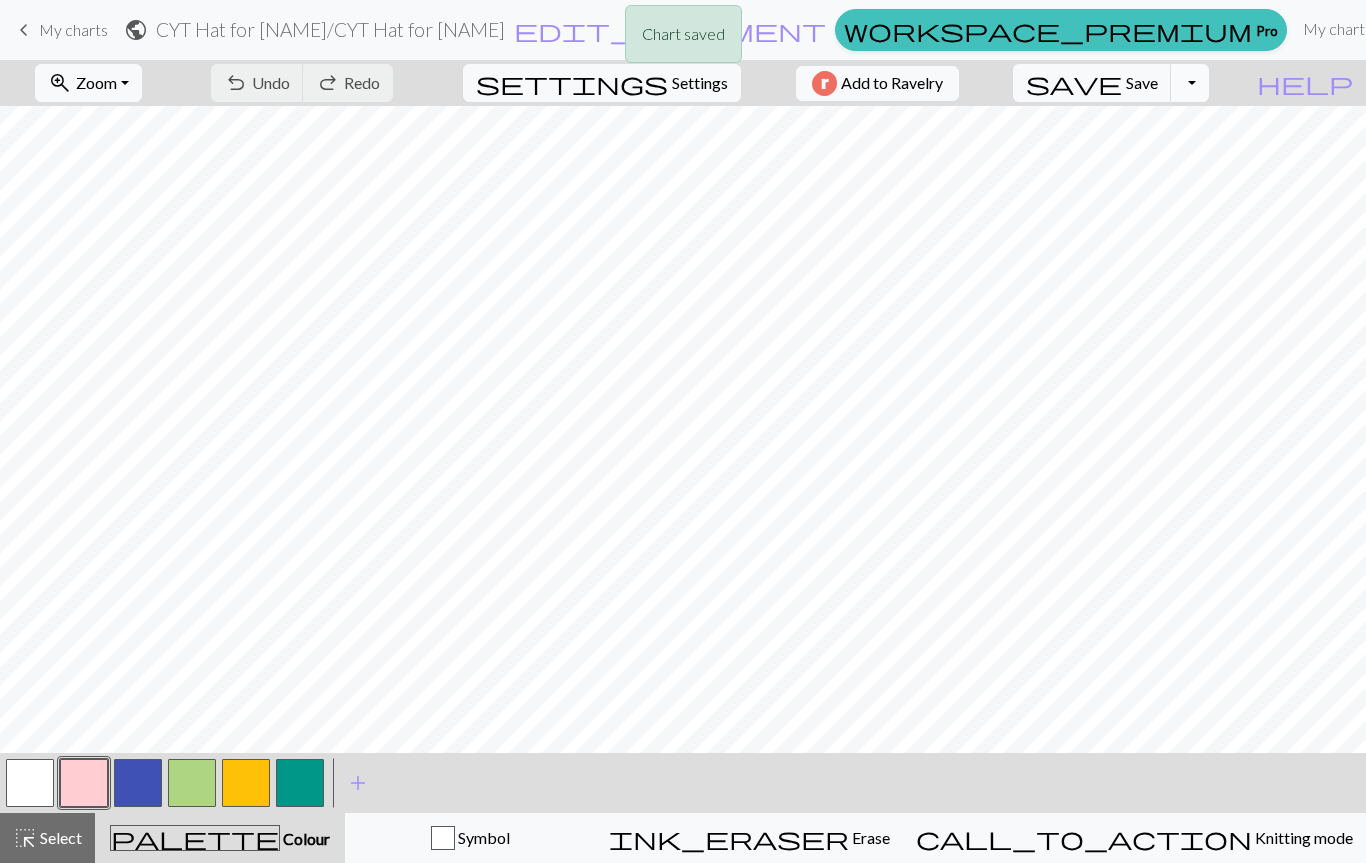 click on "Toggle Dropdown" at bounding box center (1190, 83) 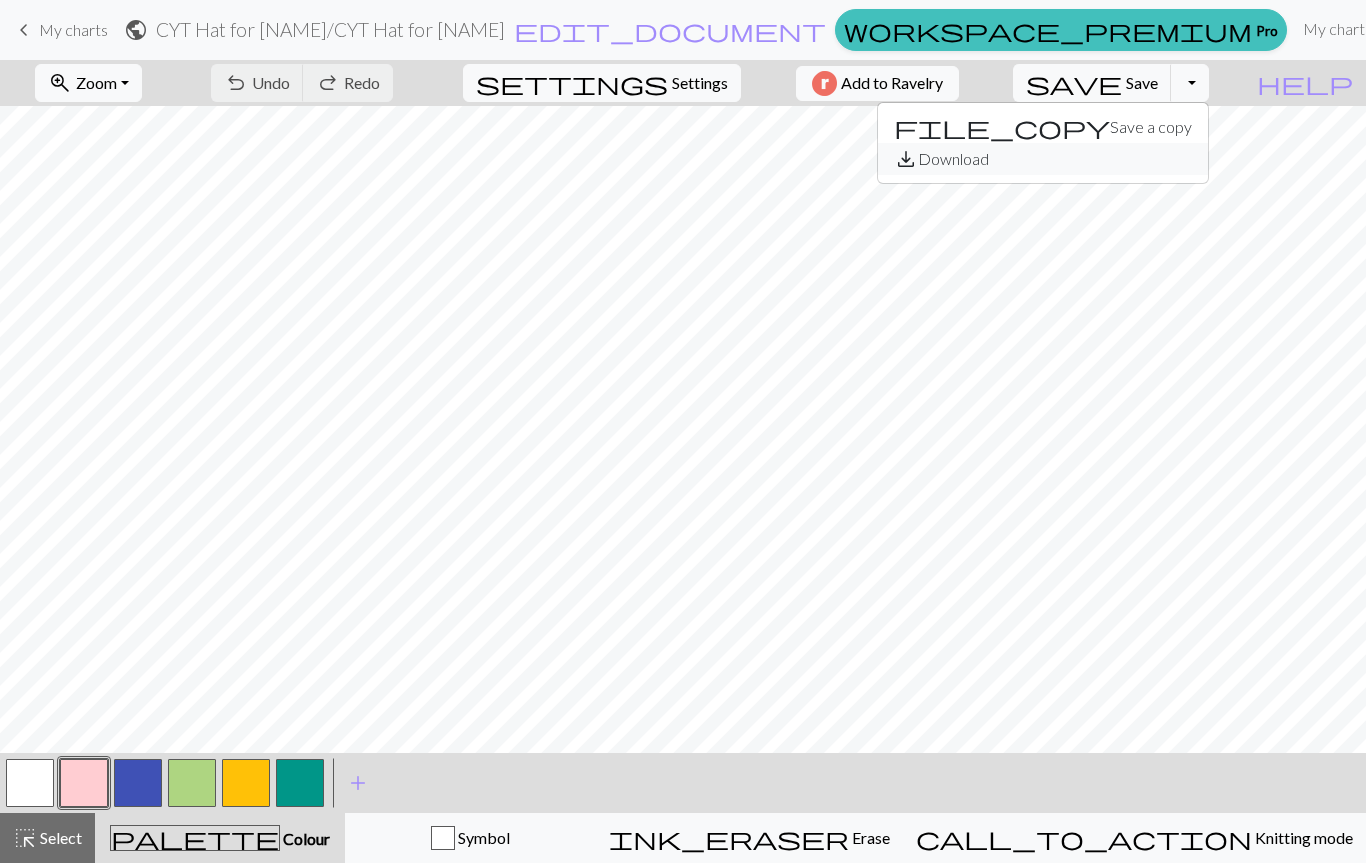 click on "save_alt  Download" at bounding box center (1043, 159) 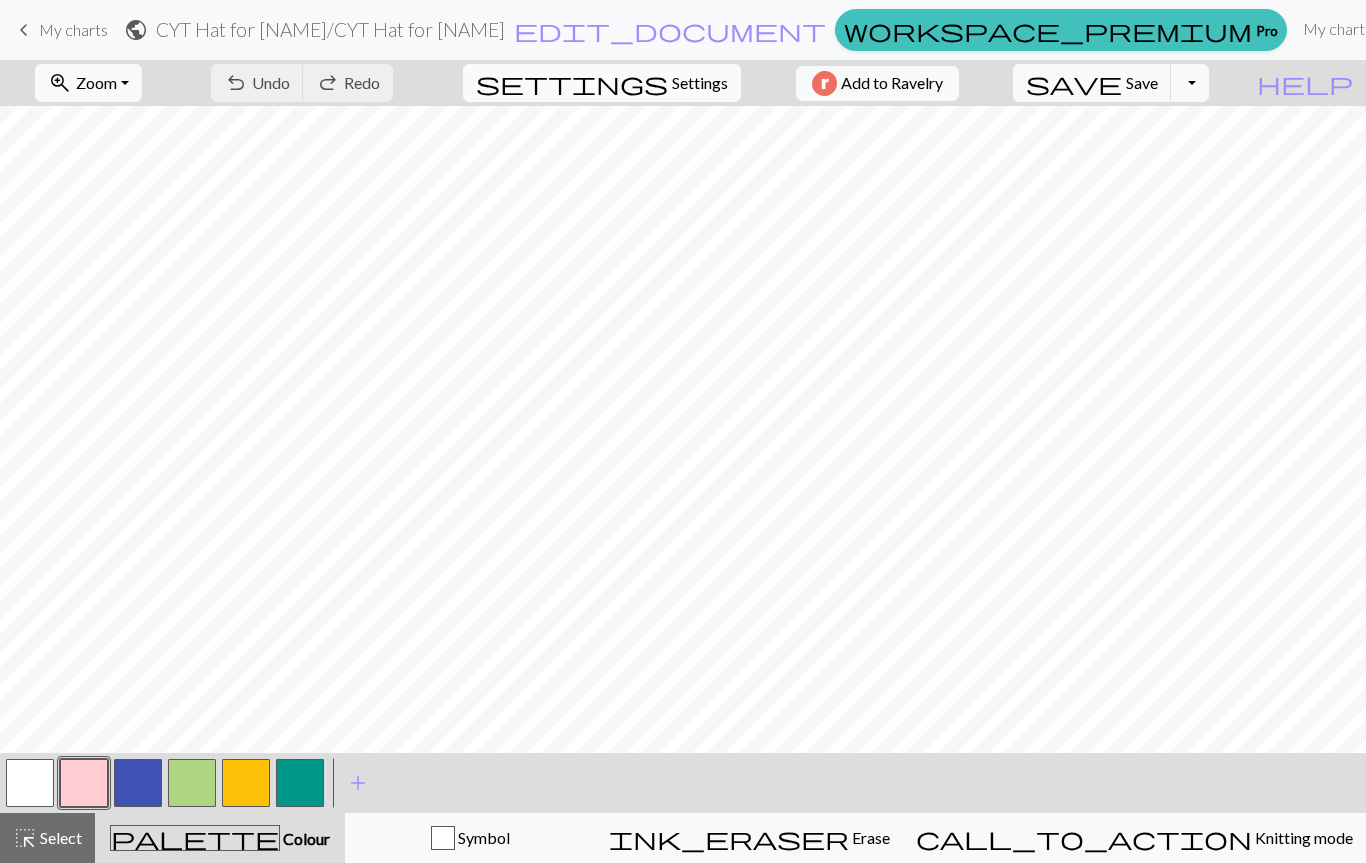 click on "settings  Settings" at bounding box center [602, 83] 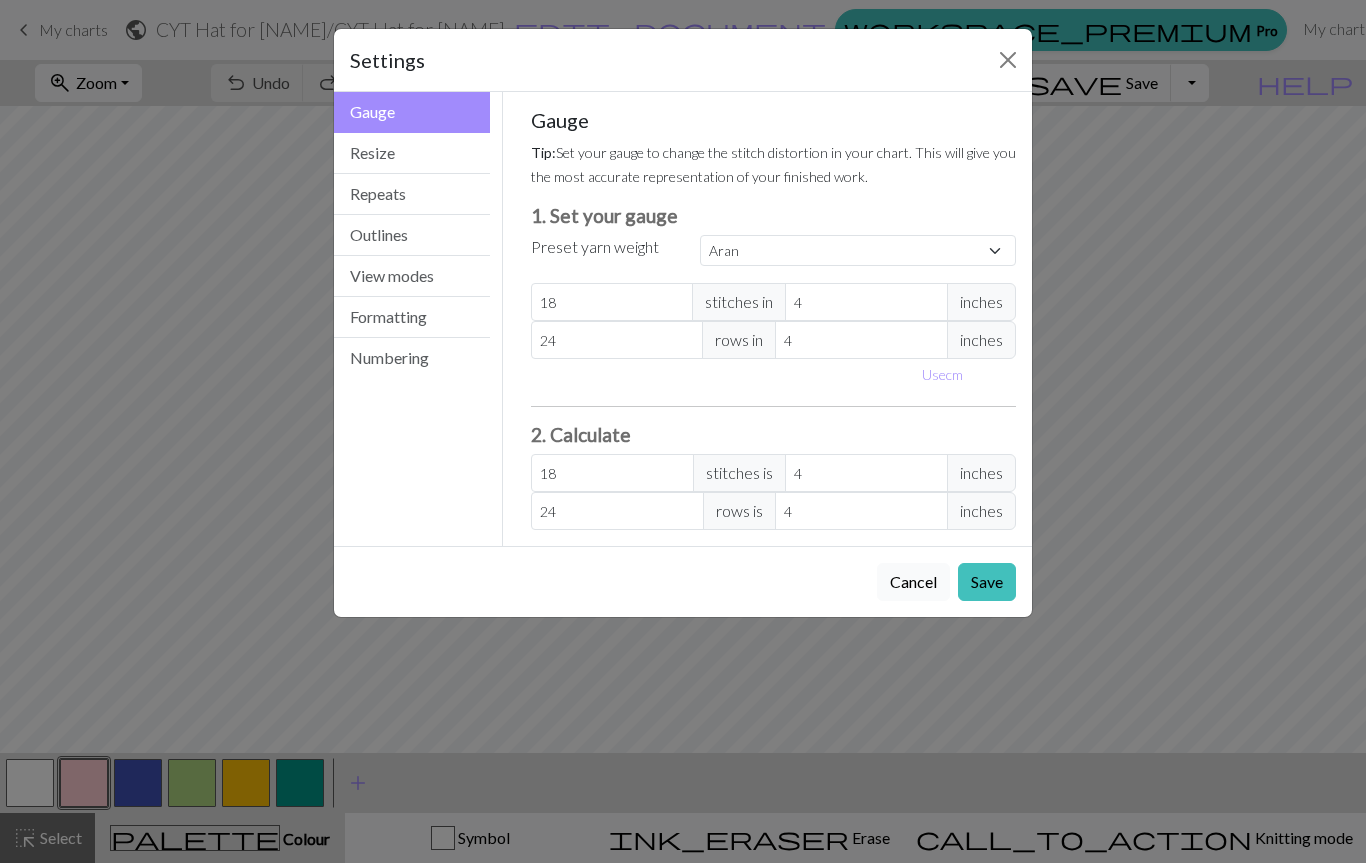 click on "Cancel" at bounding box center [913, 582] 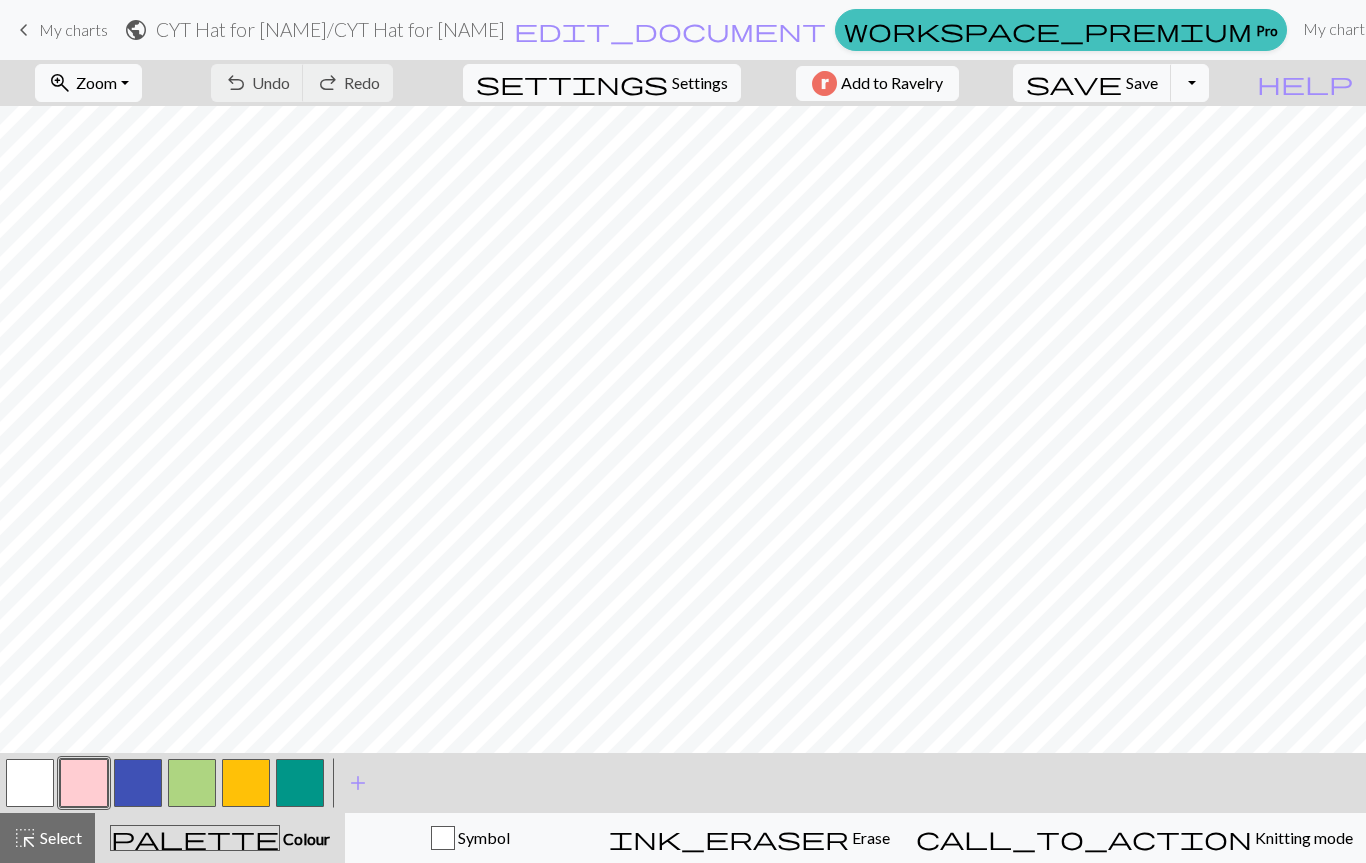scroll, scrollTop: 17, scrollLeft: 0, axis: vertical 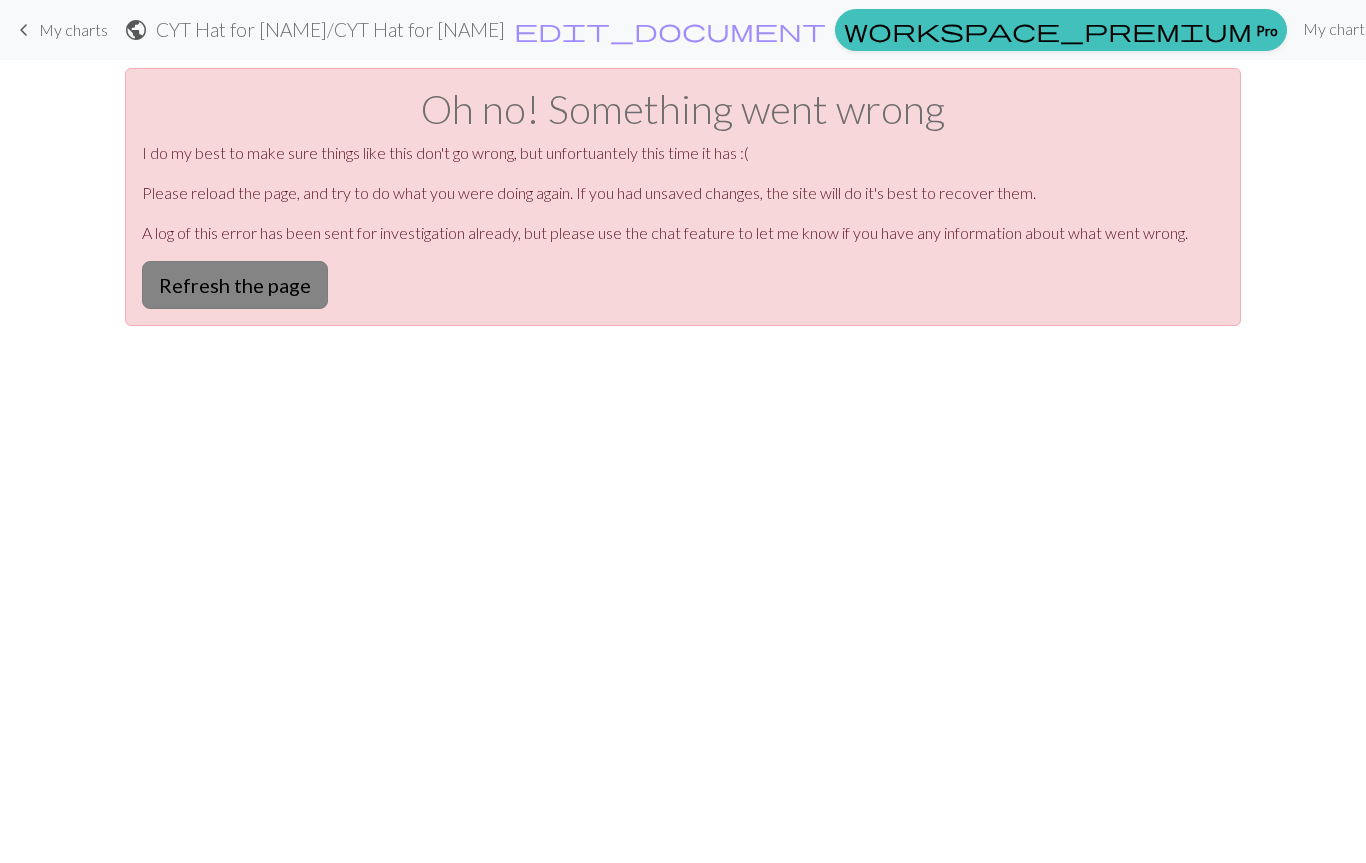 click on "Refresh the page" at bounding box center (235, 285) 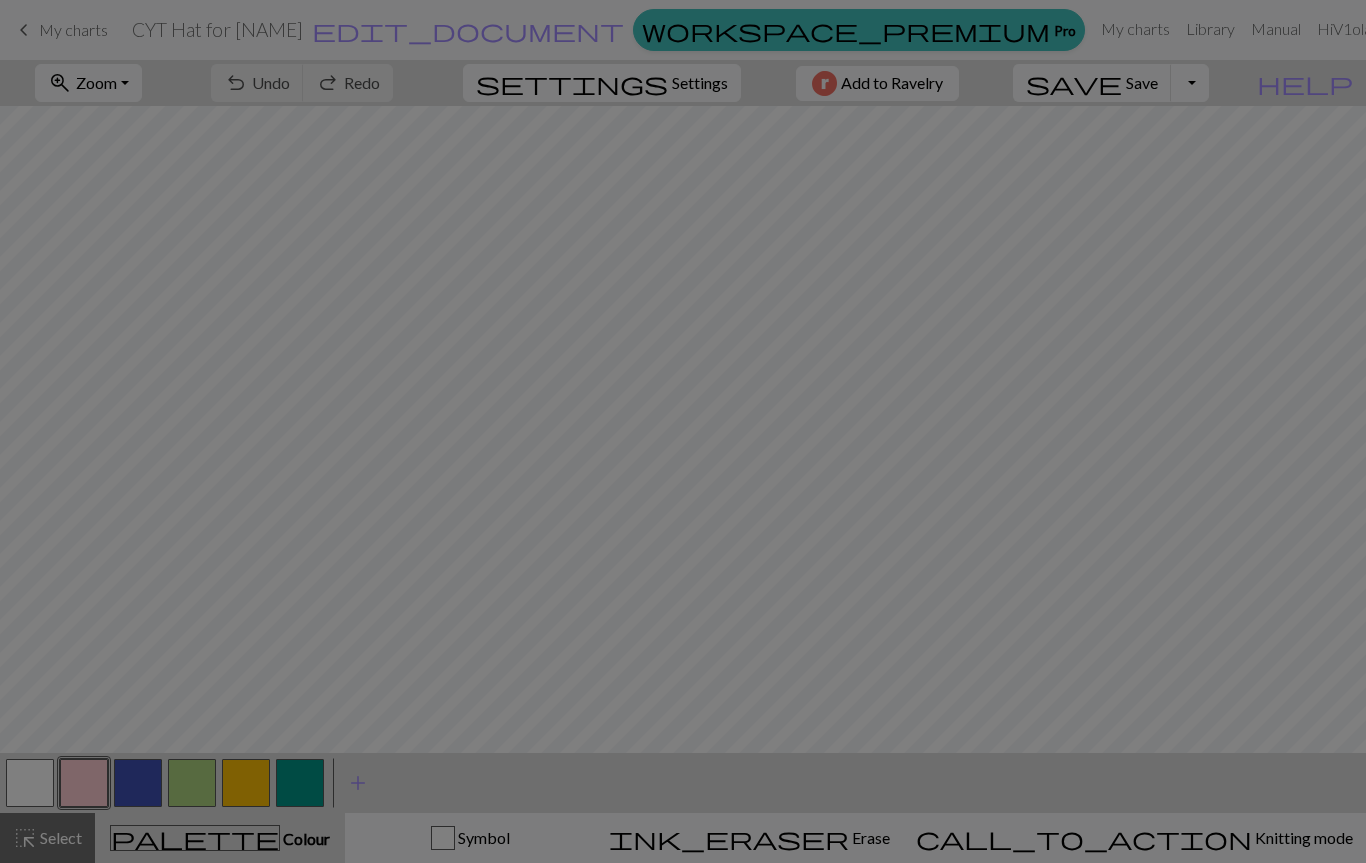 scroll, scrollTop: 0, scrollLeft: 0, axis: both 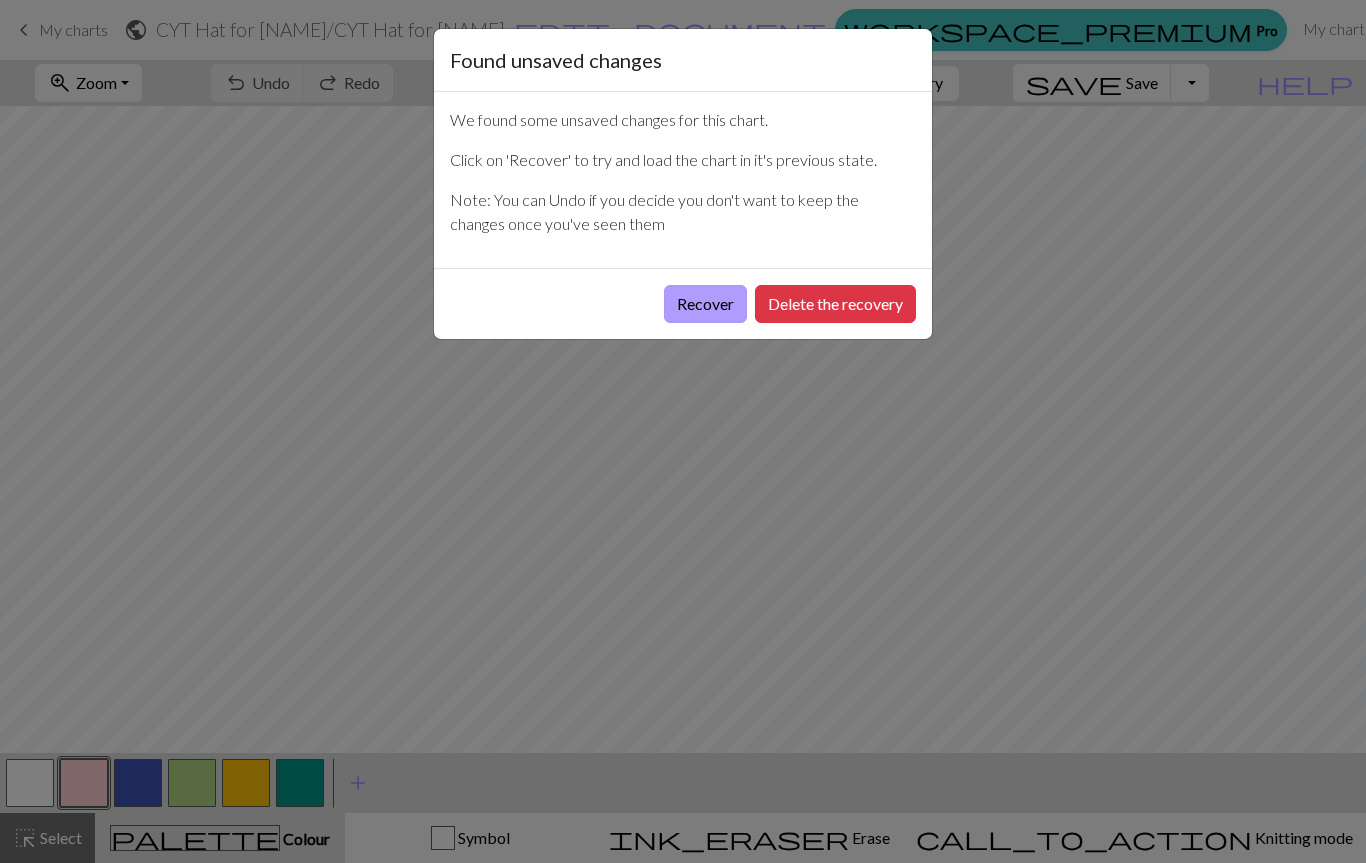 click on "Recover" at bounding box center (705, 304) 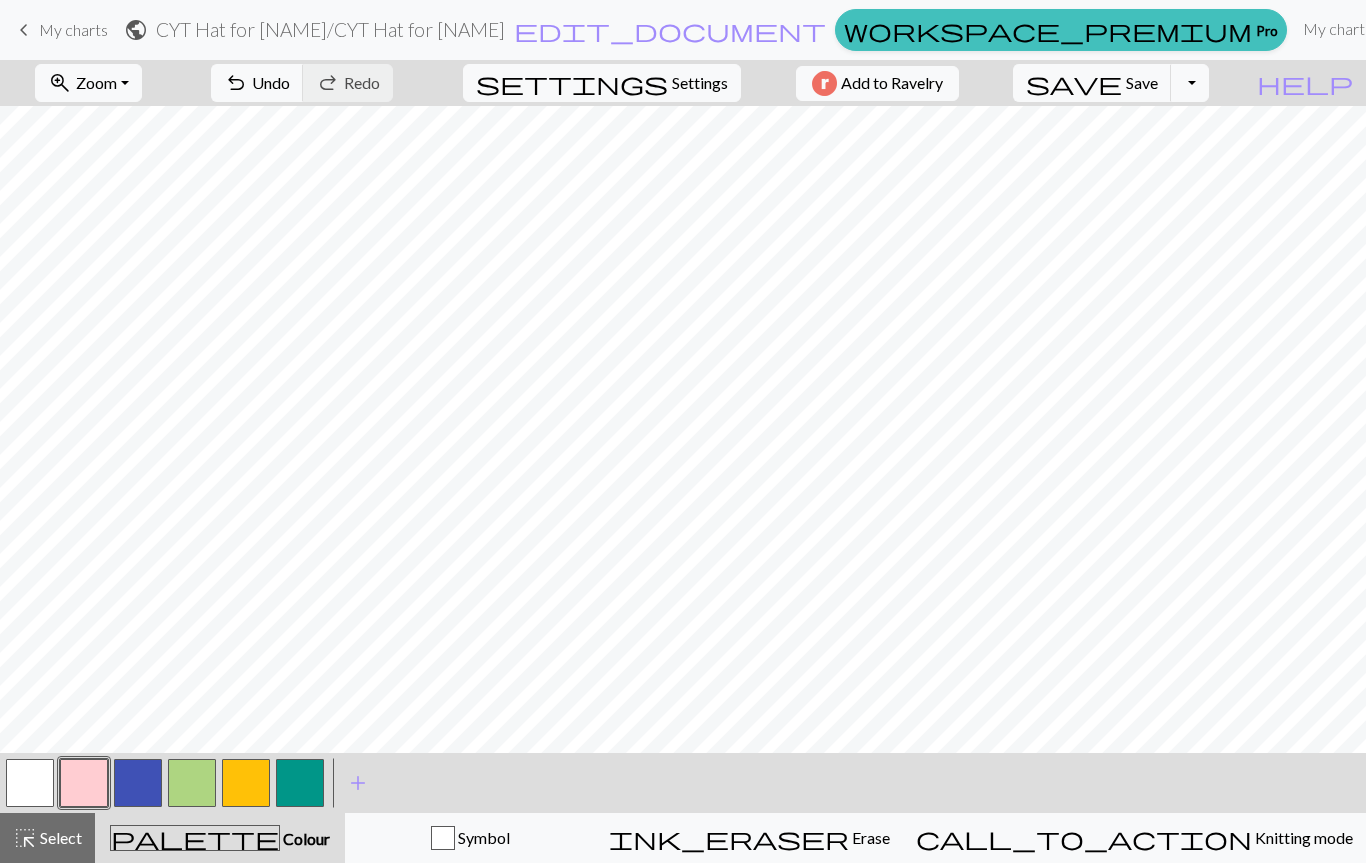 click on "Library" at bounding box center [1412, 29] 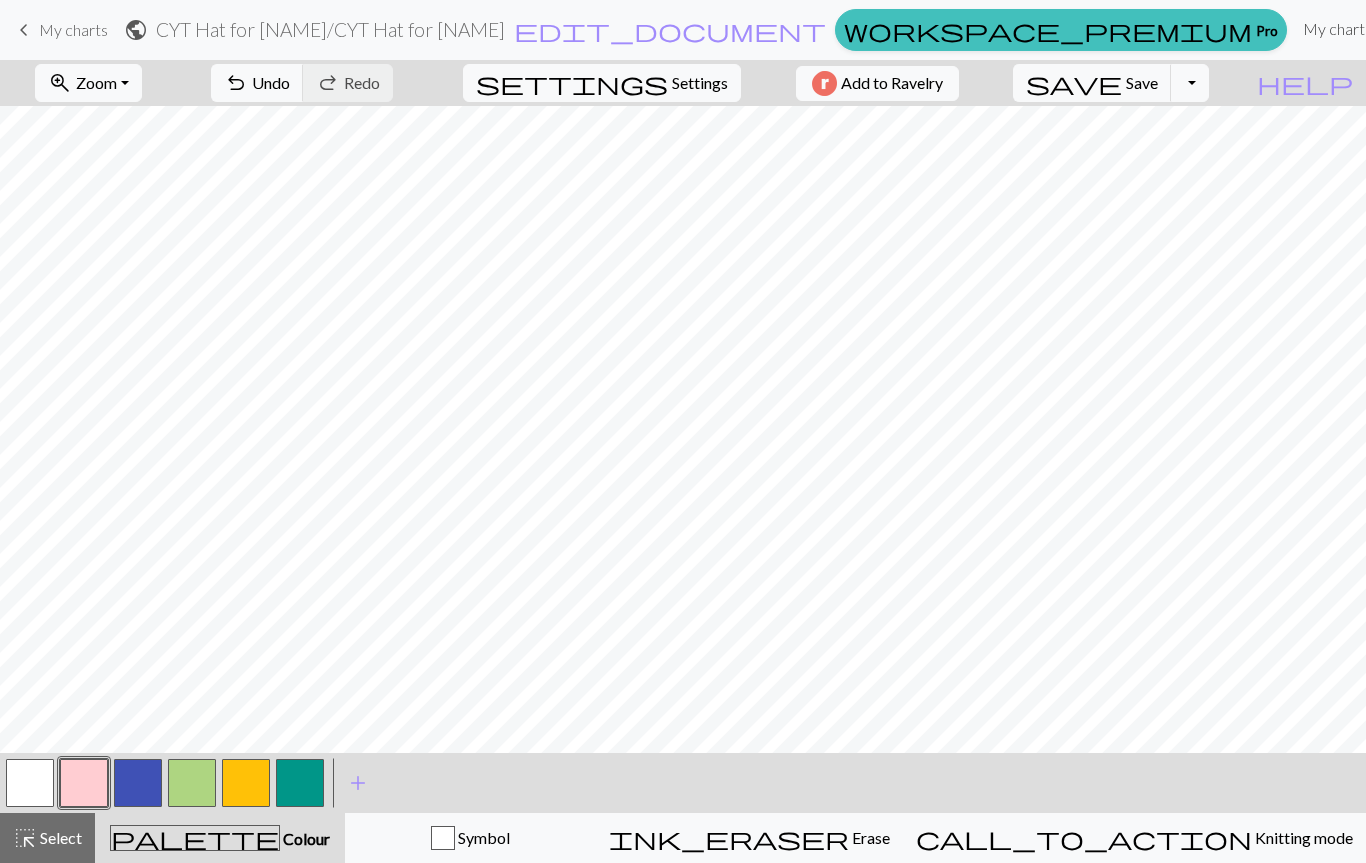 click on "My charts" at bounding box center (1337, 29) 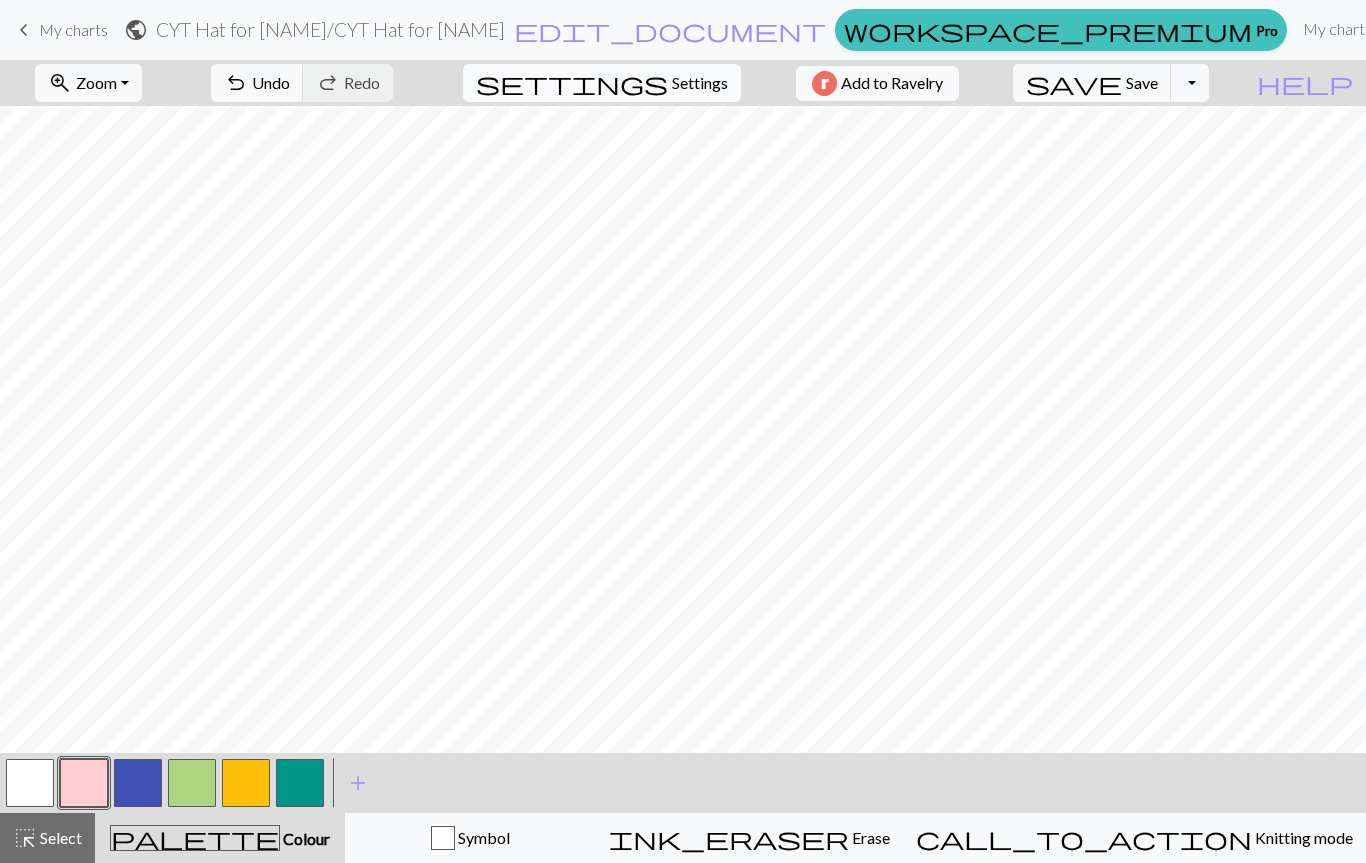 click on "settings" at bounding box center (572, 83) 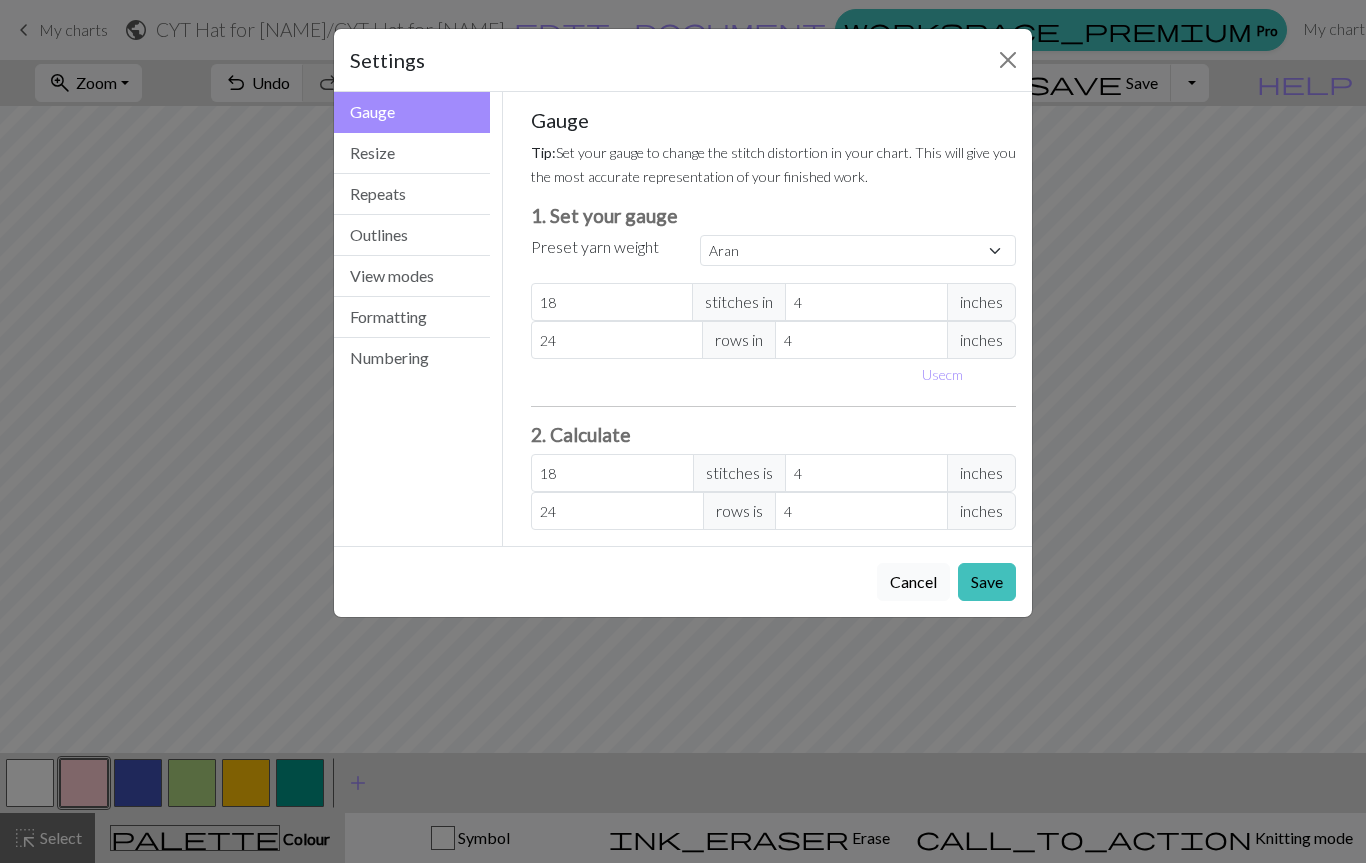 click on "Cancel" at bounding box center [913, 582] 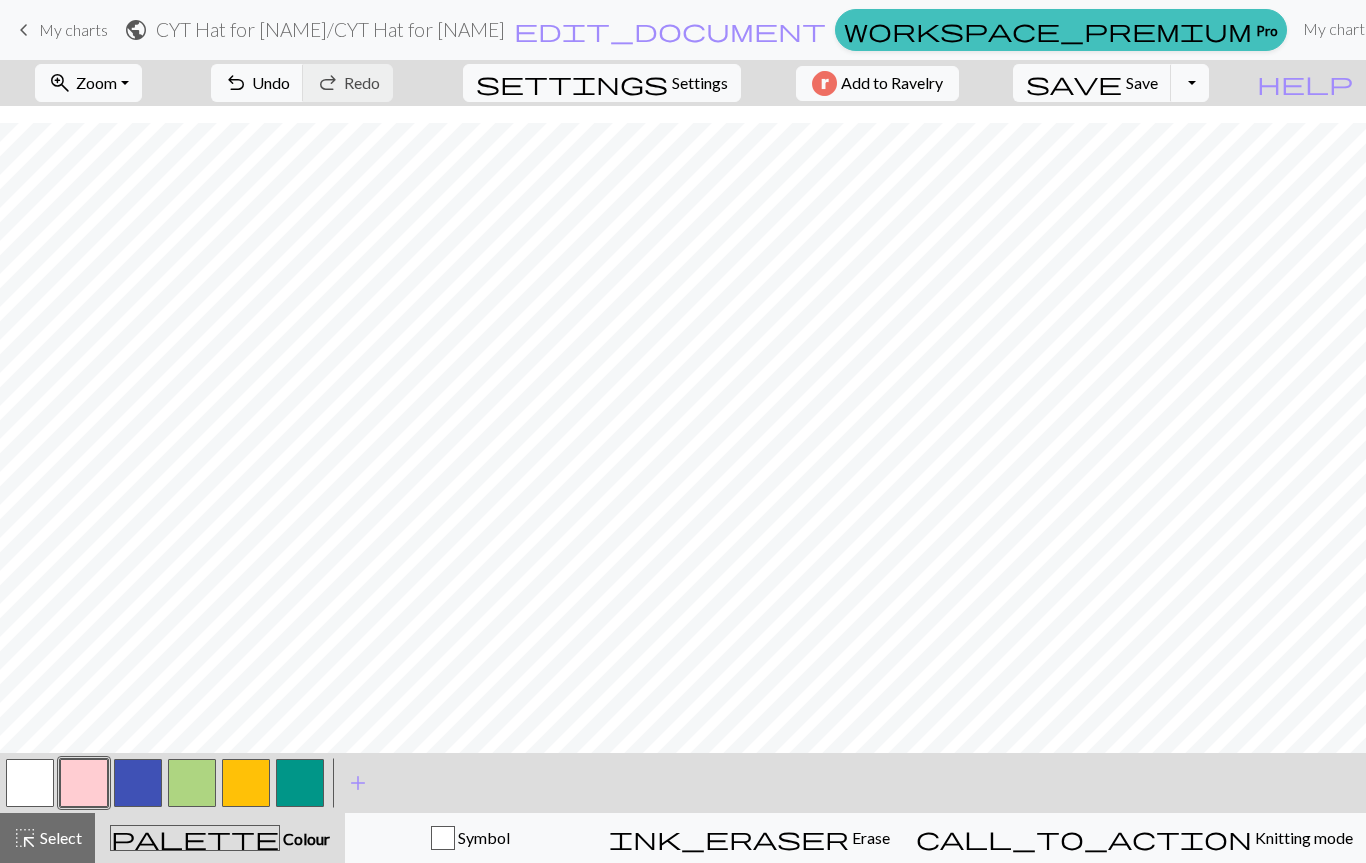scroll, scrollTop: -3, scrollLeft: 0, axis: vertical 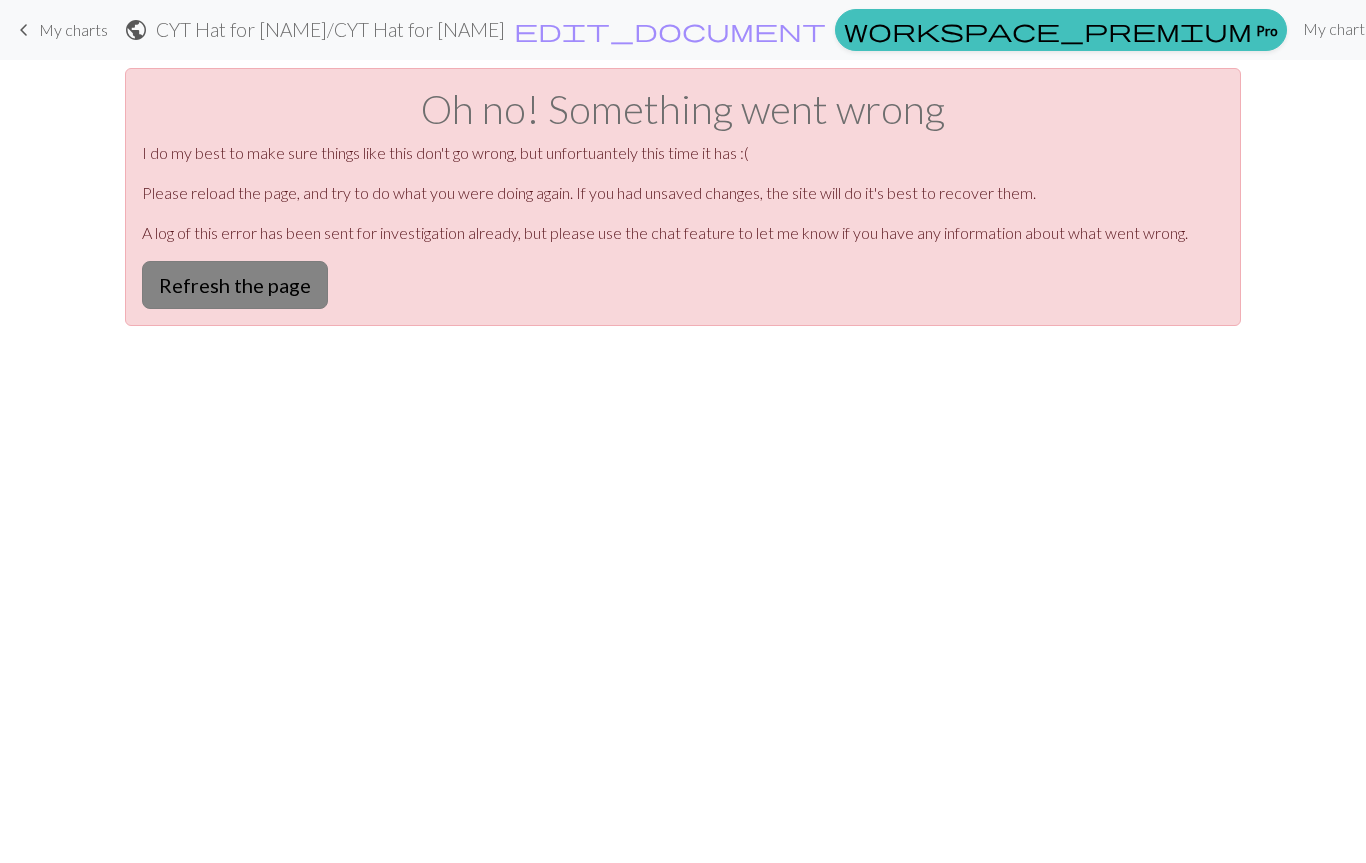 click on "Refresh the page" at bounding box center [235, 285] 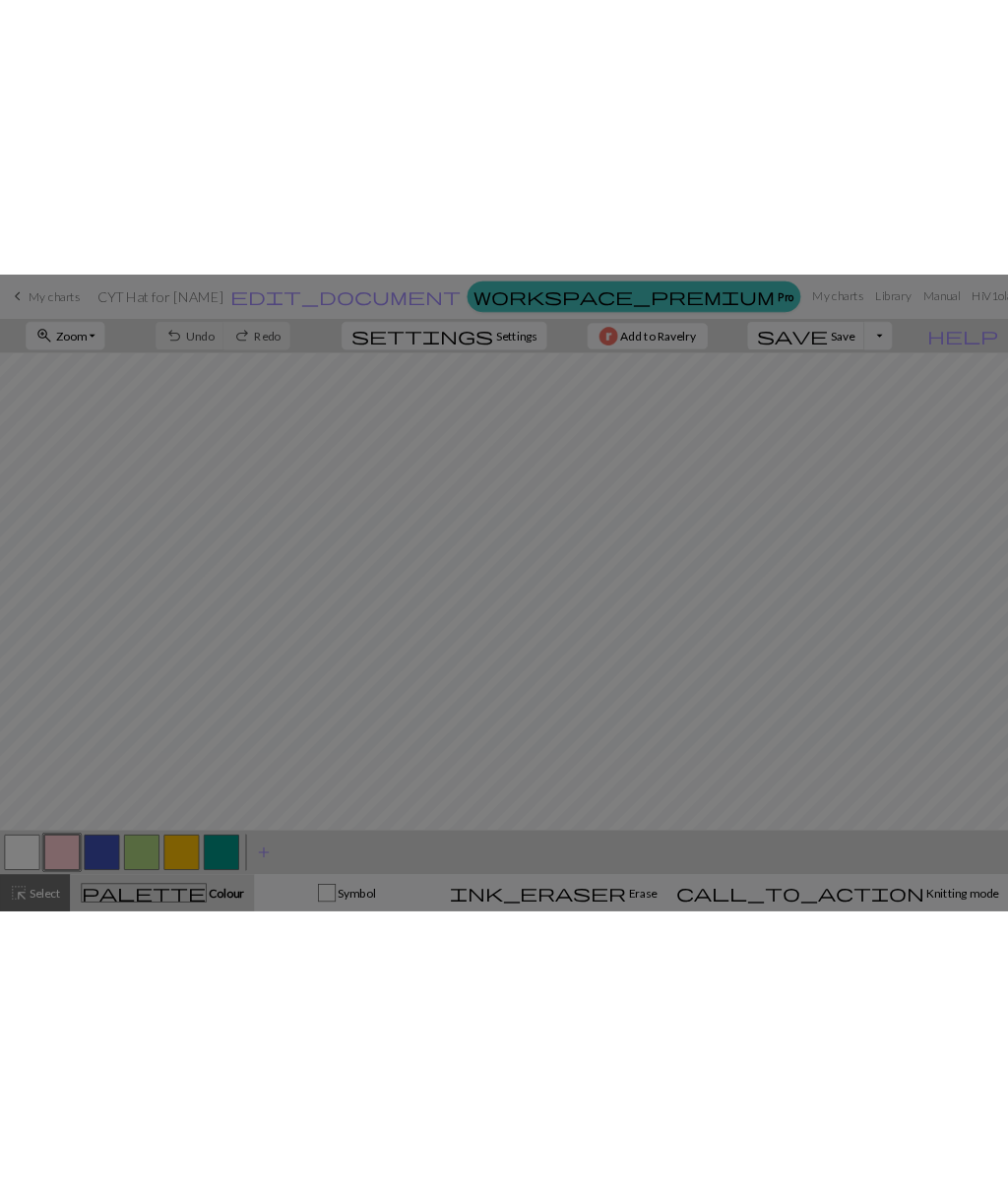 scroll, scrollTop: 0, scrollLeft: 0, axis: both 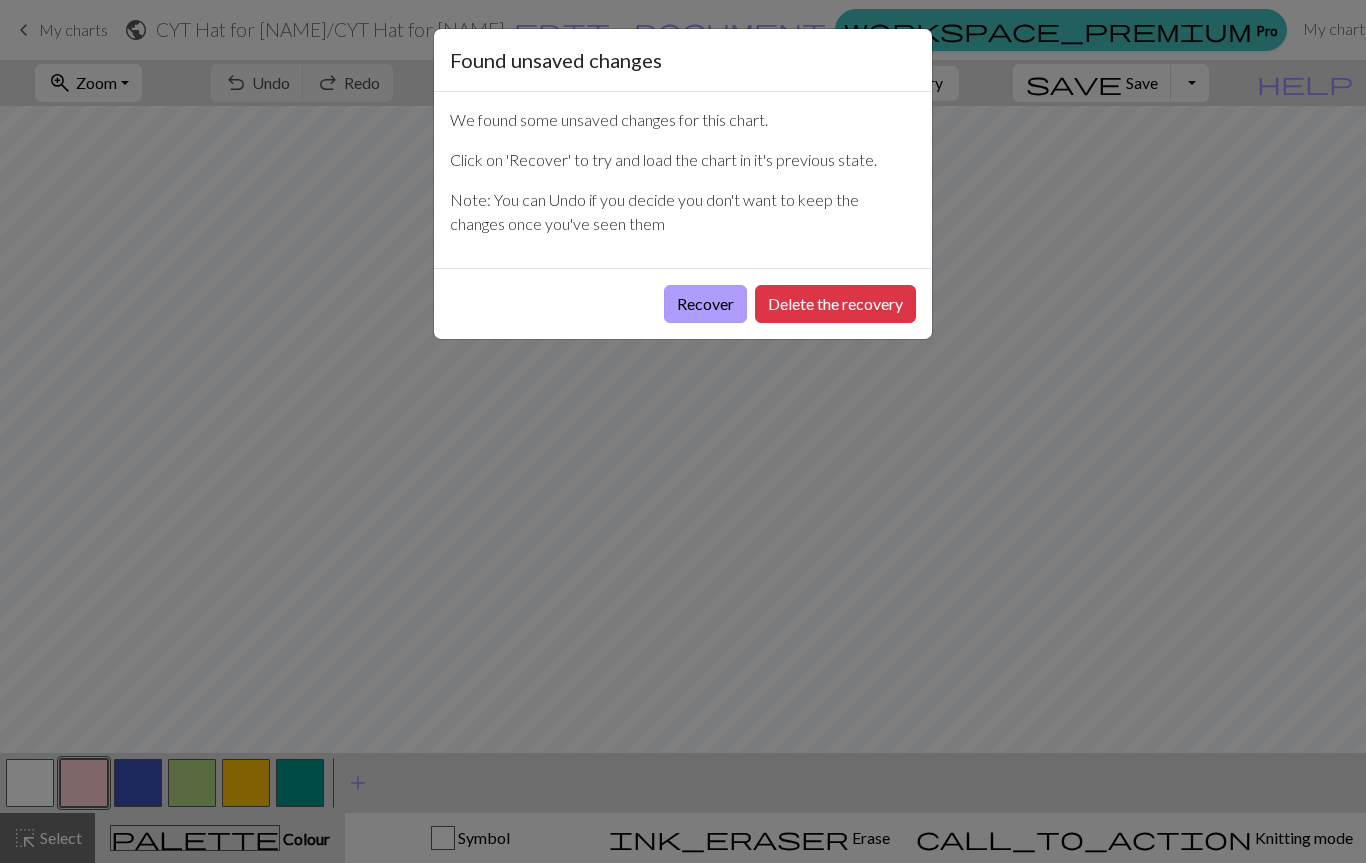 click on "Recover" at bounding box center (705, 304) 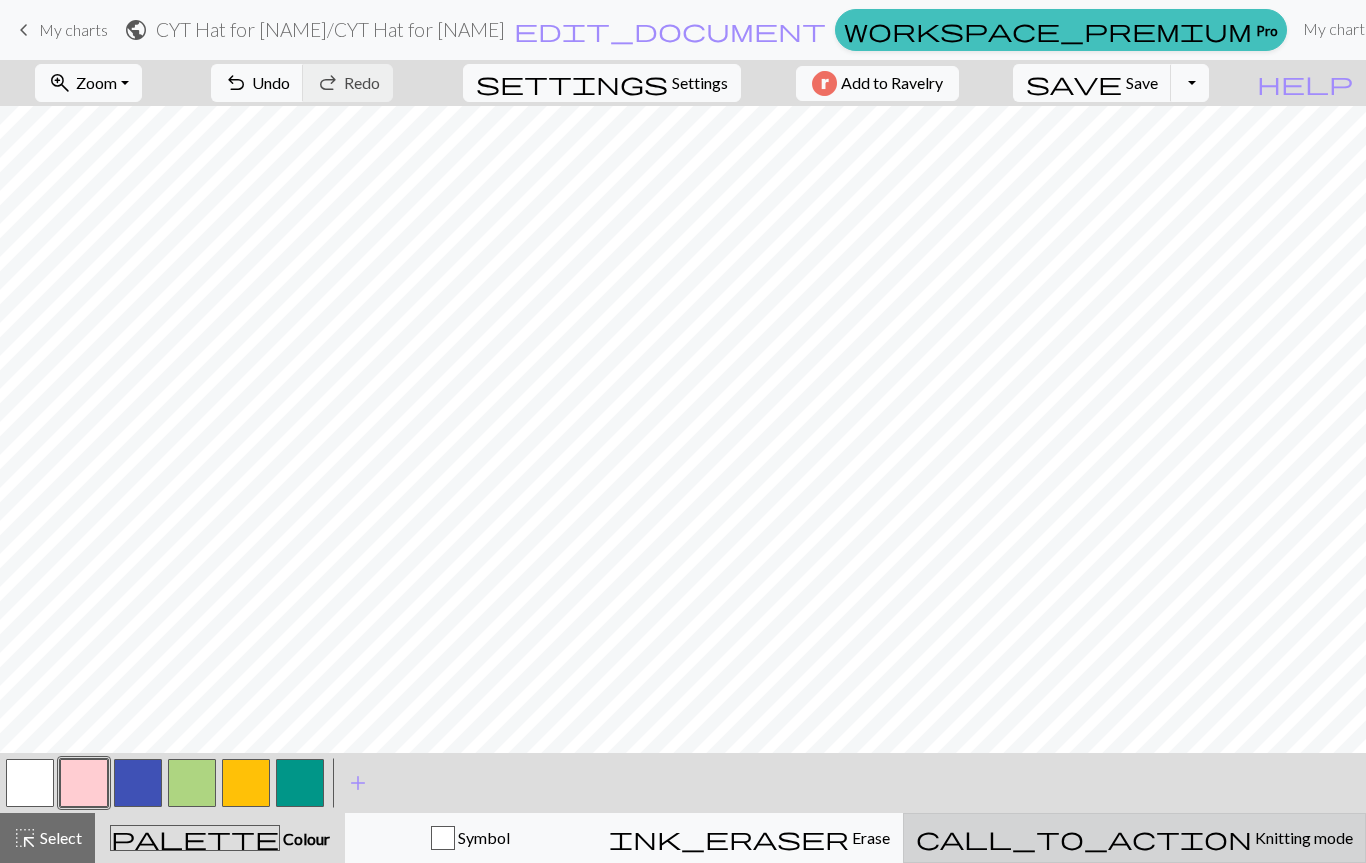 click on "call_to_action   Knitting mode   Knitting mode" at bounding box center (1134, 838) 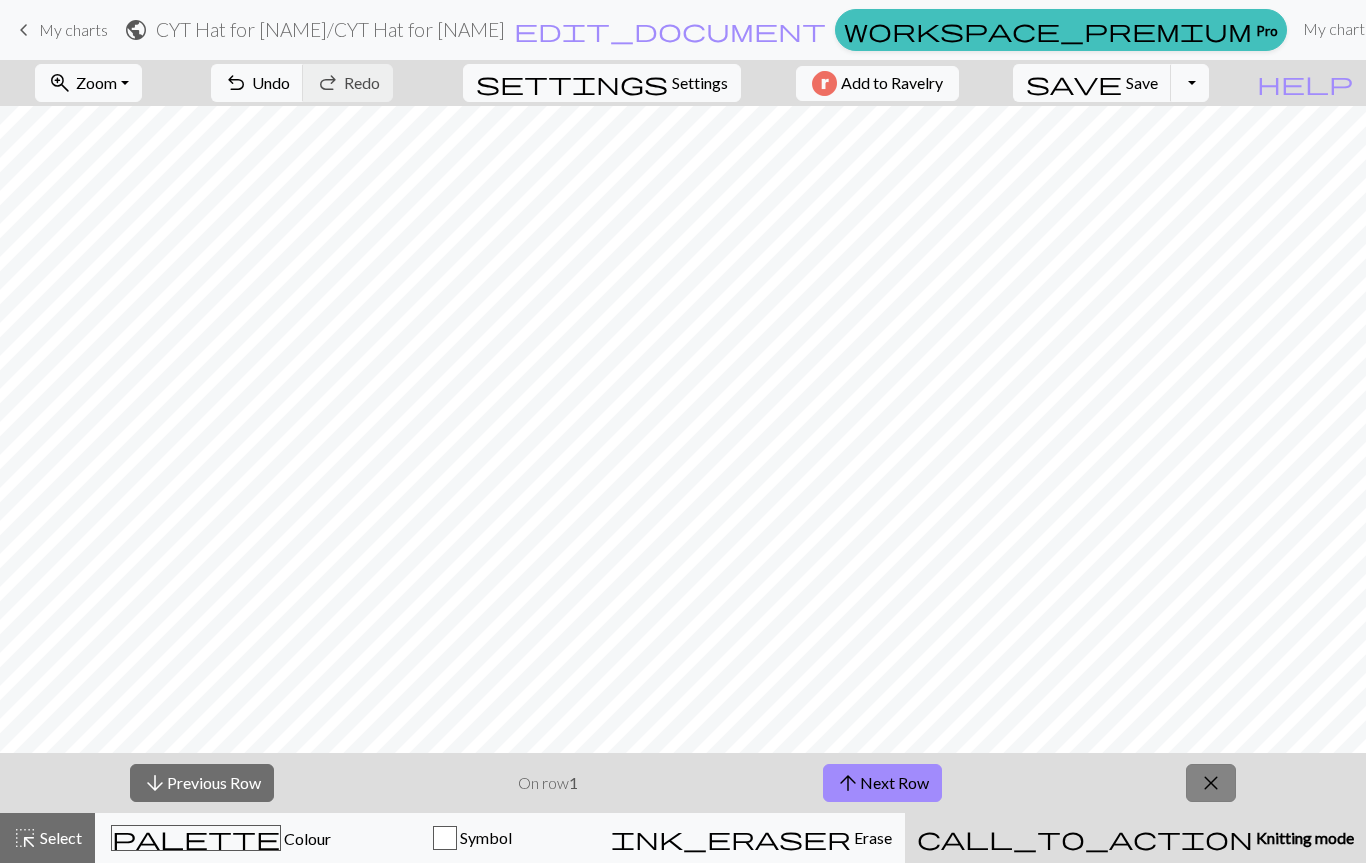click on "close" at bounding box center (1211, 783) 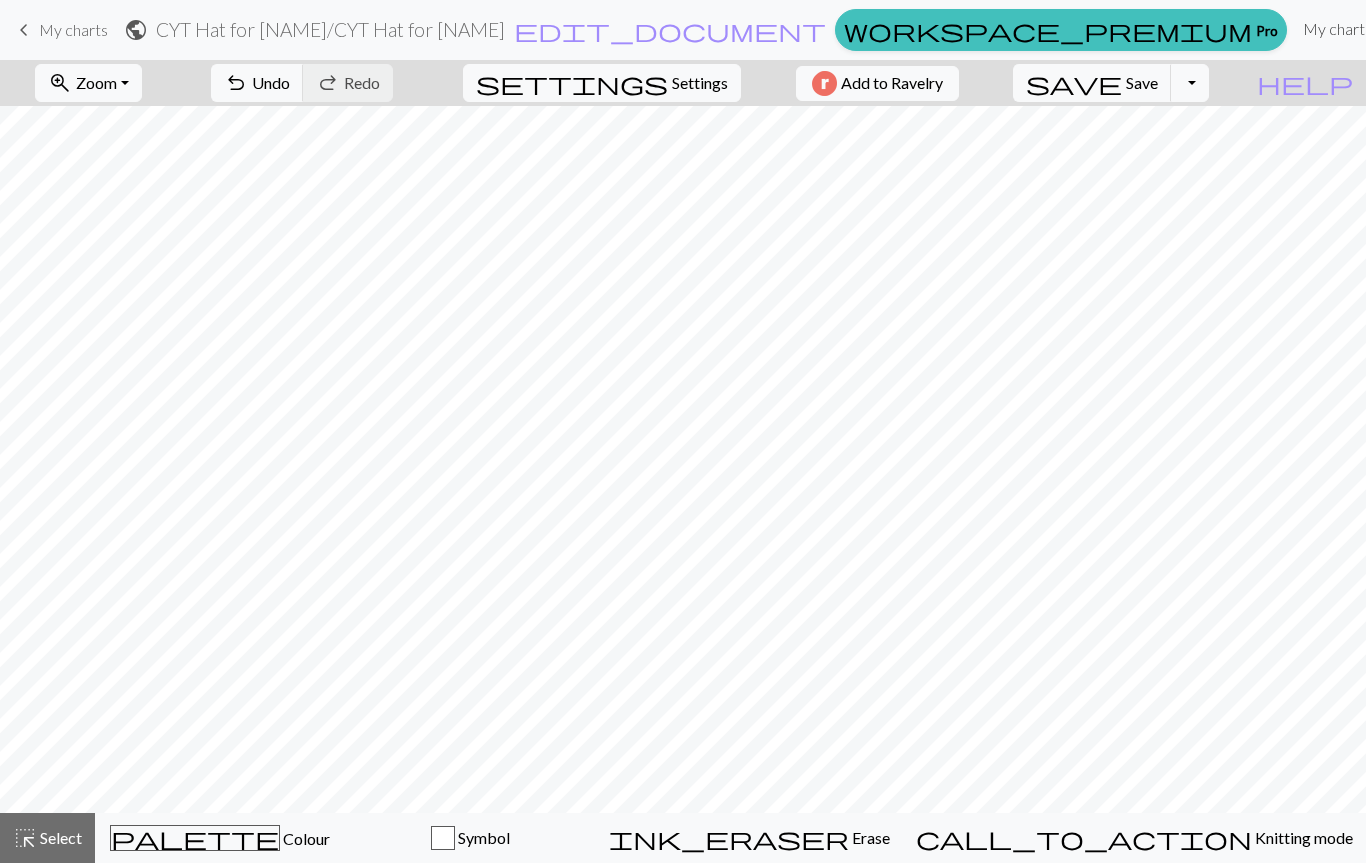 click on "My charts" at bounding box center [1337, 29] 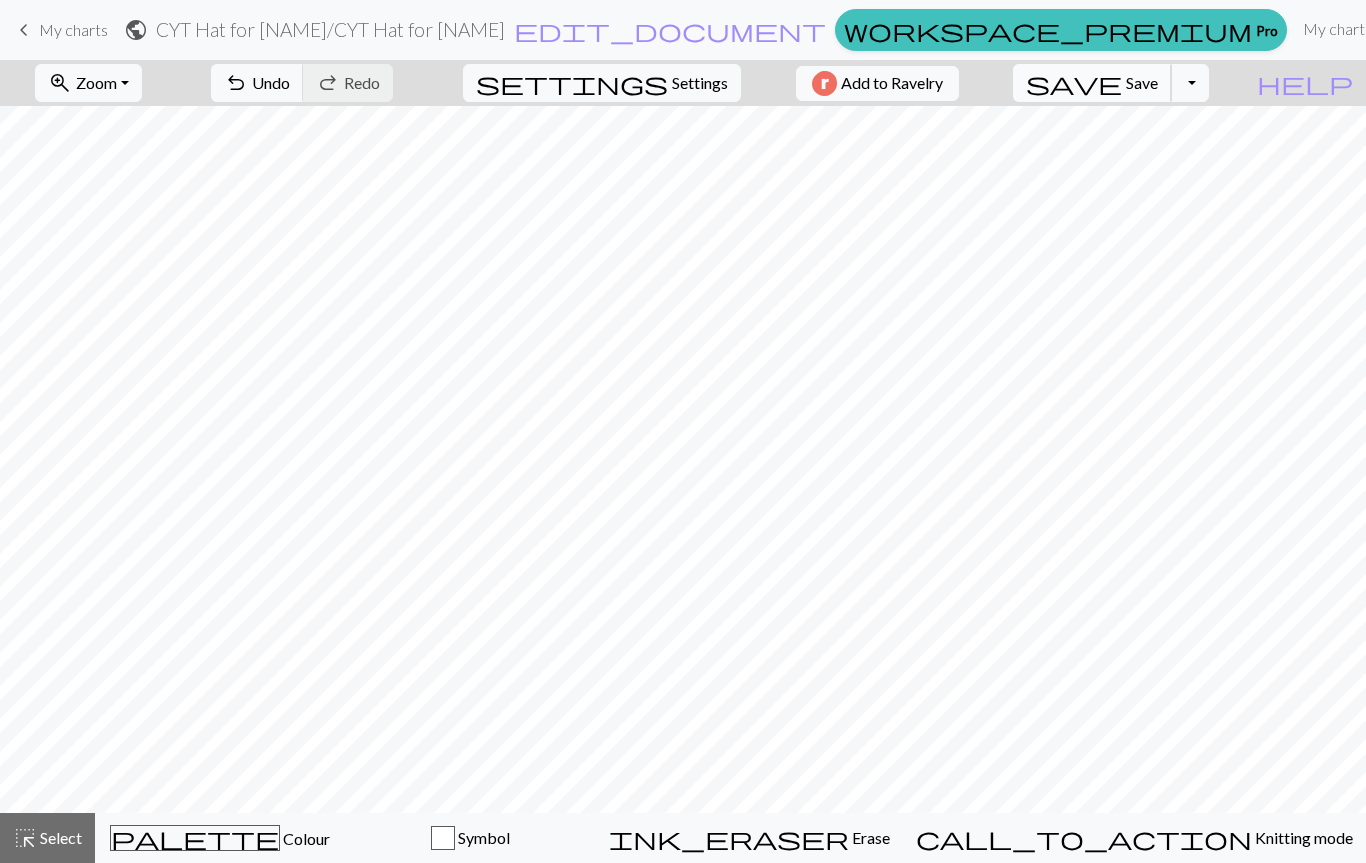 click on "Save" at bounding box center [1142, 82] 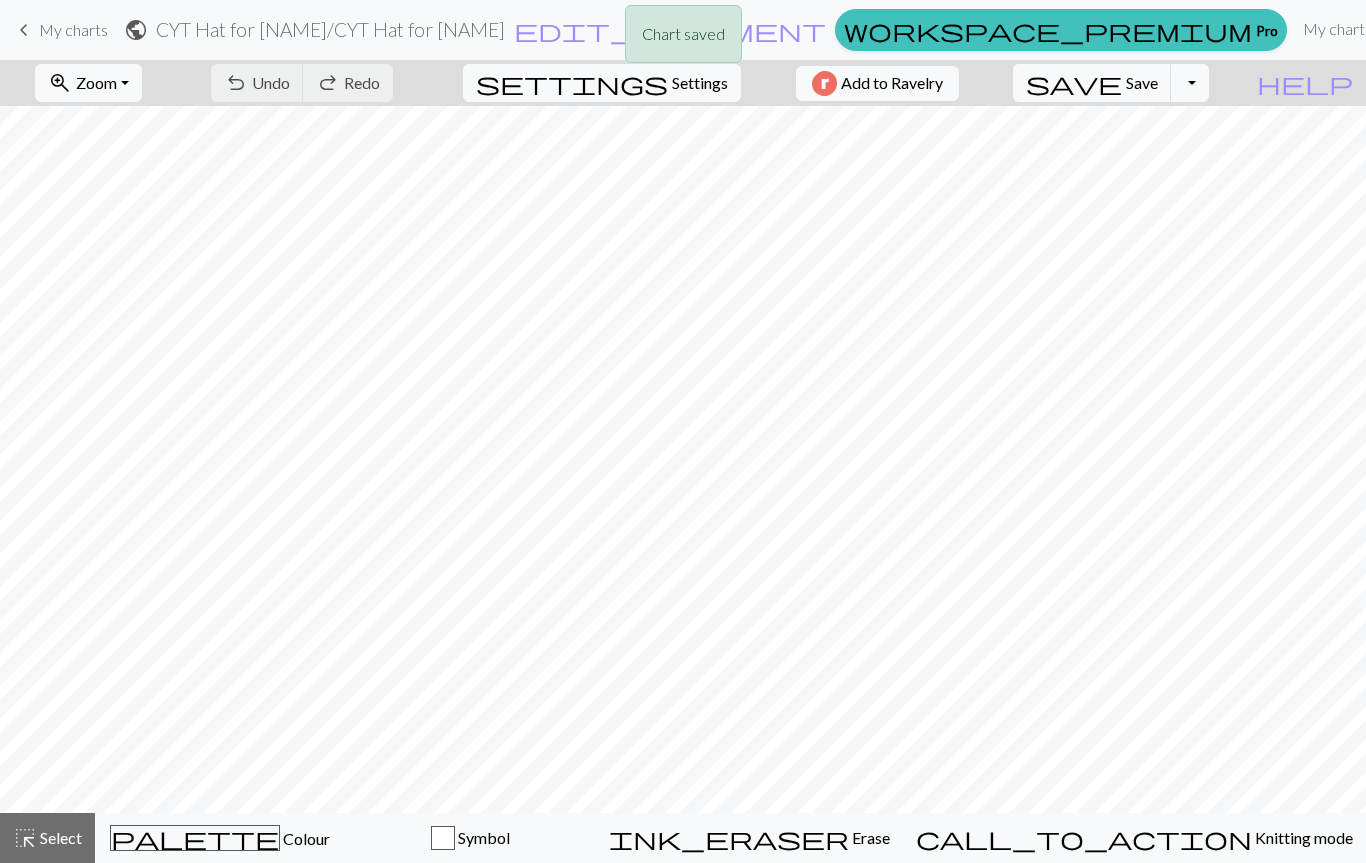 click on "Chart saved" at bounding box center [683, 39] 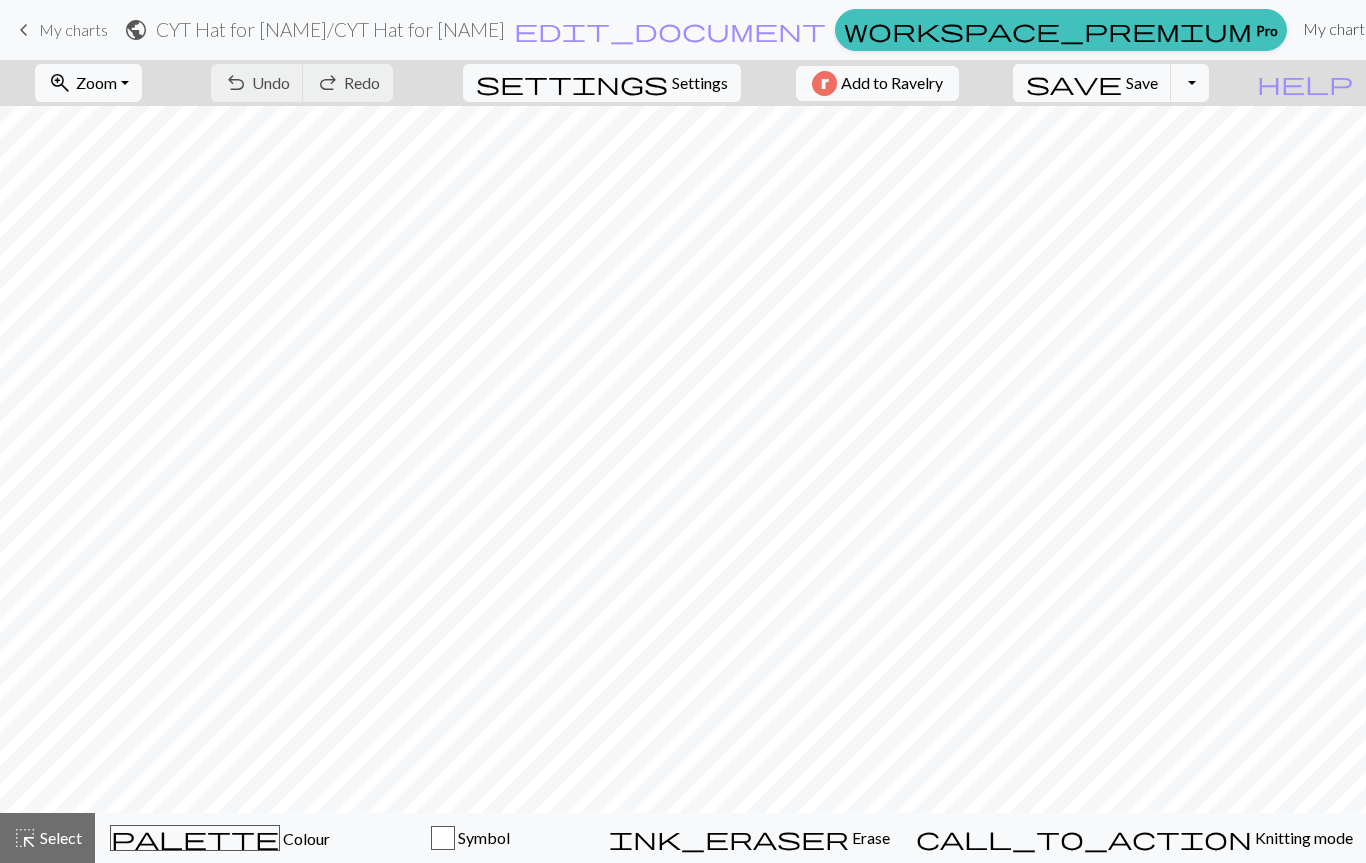 click on "My charts" at bounding box center [1337, 29] 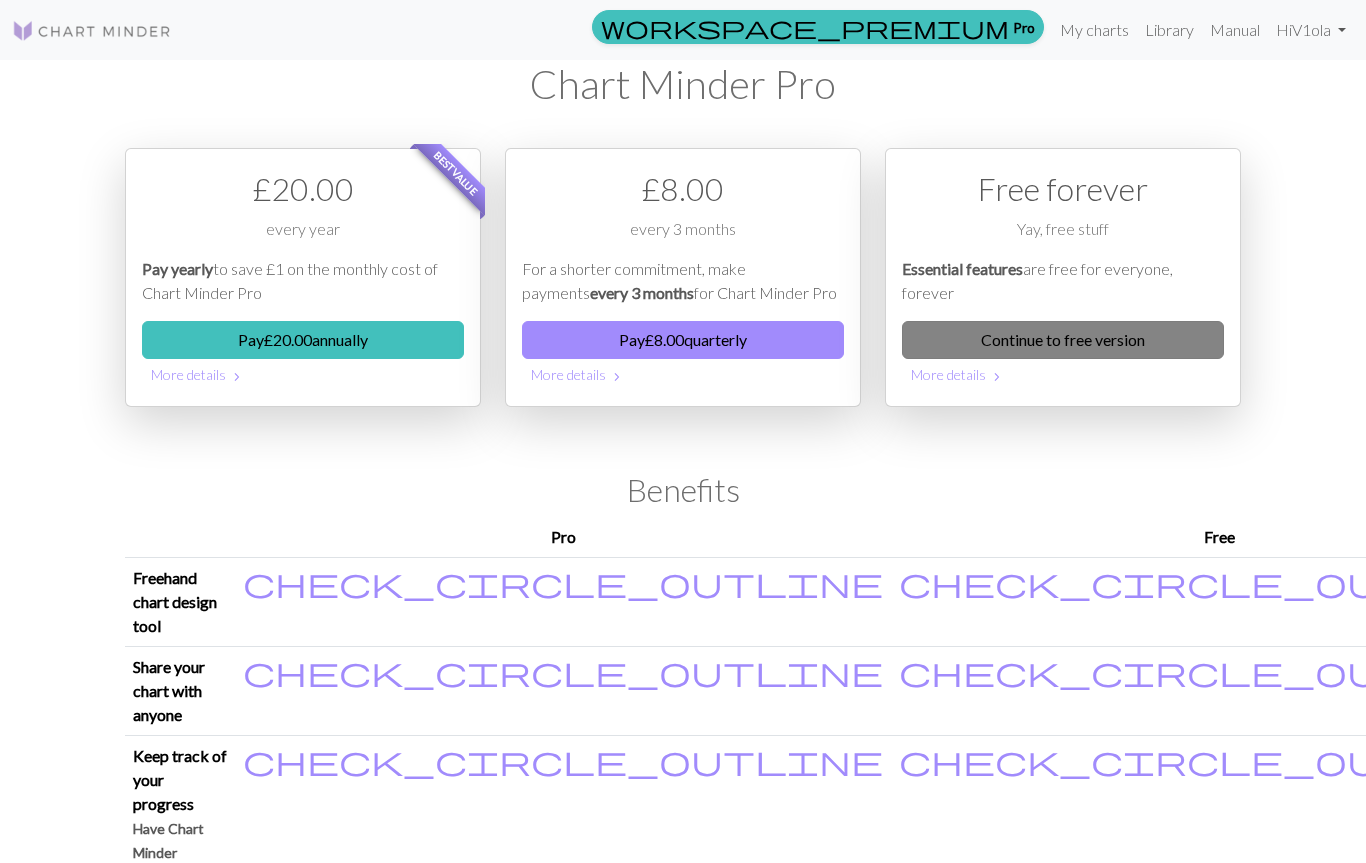 click on "Continue to free version" at bounding box center [1063, 340] 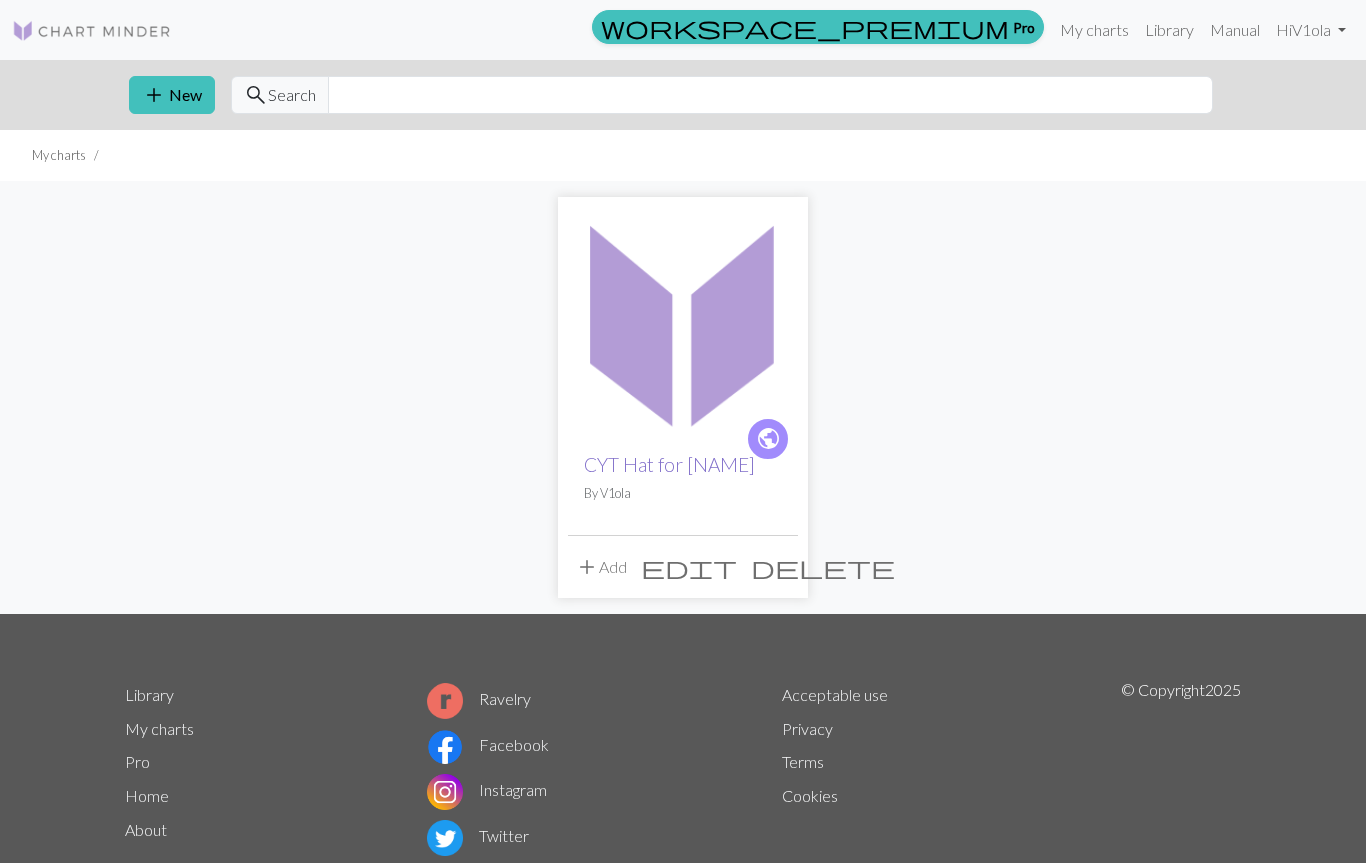 click on "CYT Hat for [PERSON]" at bounding box center [669, 464] 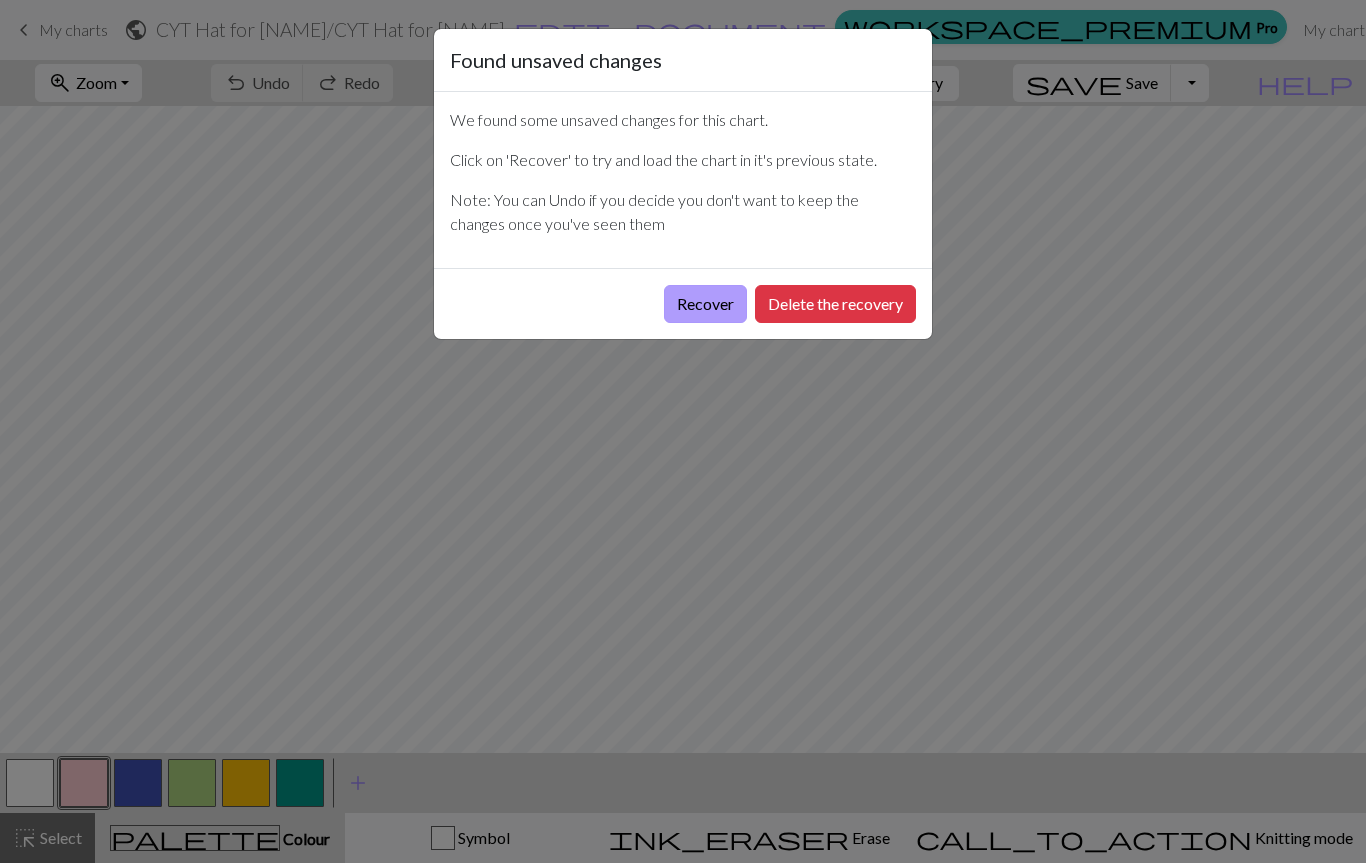 click on "Recover" at bounding box center [705, 304] 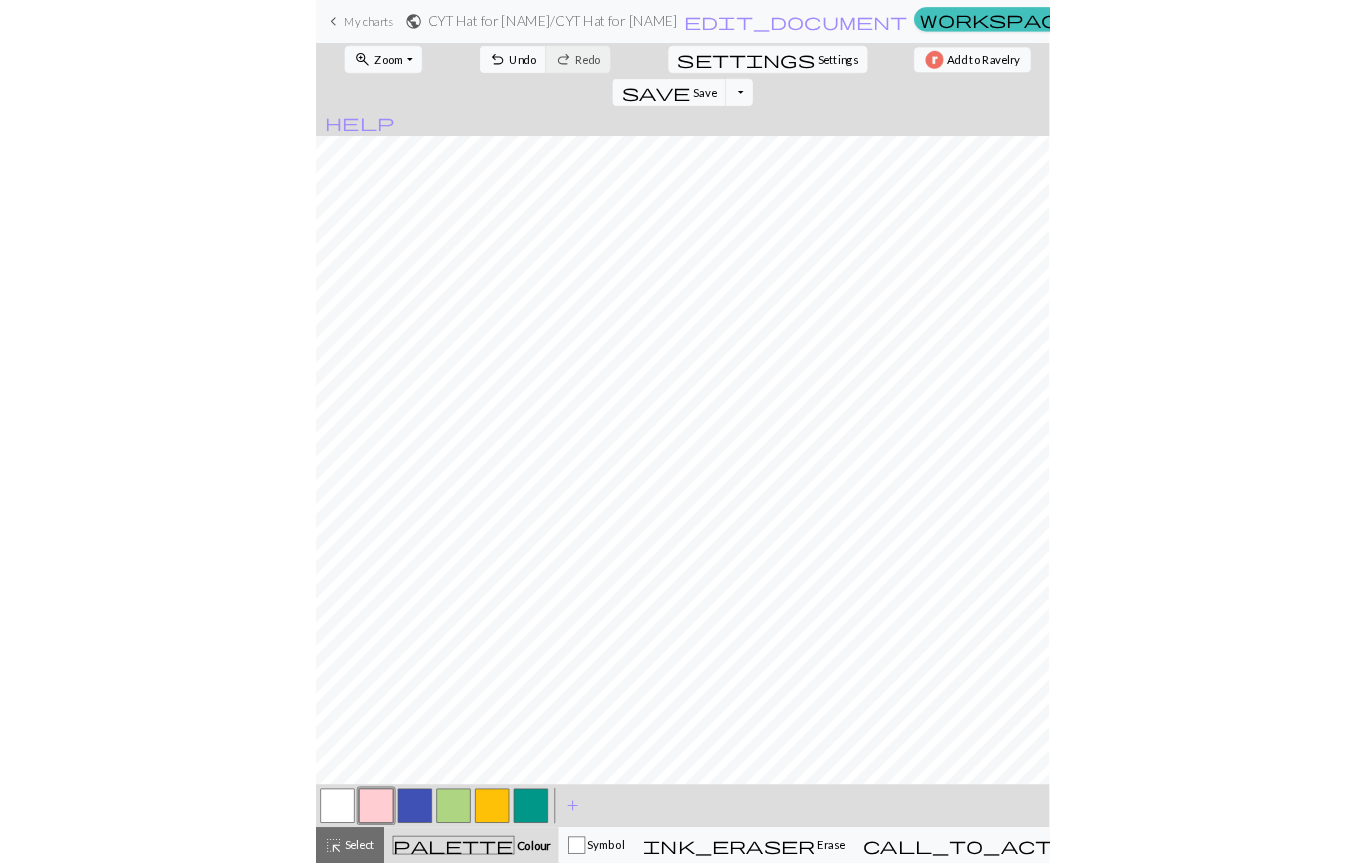scroll, scrollTop: 0, scrollLeft: 0, axis: both 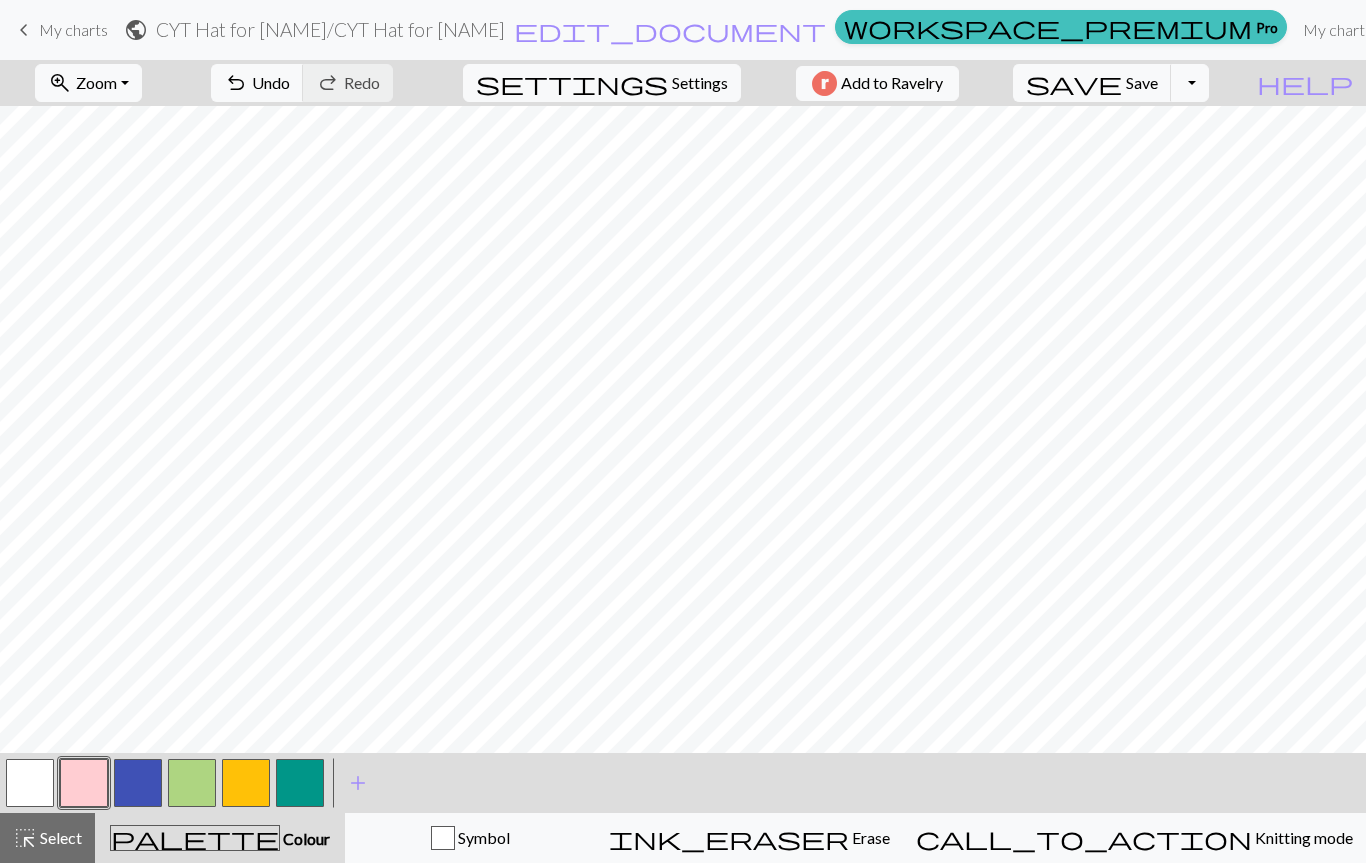 click at bounding box center [192, 783] 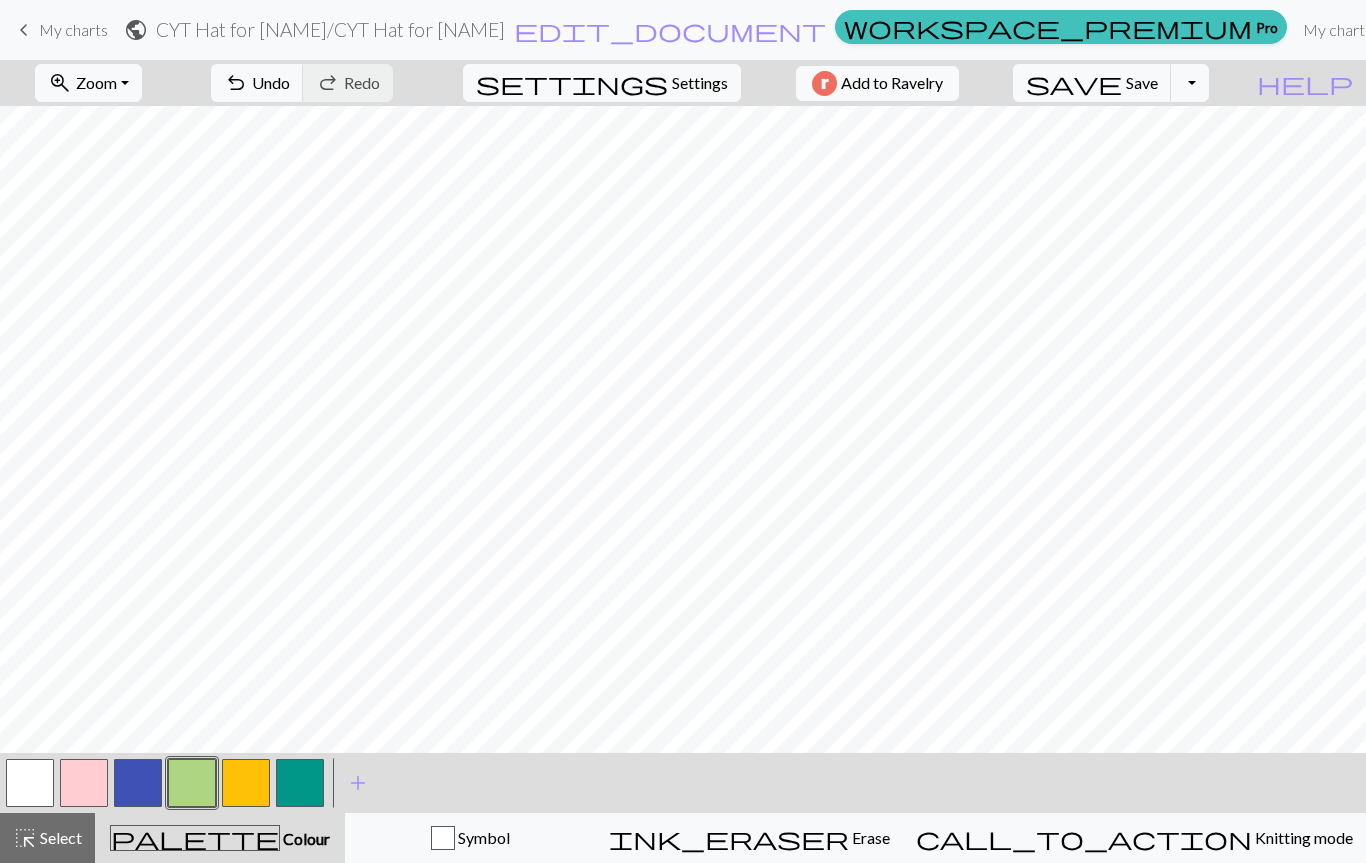 click on "palette" at bounding box center (195, 838) 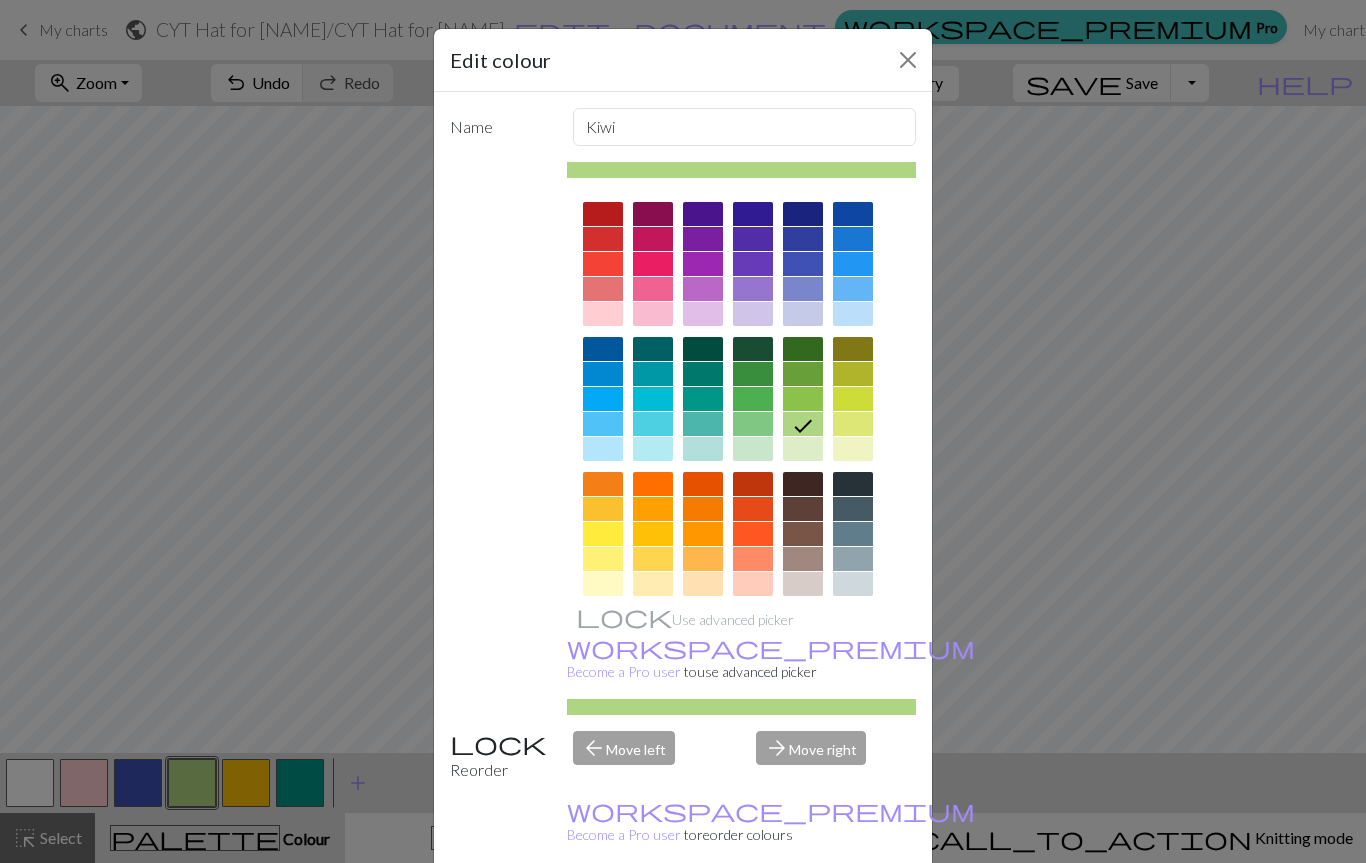 click on "Done" at bounding box center (803, 914) 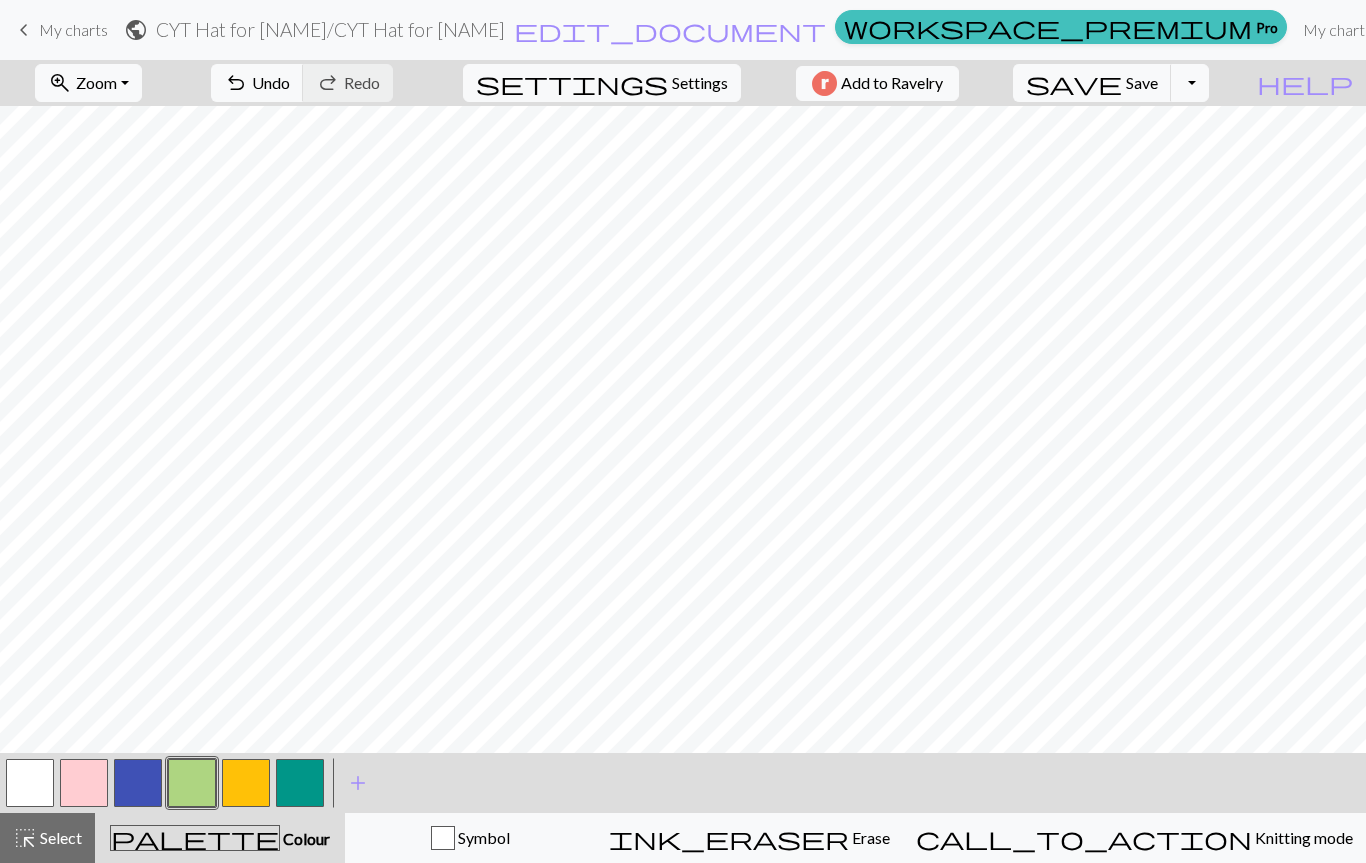 scroll, scrollTop: 199, scrollLeft: 0, axis: vertical 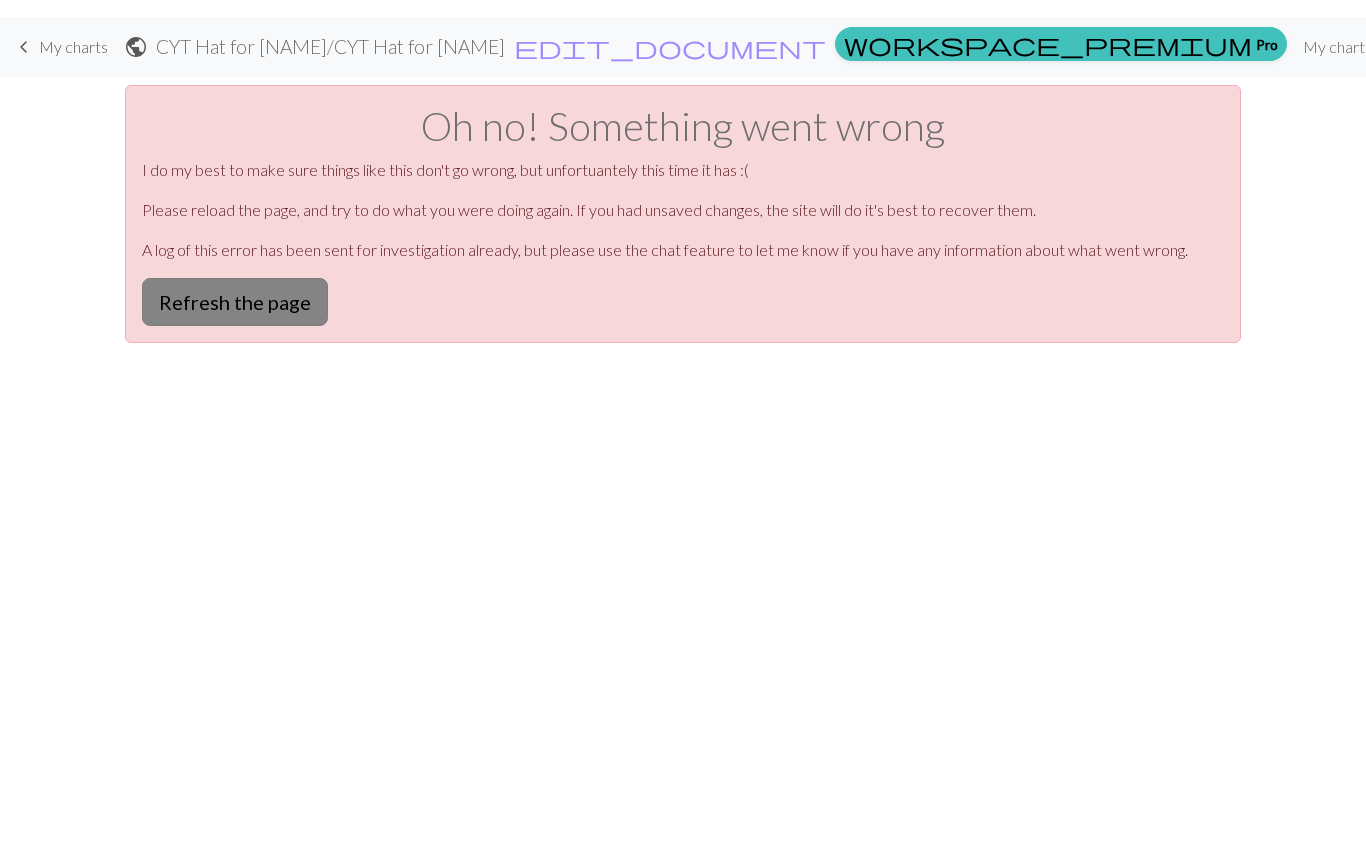 click on "Refresh the page" at bounding box center [235, 285] 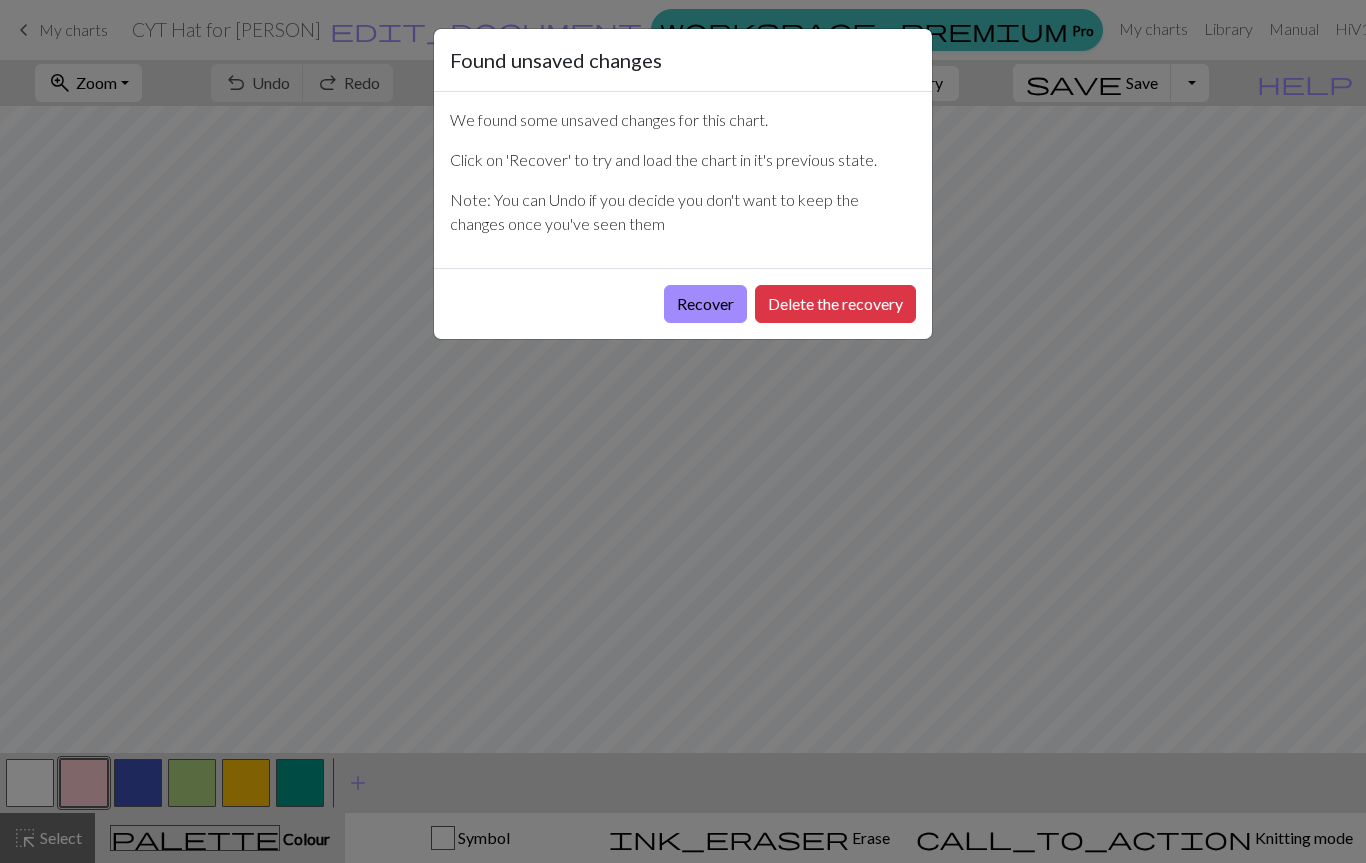 scroll, scrollTop: 0, scrollLeft: 0, axis: both 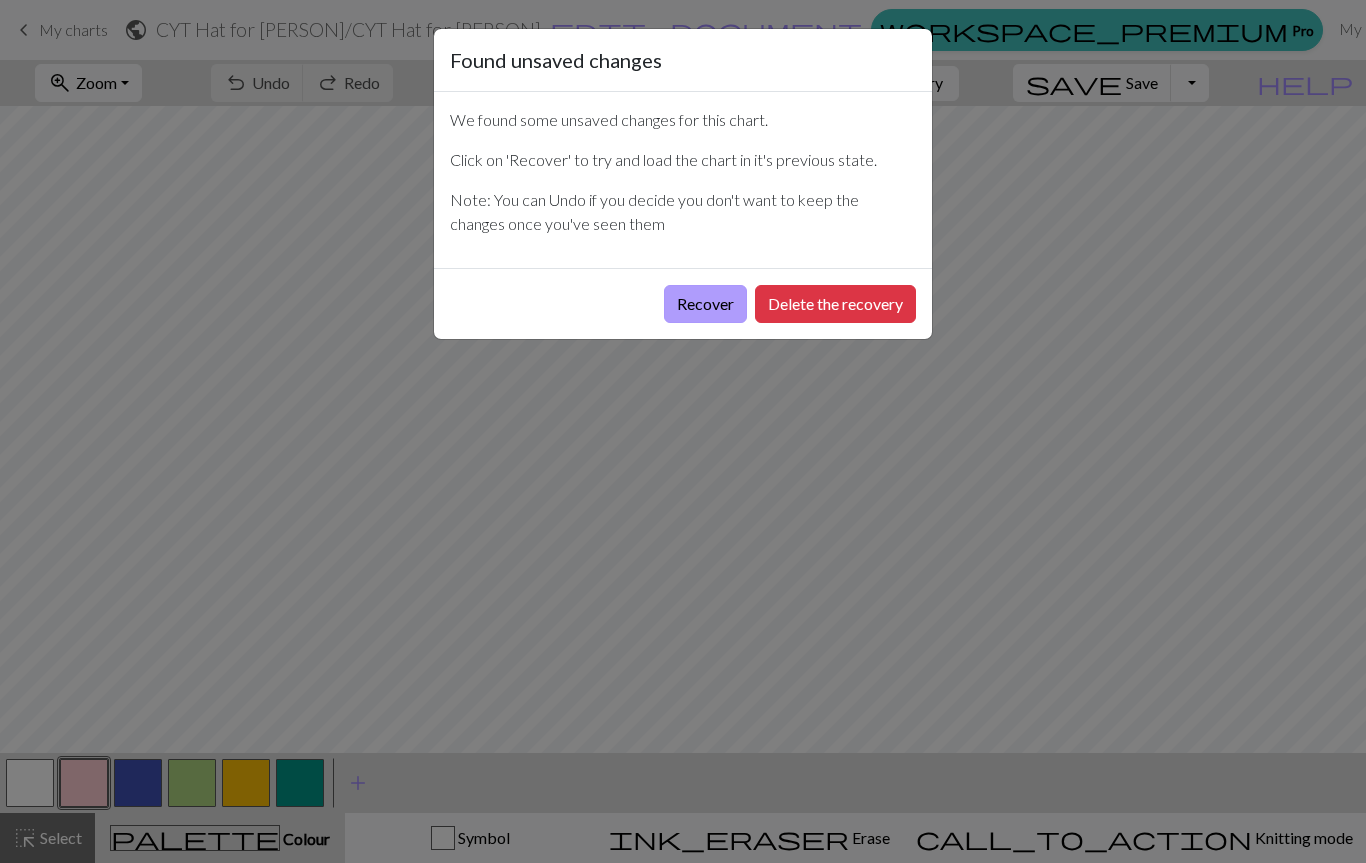 click on "Recover" at bounding box center [705, 304] 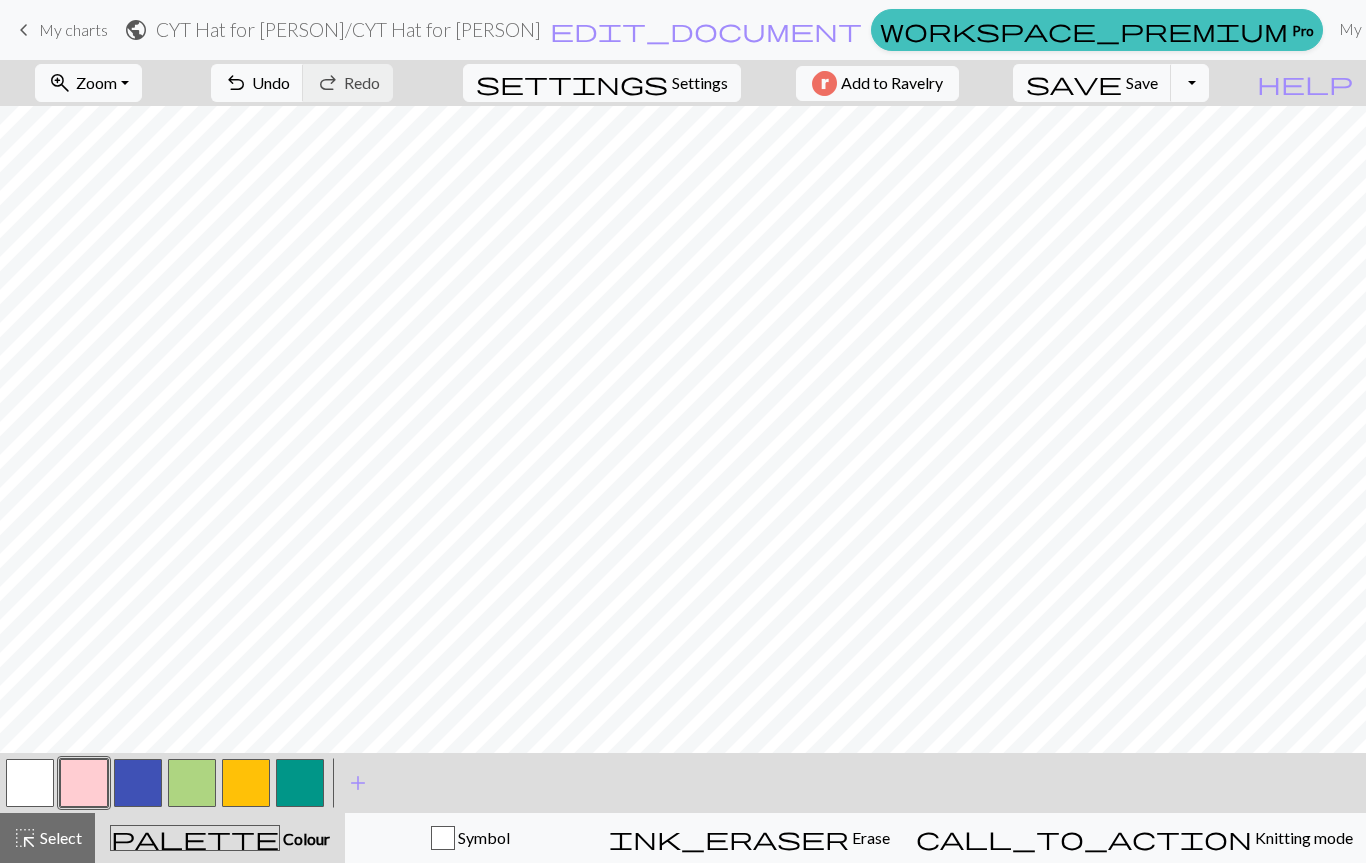 click at bounding box center (246, 783) 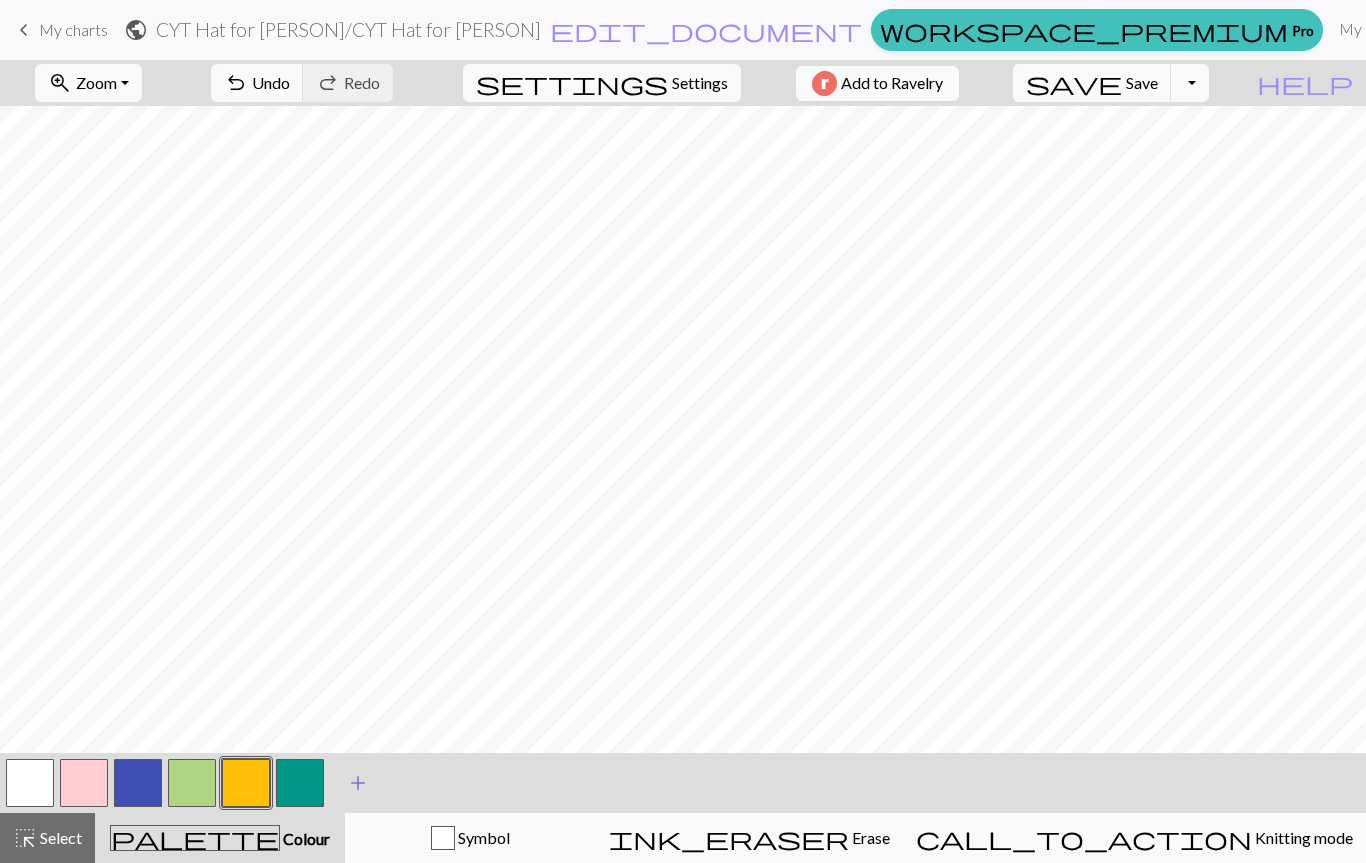 scroll, scrollTop: 2, scrollLeft: 0, axis: vertical 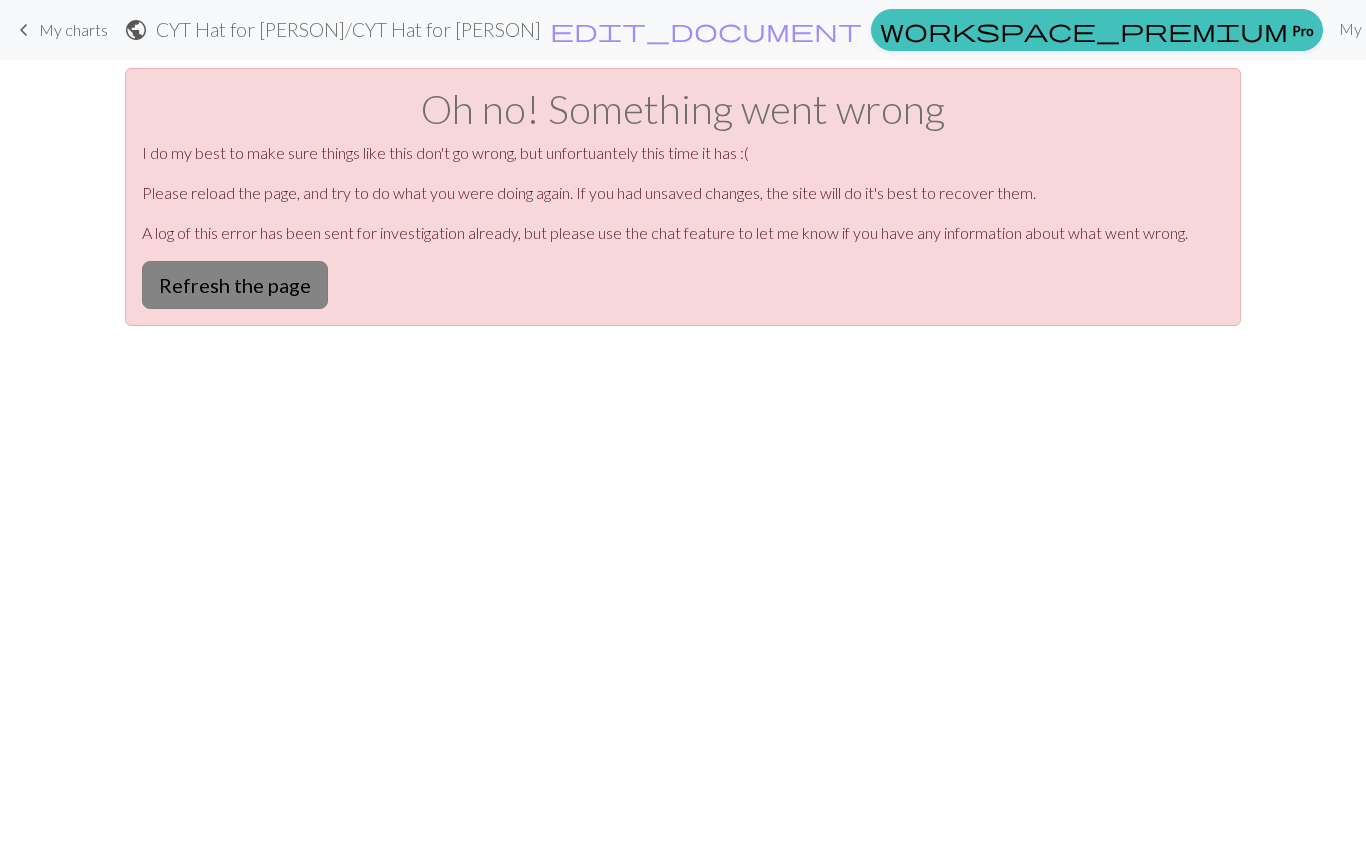 click on "Refresh the page" at bounding box center [235, 285] 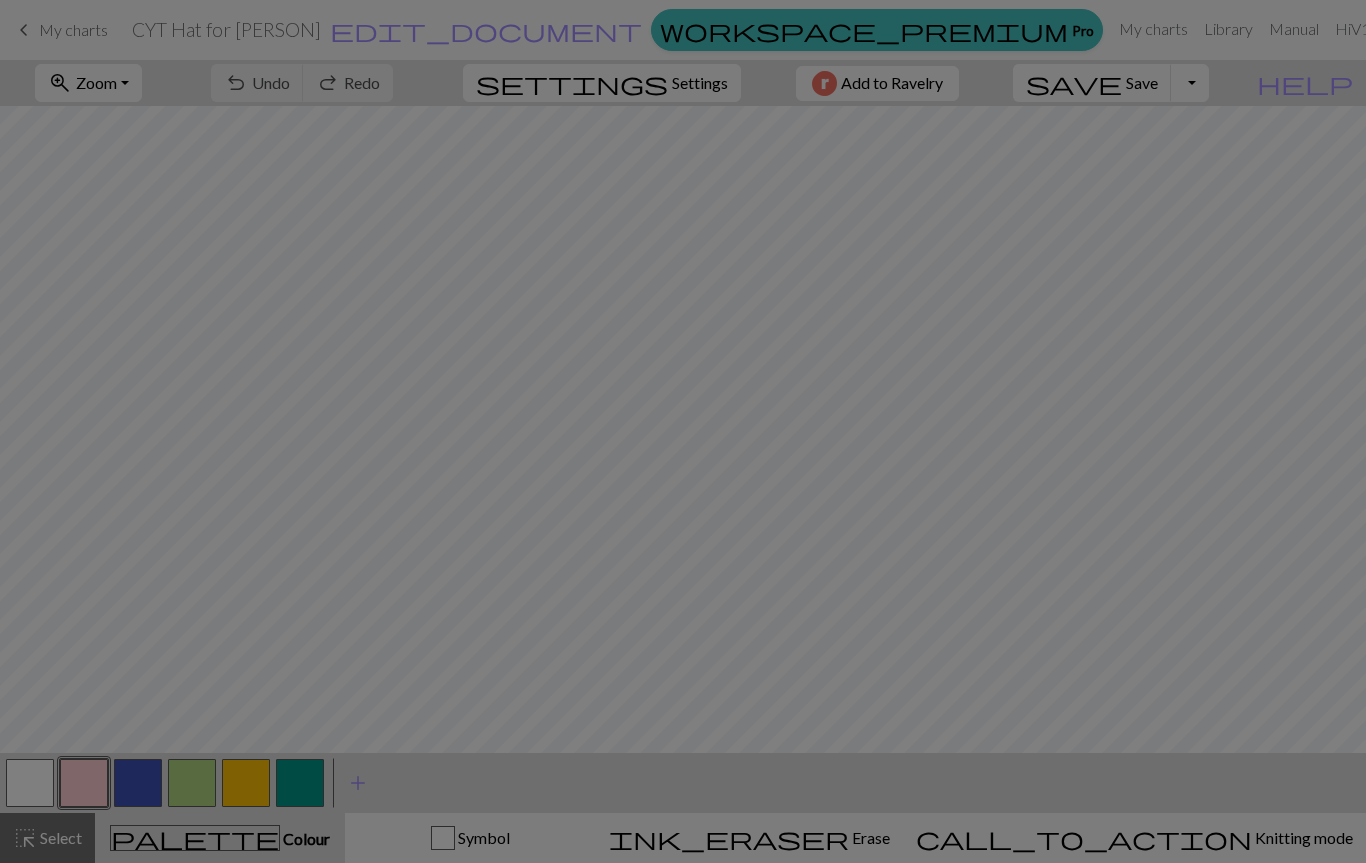 scroll, scrollTop: 0, scrollLeft: 0, axis: both 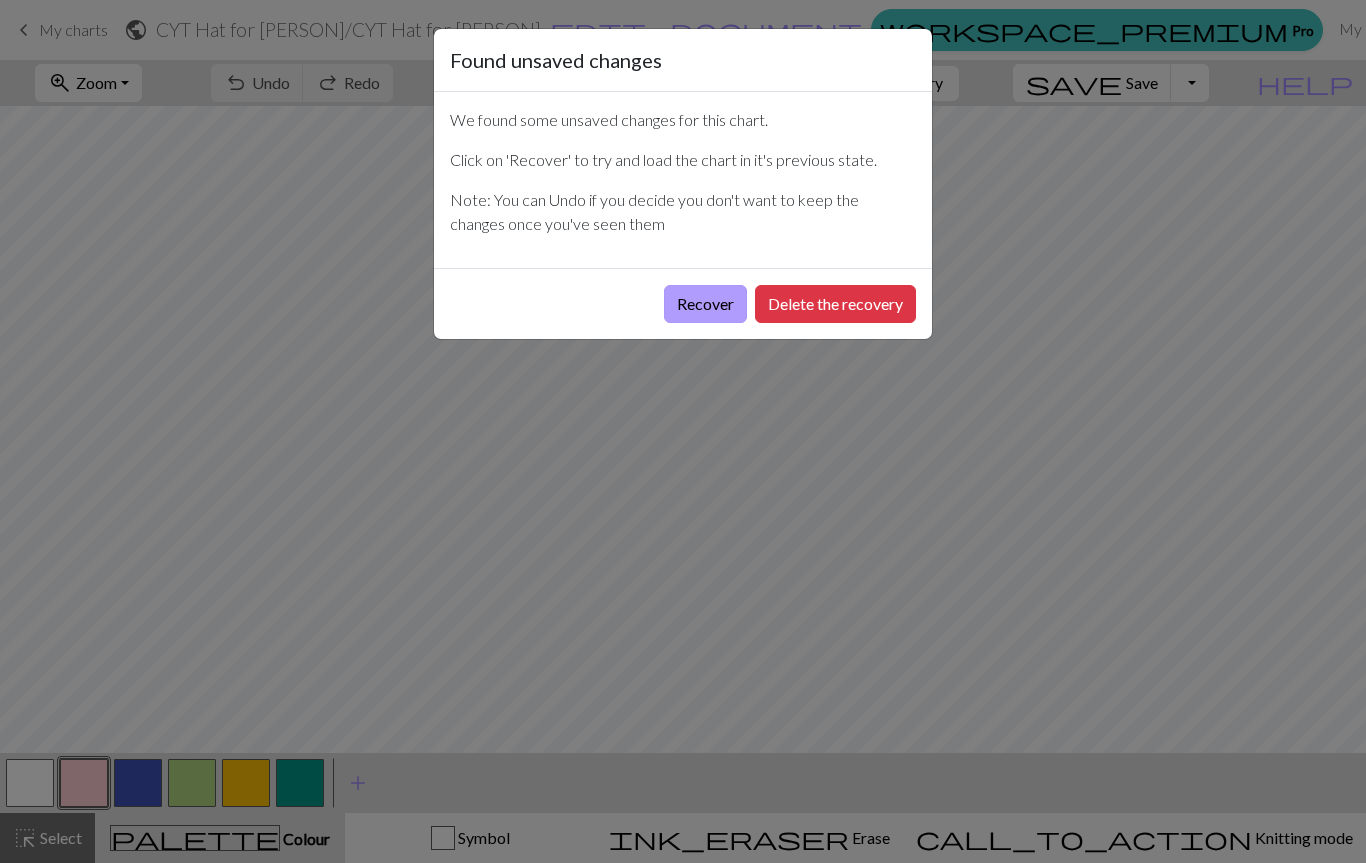 click on "Recover" at bounding box center (705, 304) 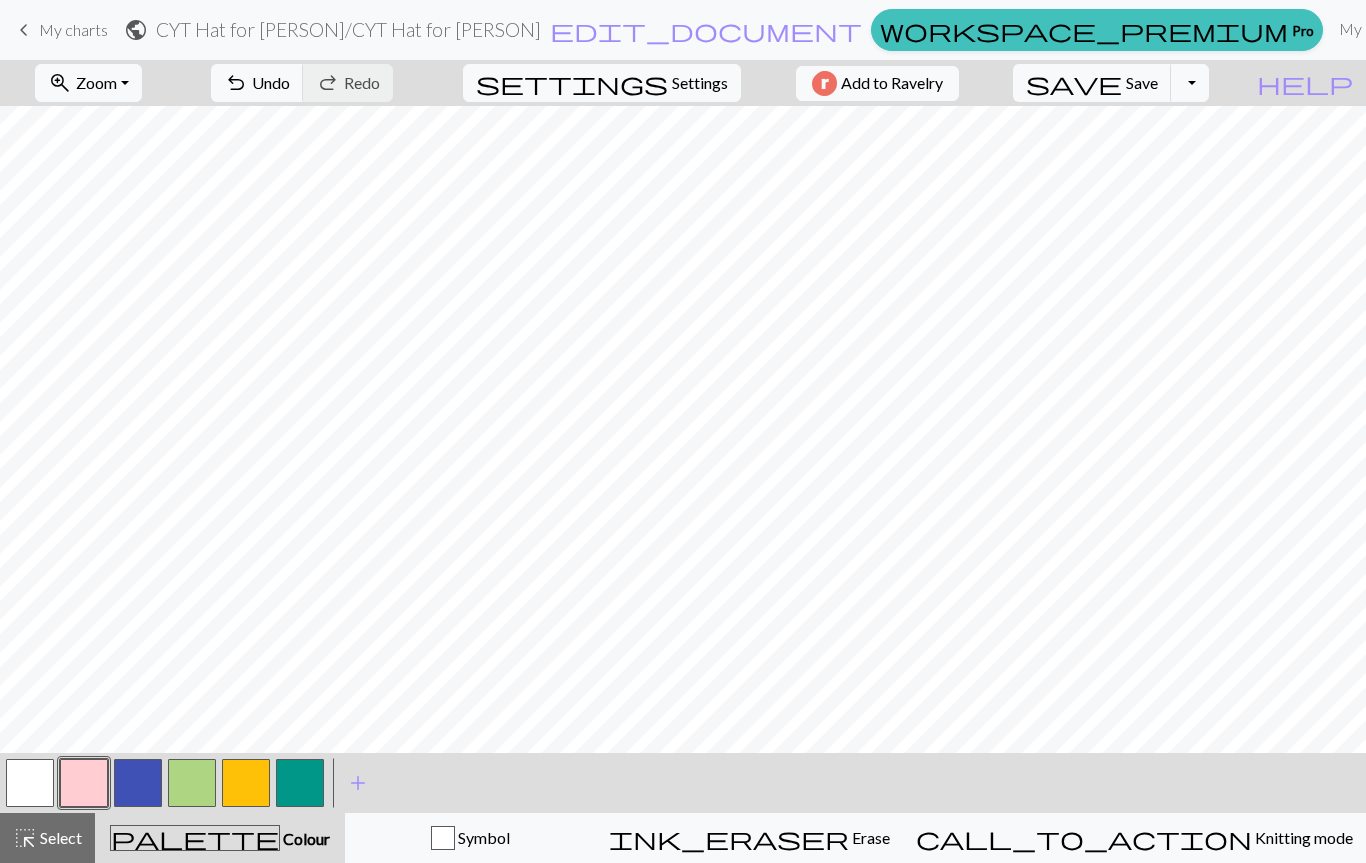 drag, startPoint x: 301, startPoint y: 784, endPoint x: 284, endPoint y: 783, distance: 17.029387 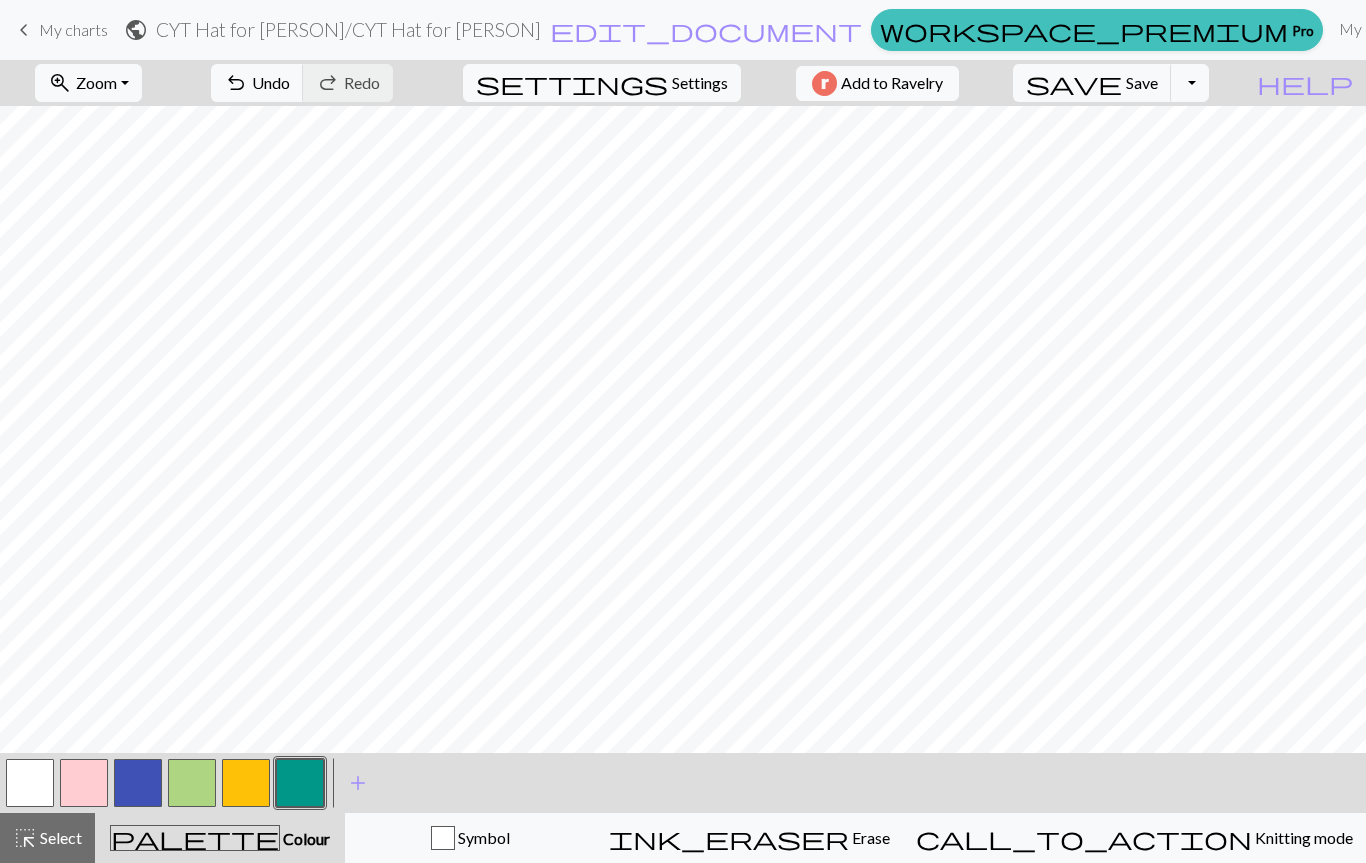 drag, startPoint x: 284, startPoint y: 783, endPoint x: 207, endPoint y: 785, distance: 77.02597 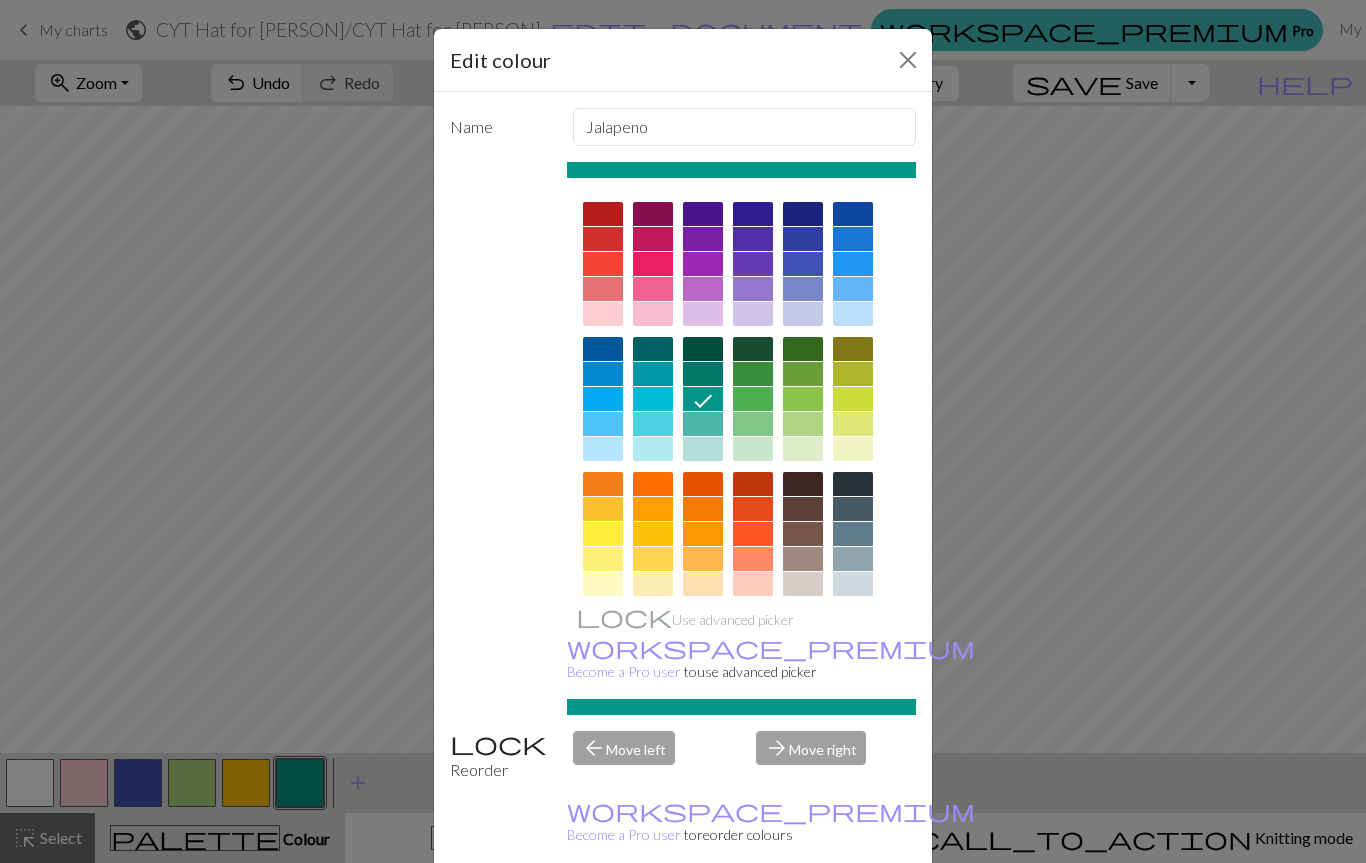 click on "Done" at bounding box center [803, 914] 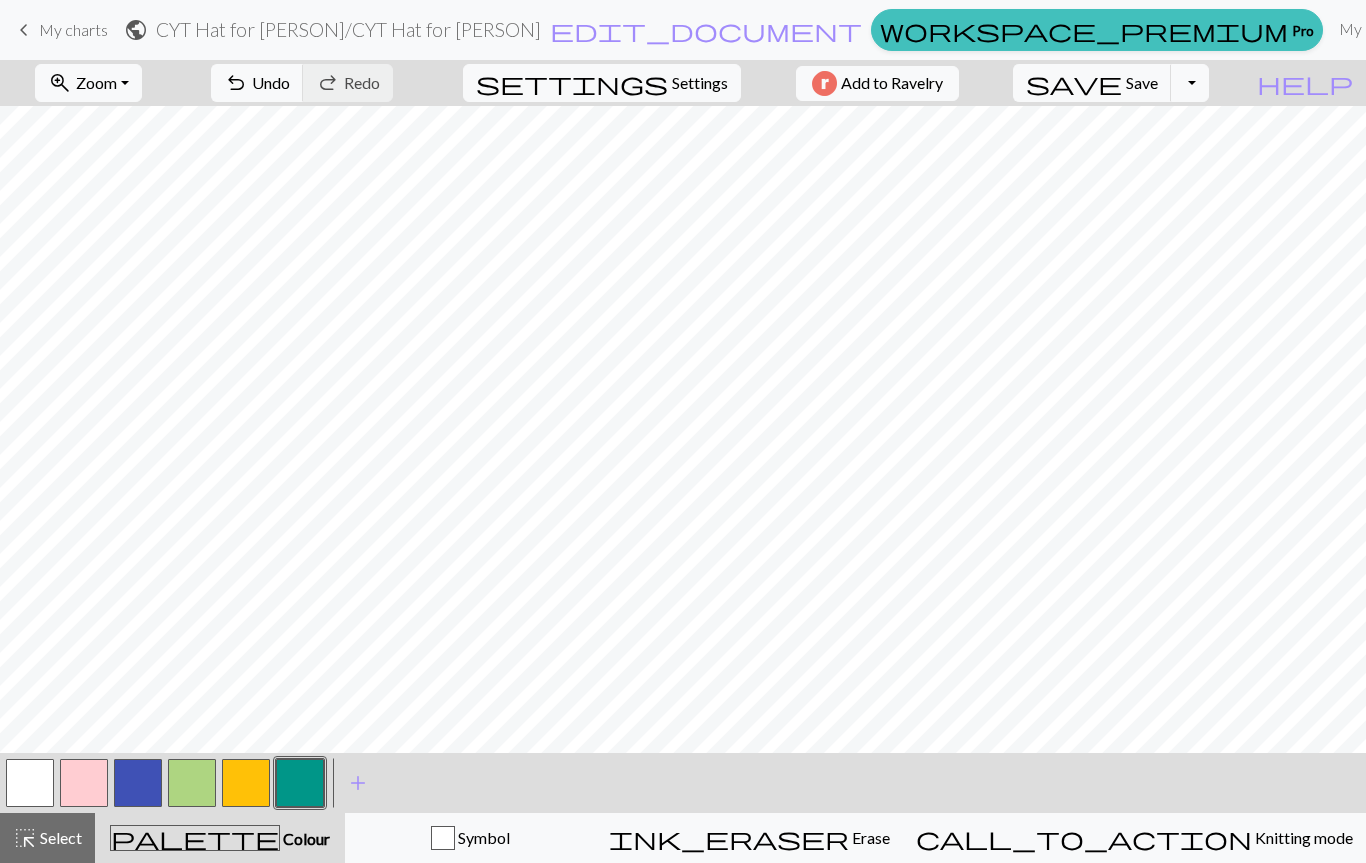 click at bounding box center [138, 783] 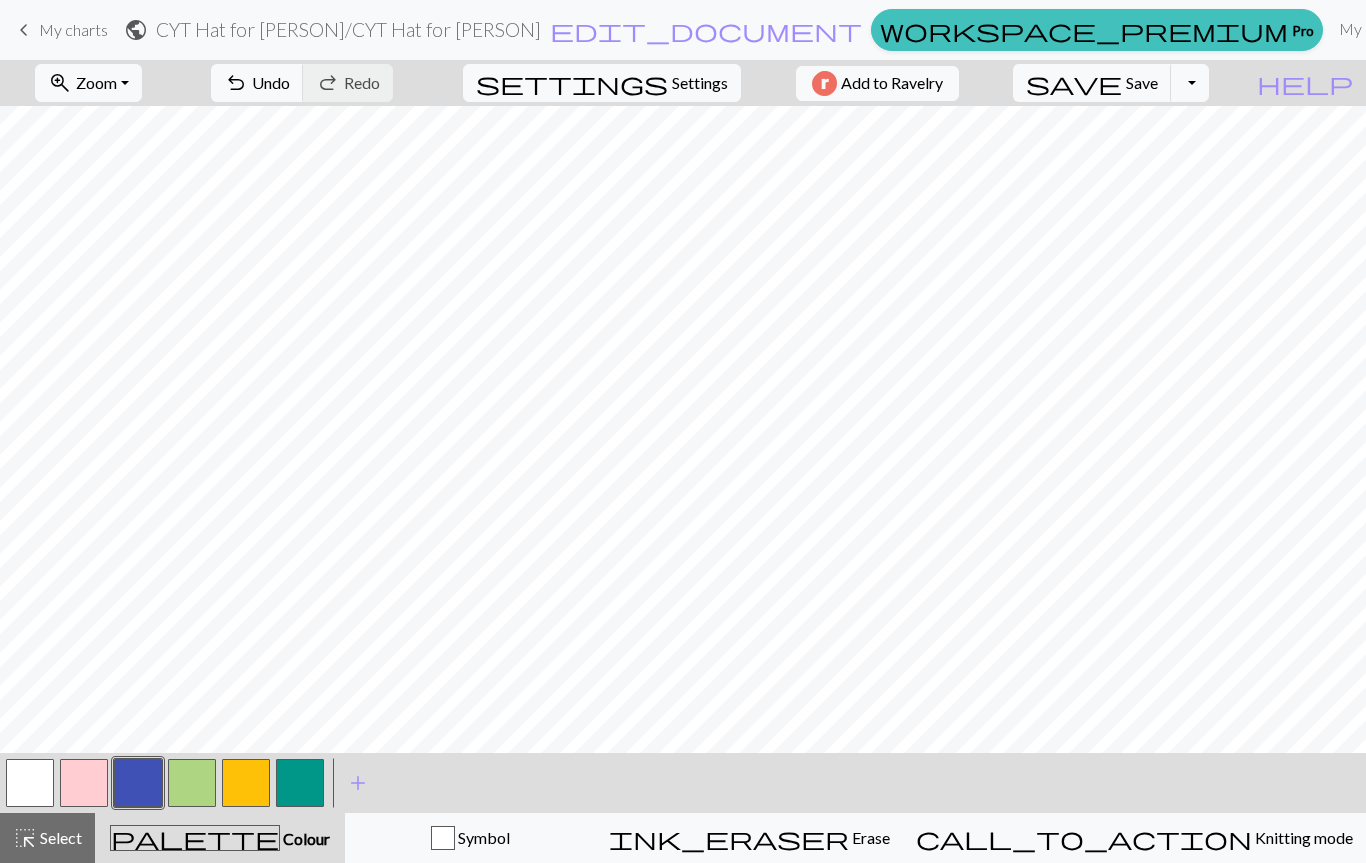 click at bounding box center [246, 783] 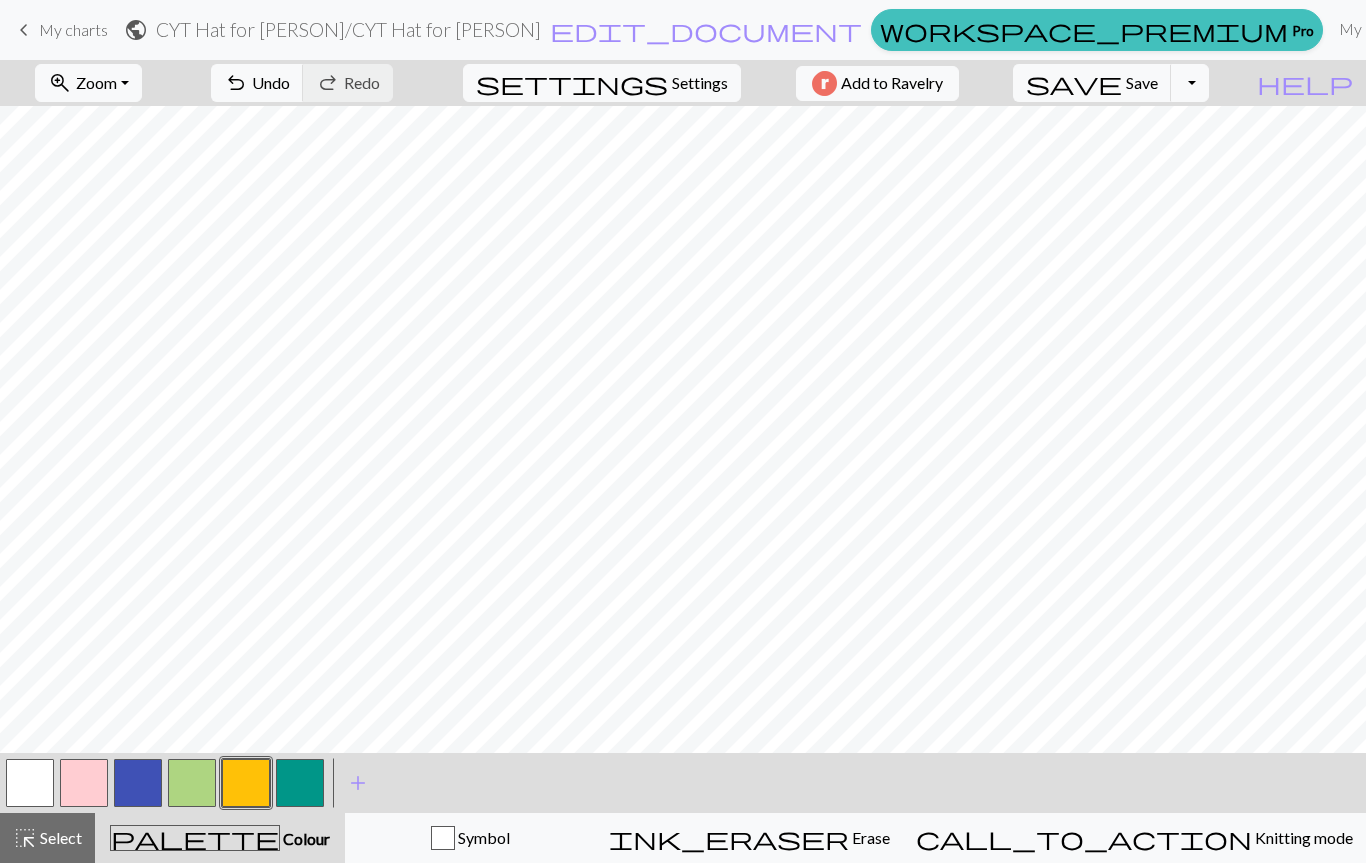 click at bounding box center [138, 783] 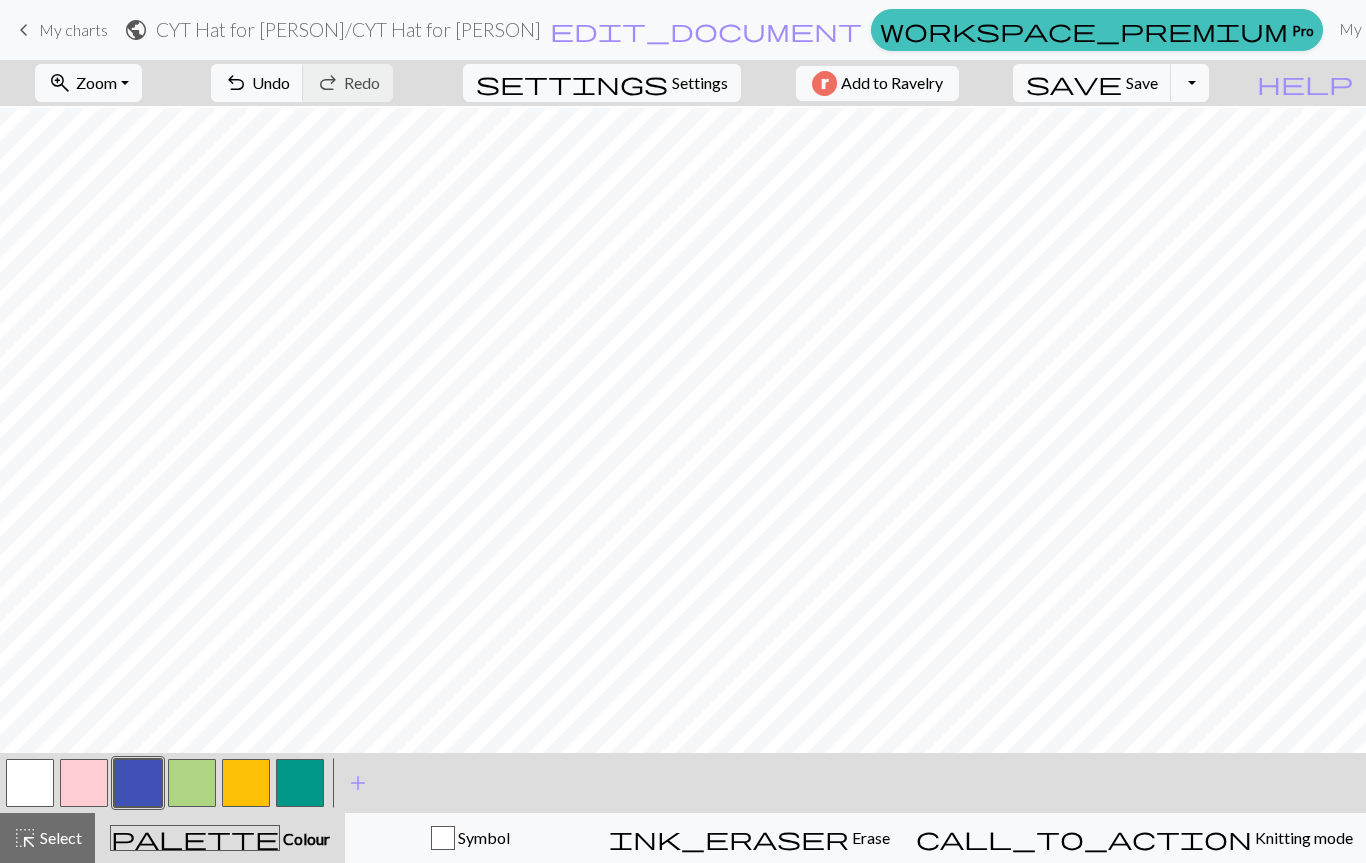 scroll, scrollTop: 143, scrollLeft: 0, axis: vertical 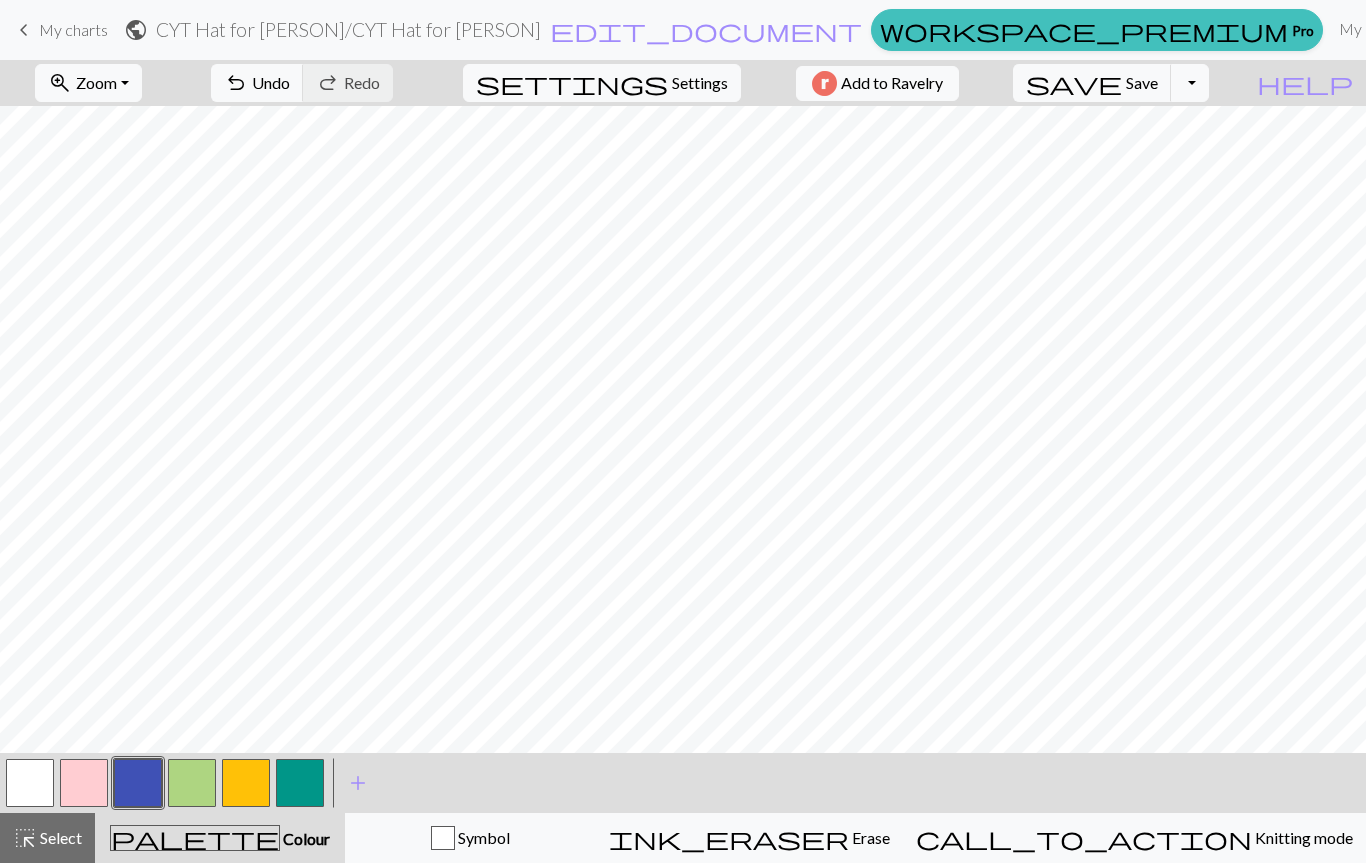 click at bounding box center (192, 783) 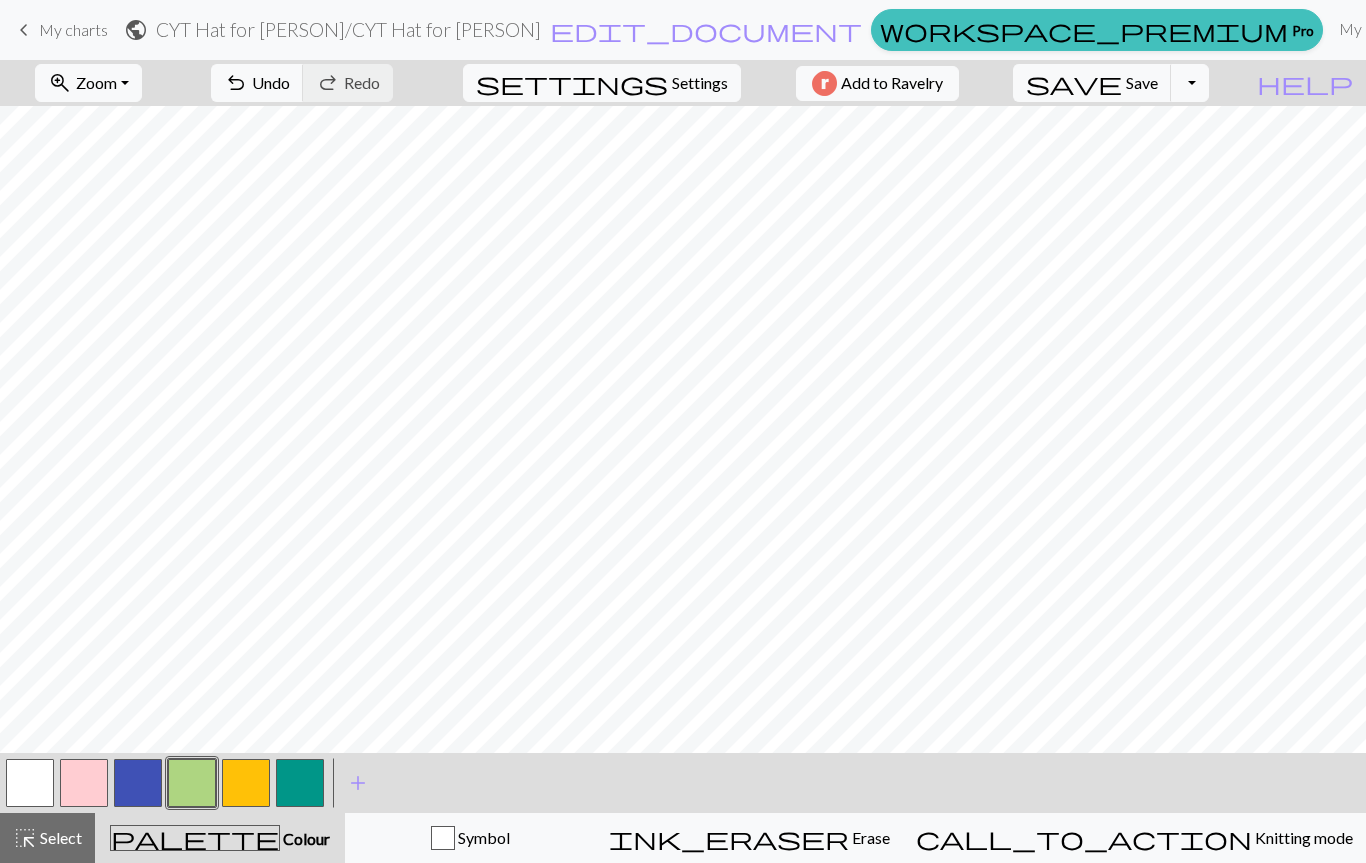 click at bounding box center (246, 783) 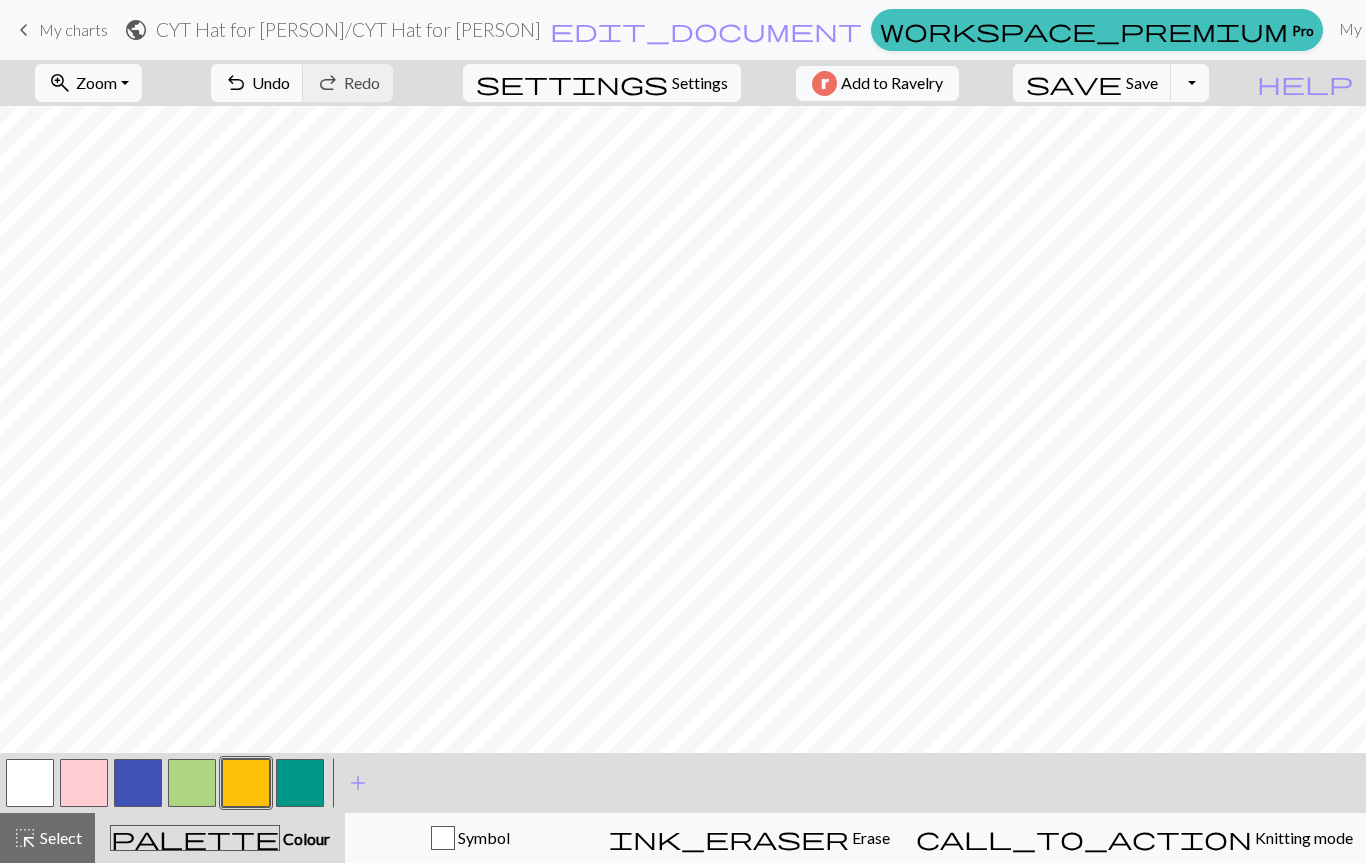 click at bounding box center [192, 783] 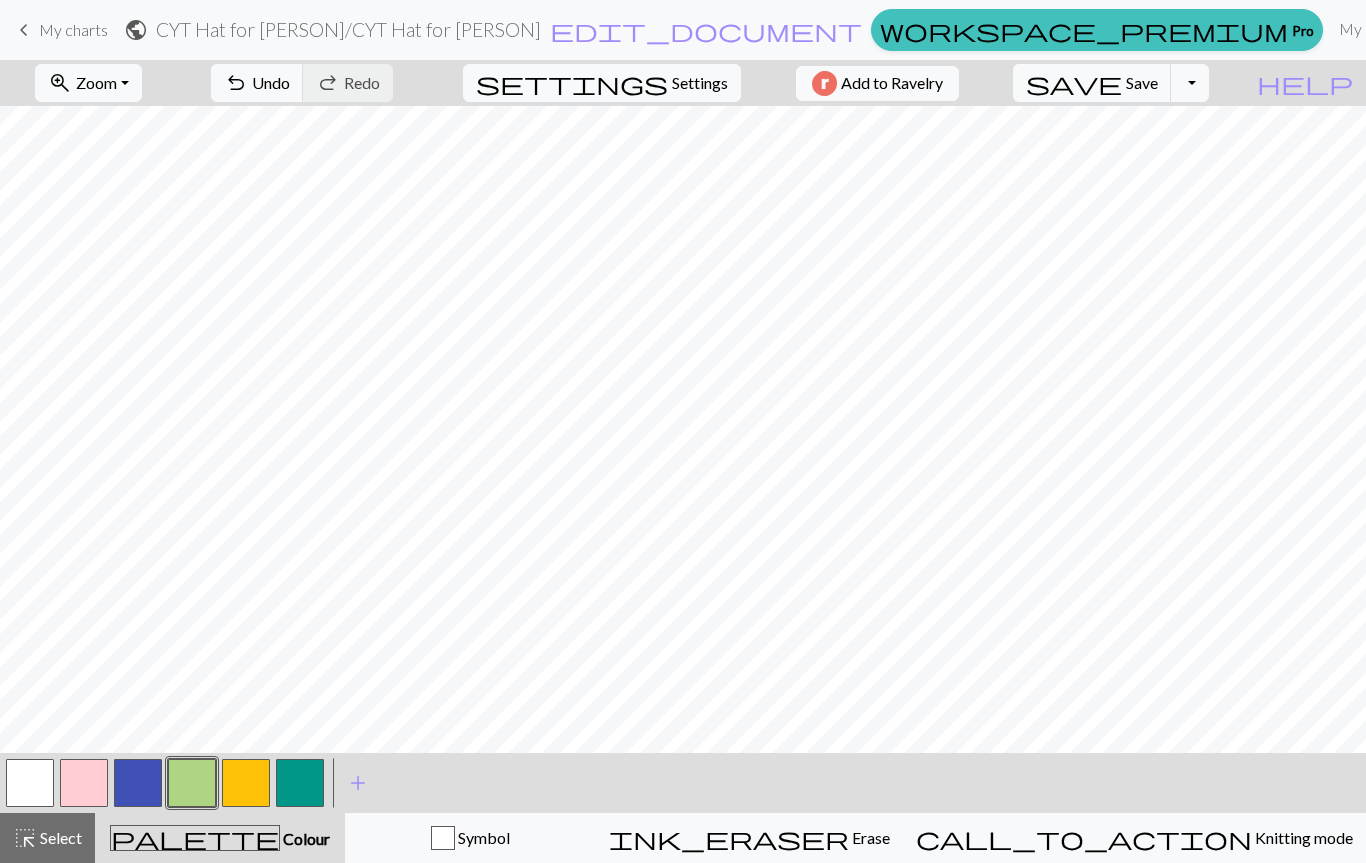 click at bounding box center [192, 783] 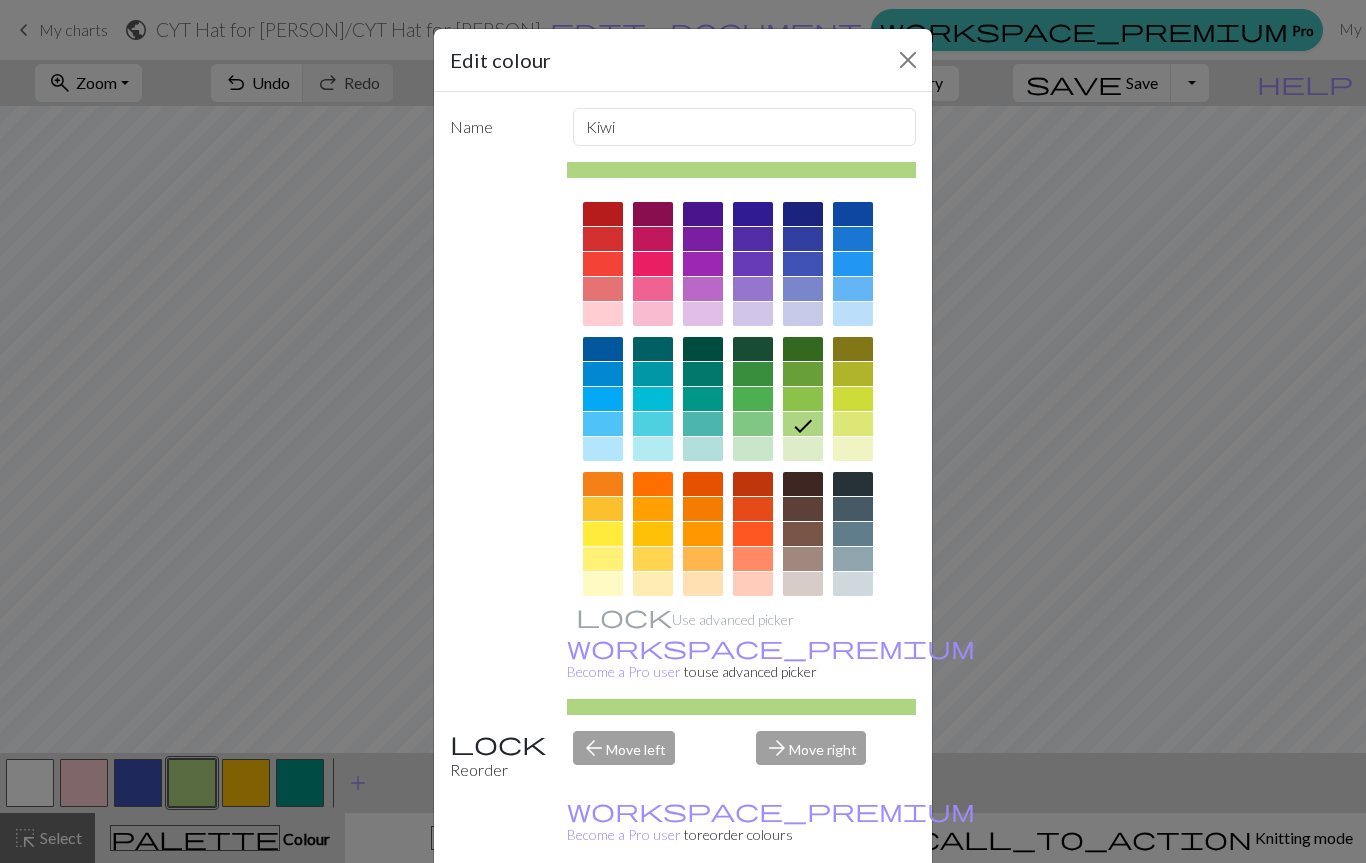 click on "Done" at bounding box center (803, 914) 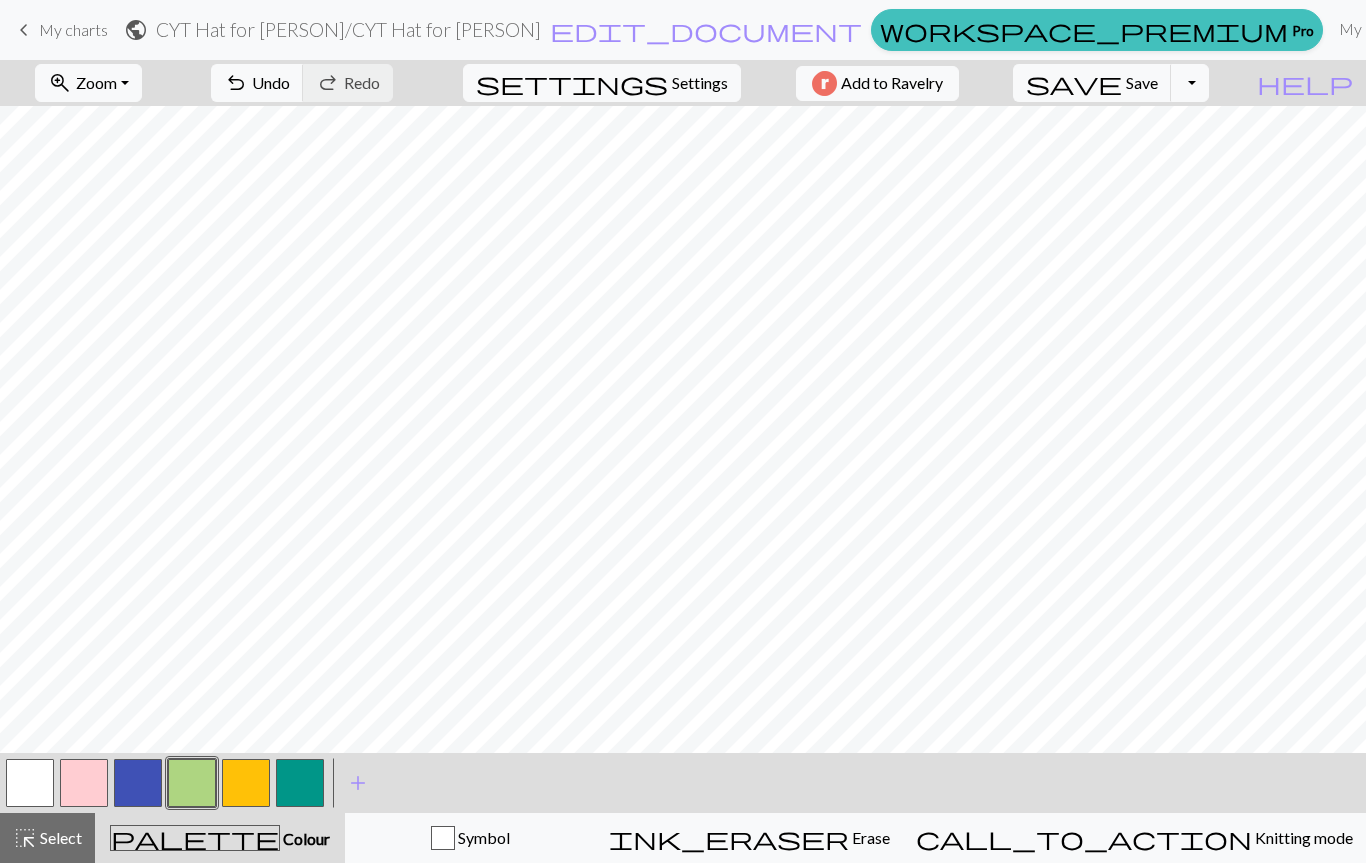 click at bounding box center [246, 783] 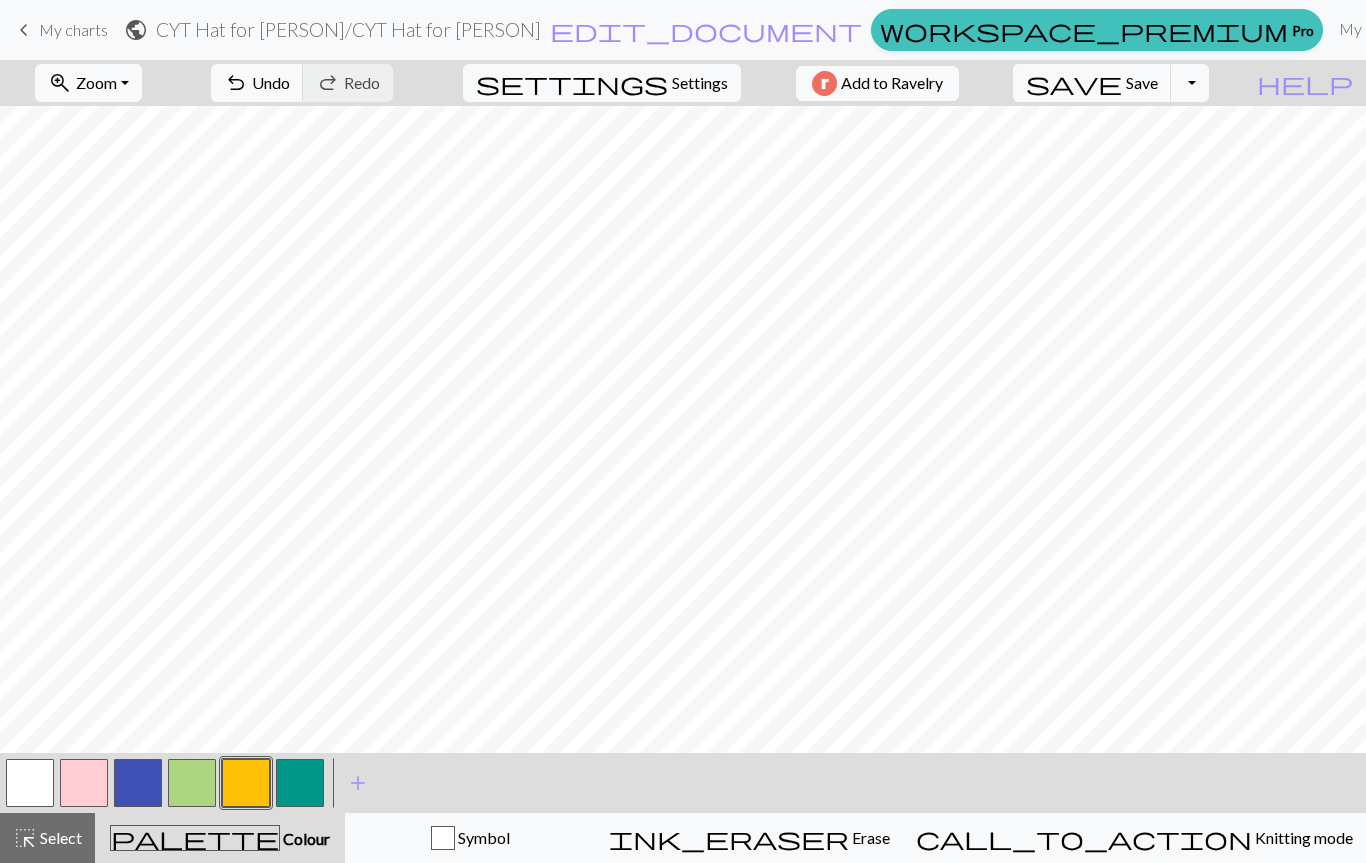 click at bounding box center [192, 783] 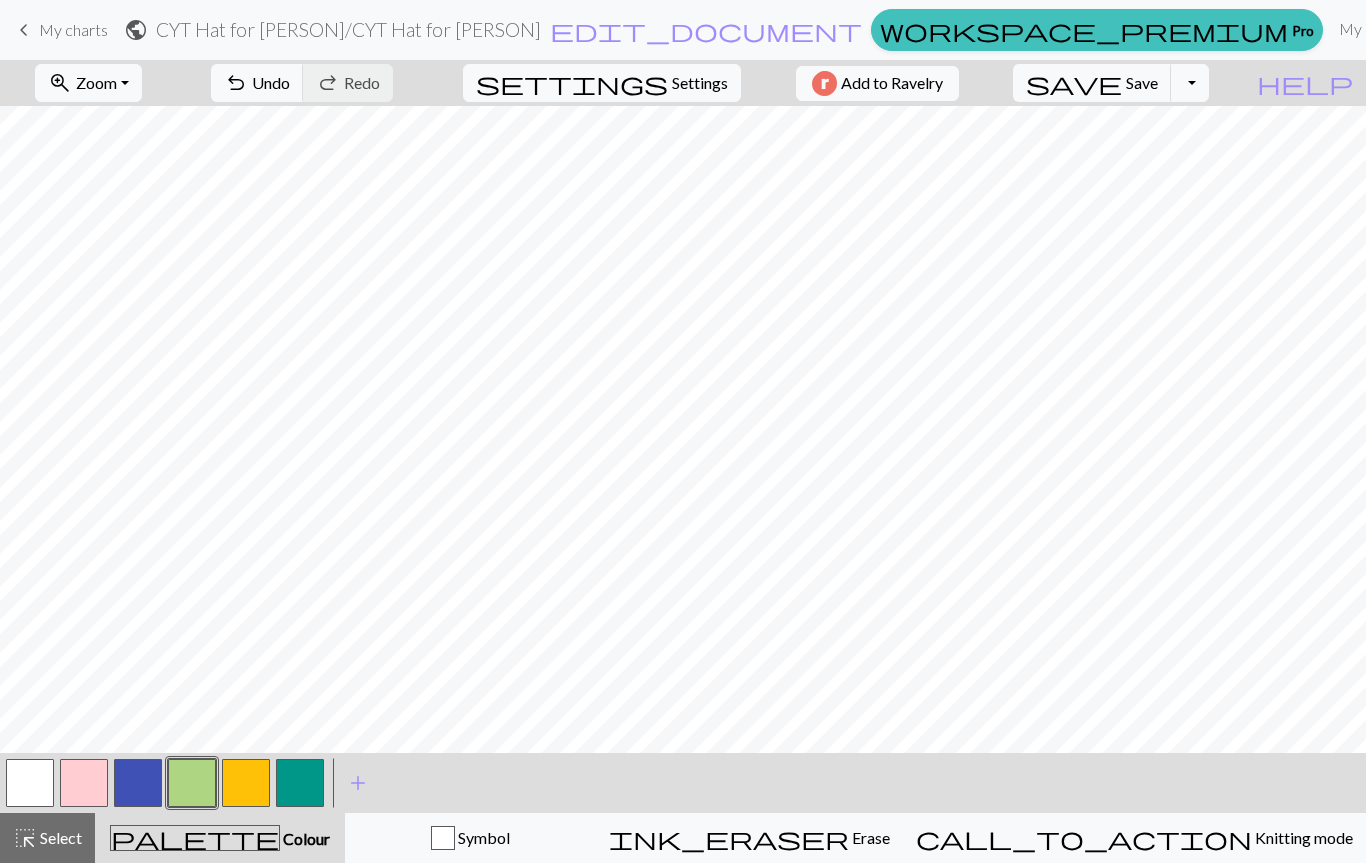 click at bounding box center (300, 783) 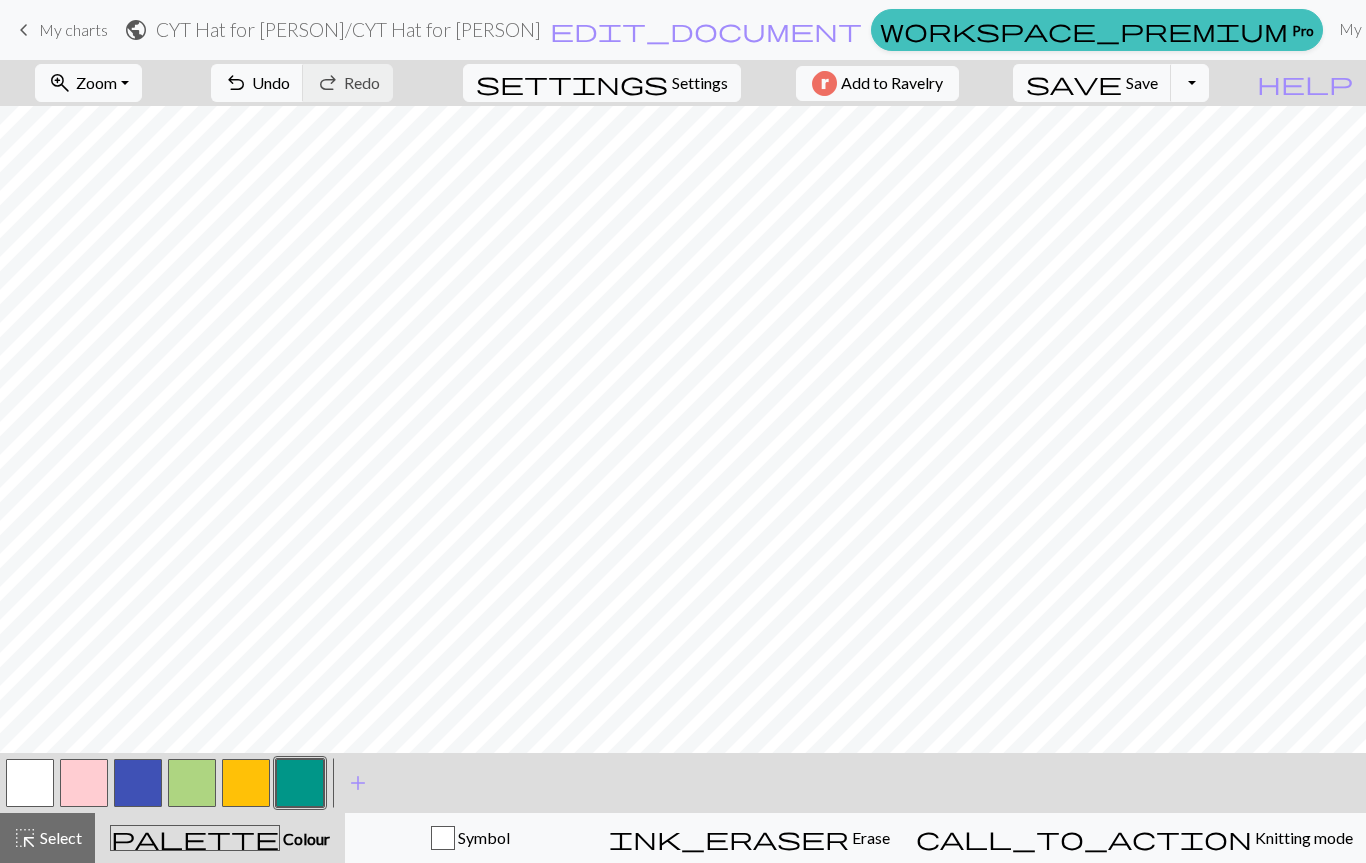 scroll, scrollTop: 0, scrollLeft: 0, axis: both 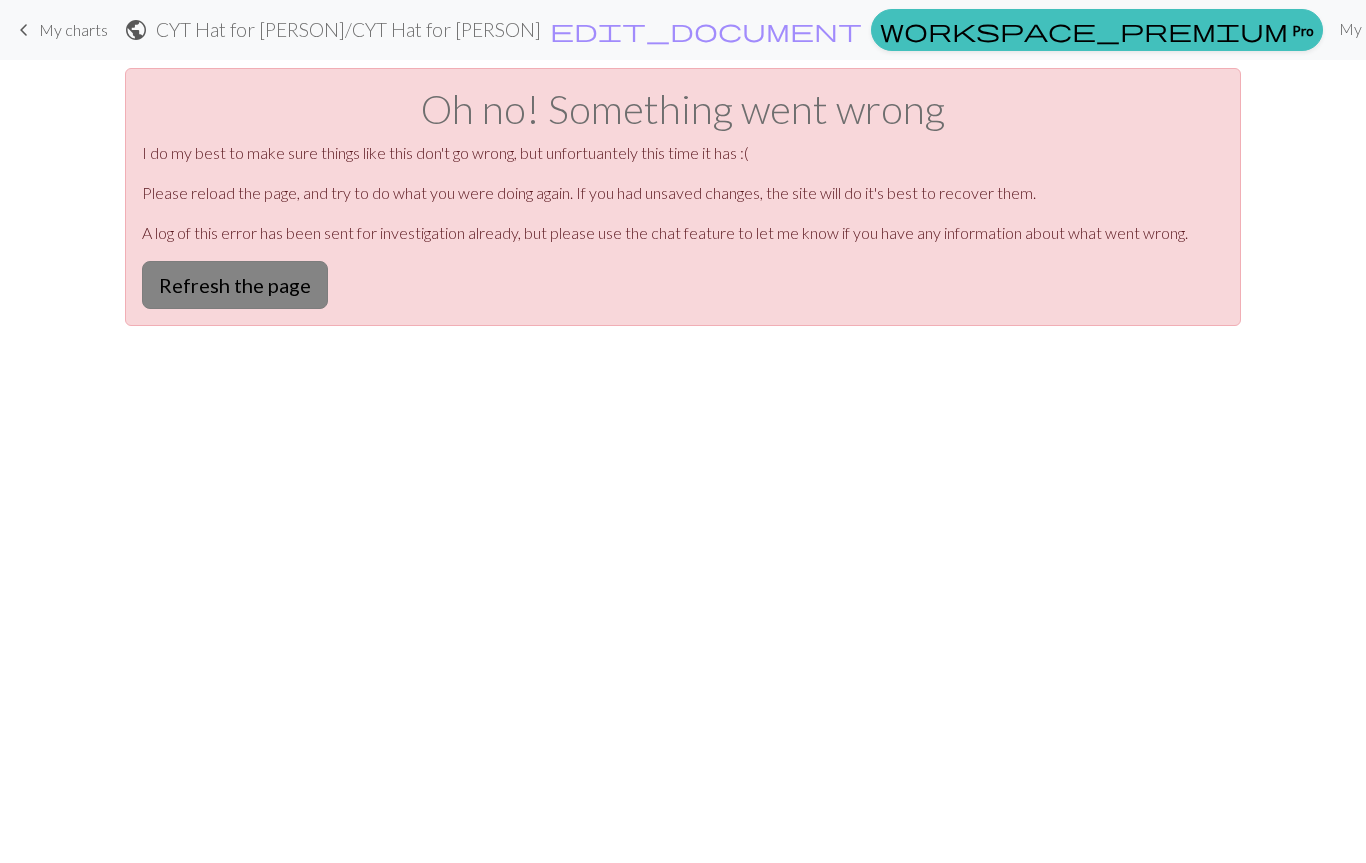 click on "Refresh the page" at bounding box center (235, 285) 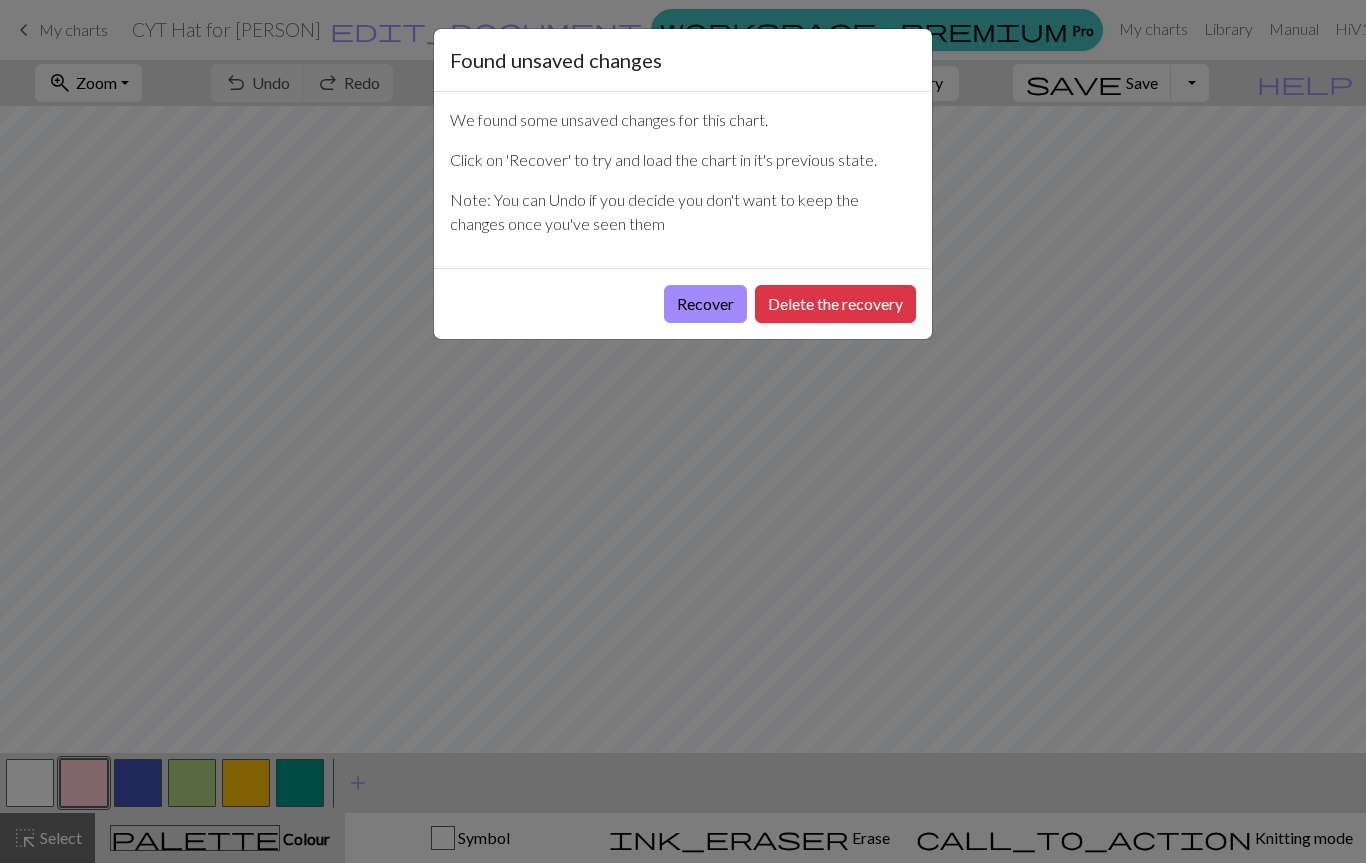 scroll, scrollTop: 0, scrollLeft: 0, axis: both 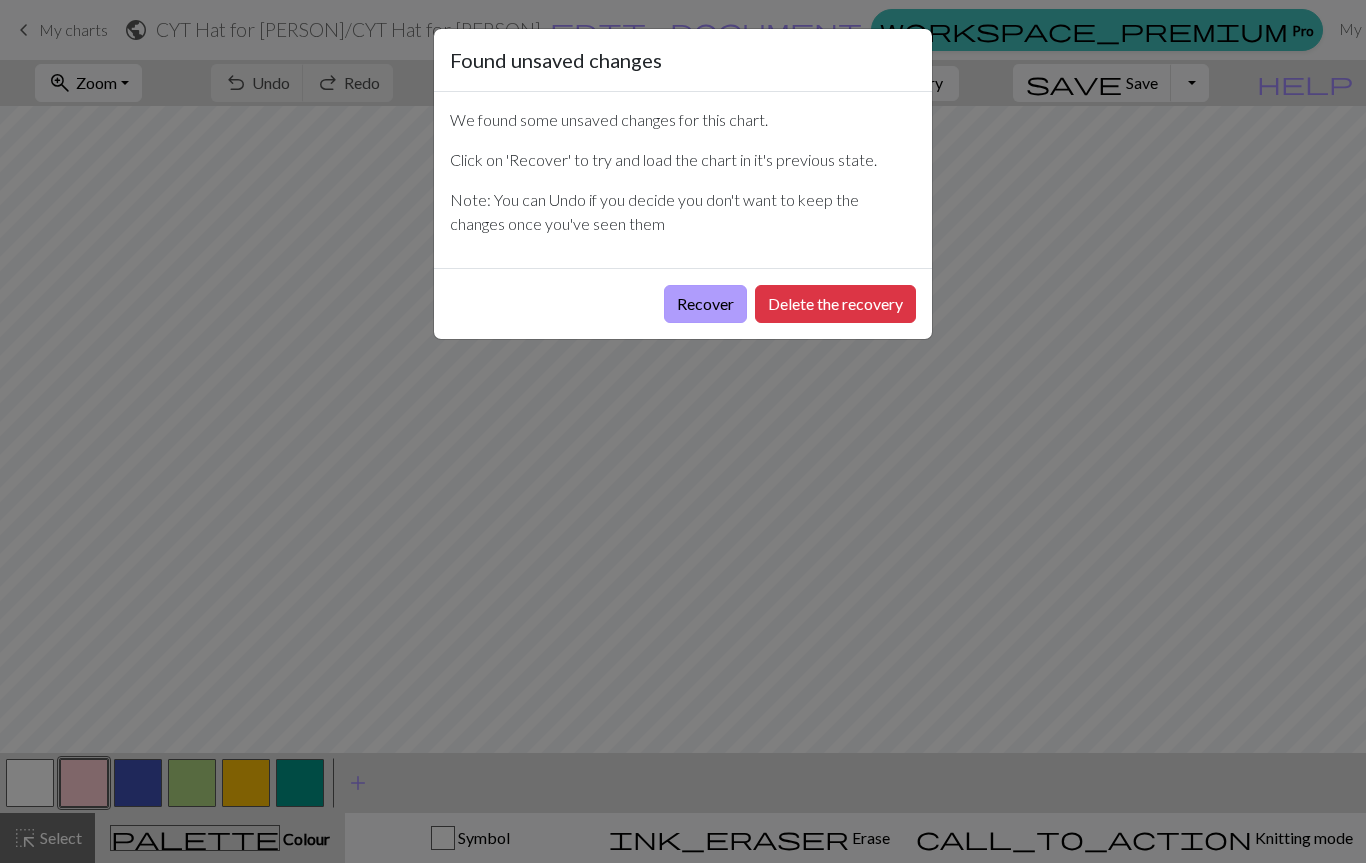 click on "Recover" at bounding box center (705, 304) 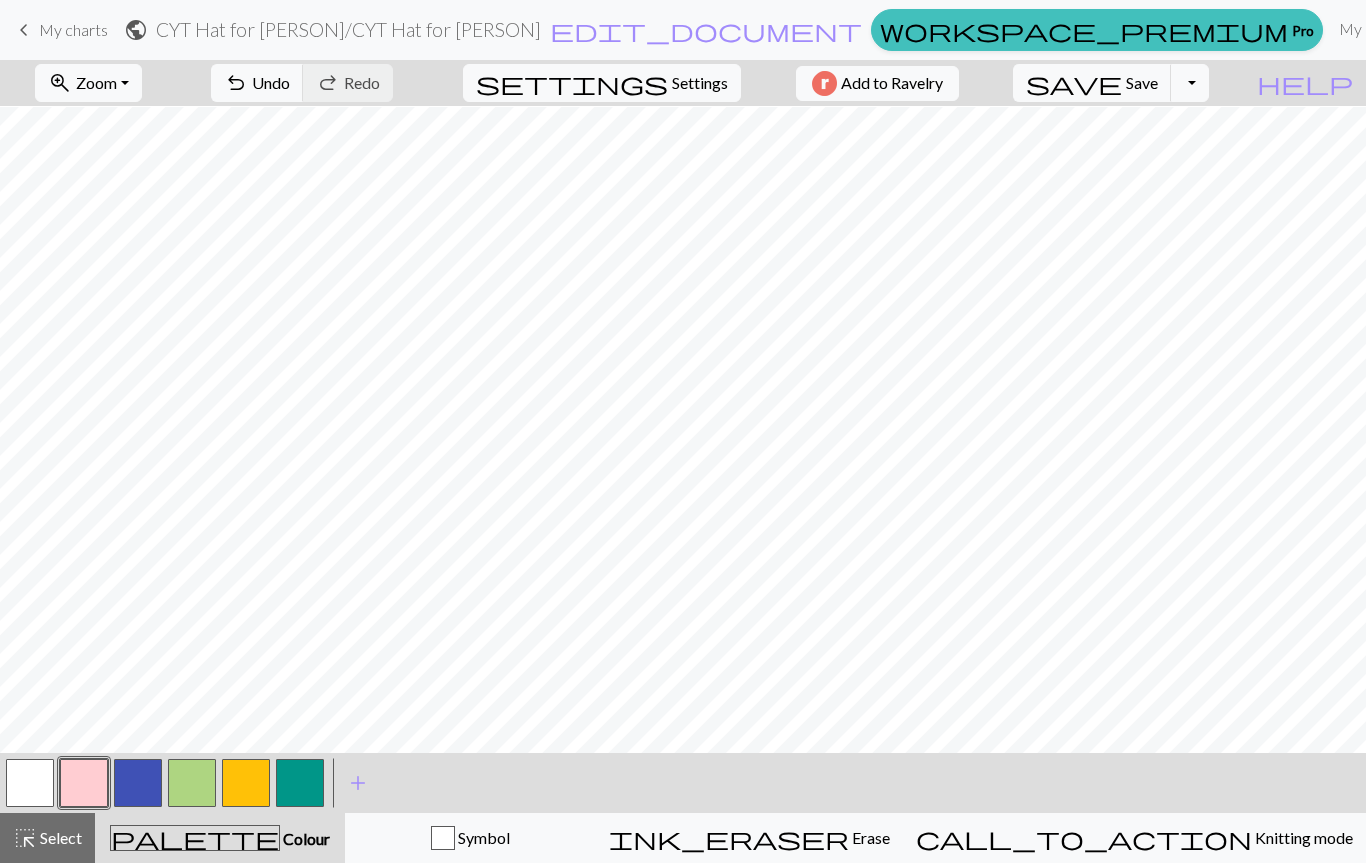 scroll, scrollTop: 143, scrollLeft: 0, axis: vertical 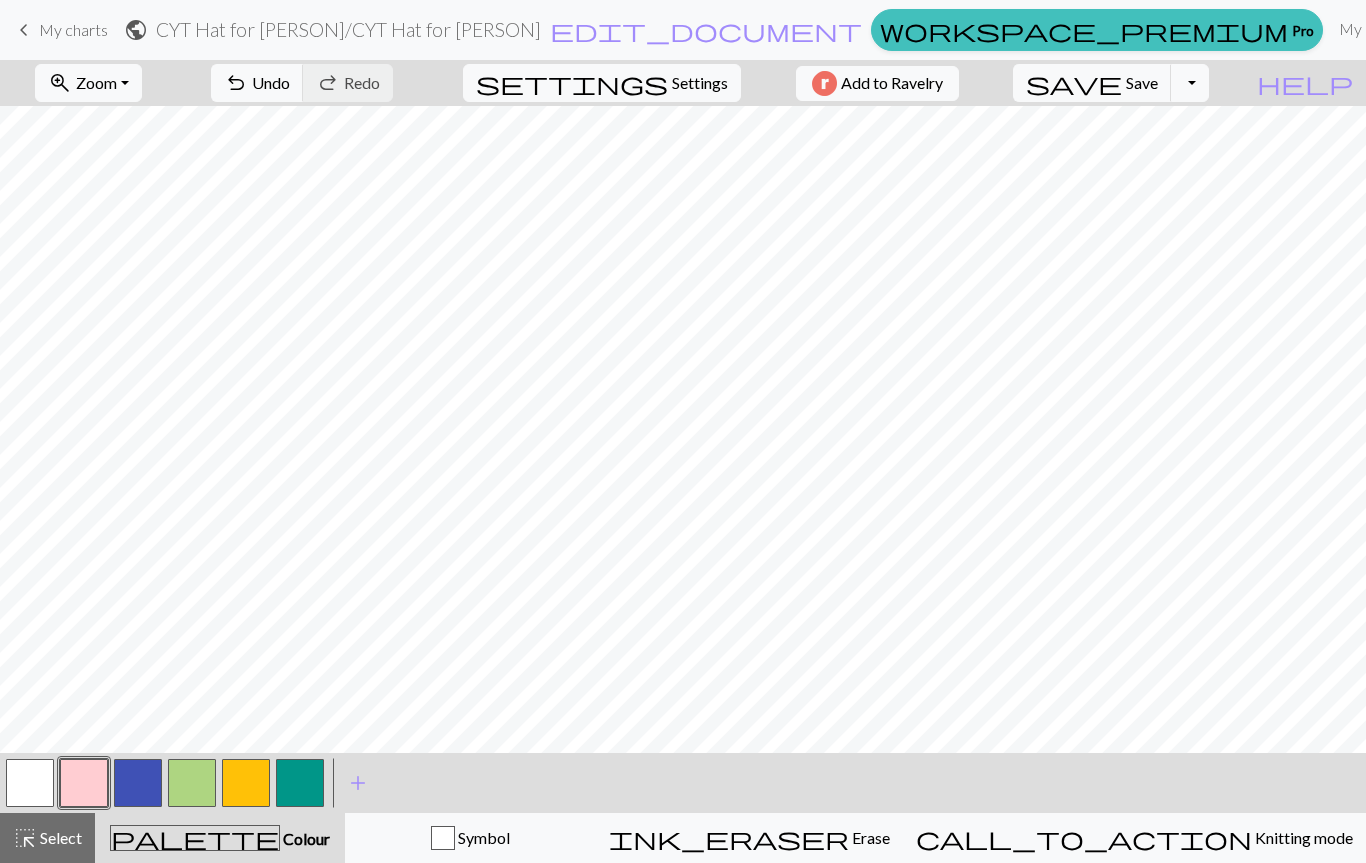 click at bounding box center [246, 783] 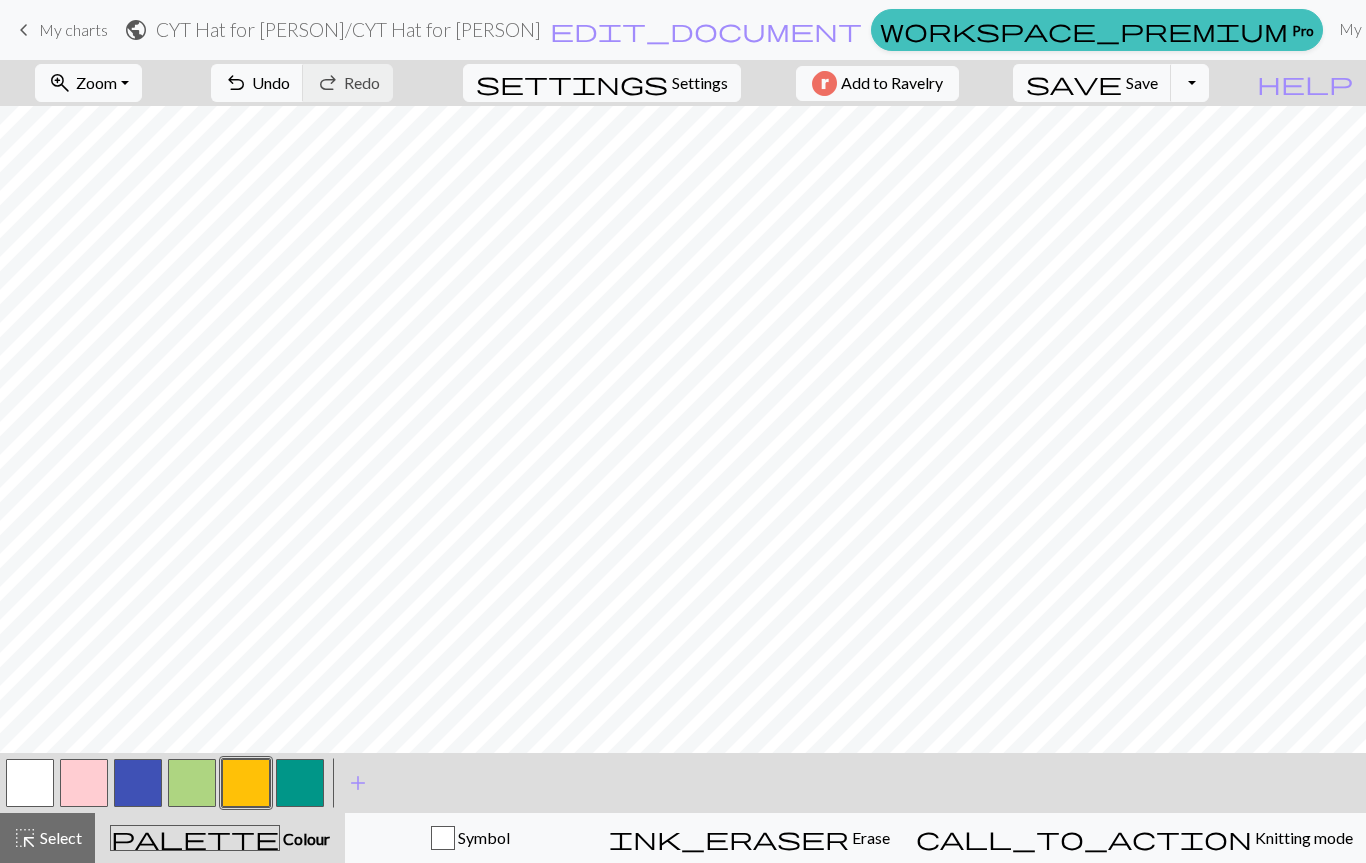 click at bounding box center (300, 783) 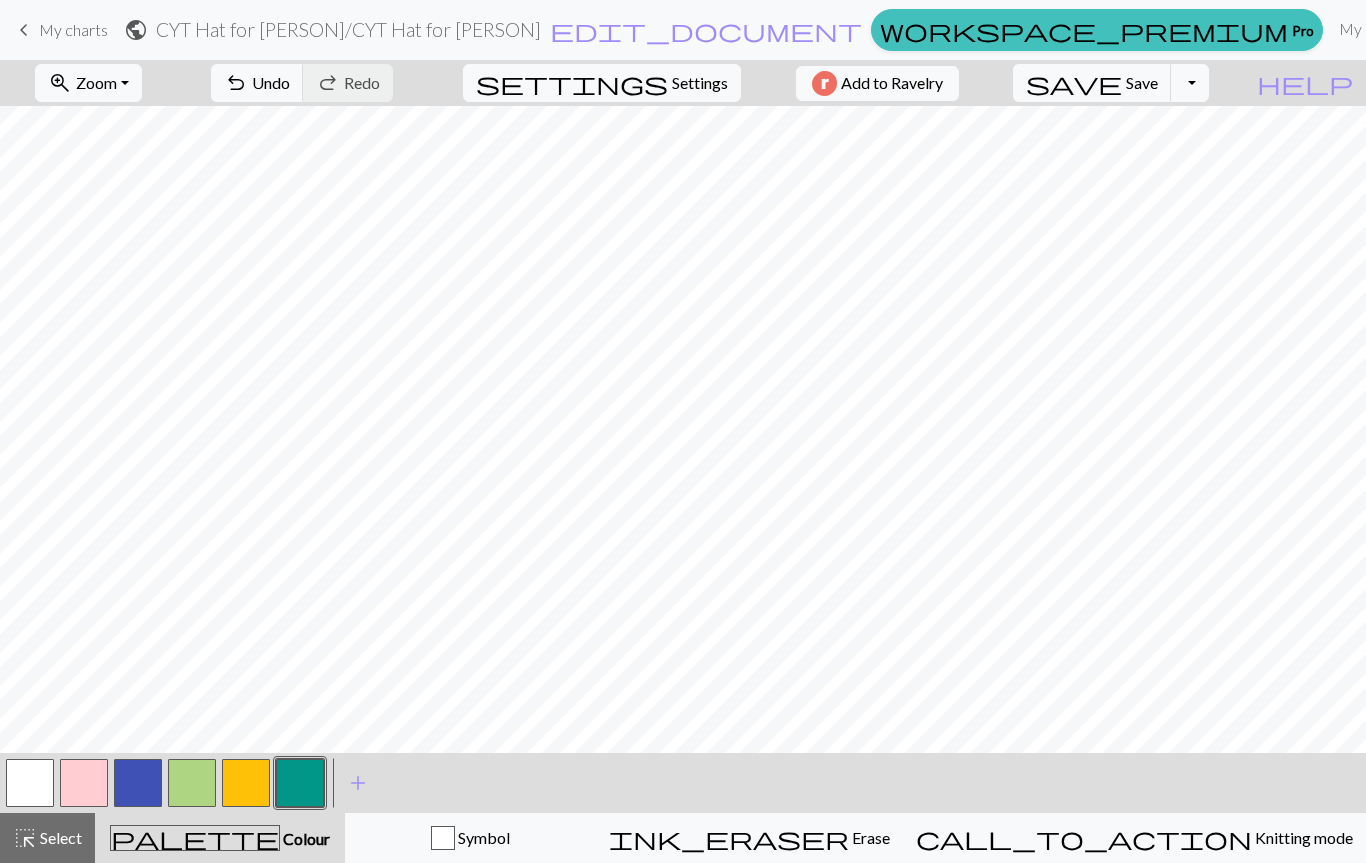 click at bounding box center [246, 783] 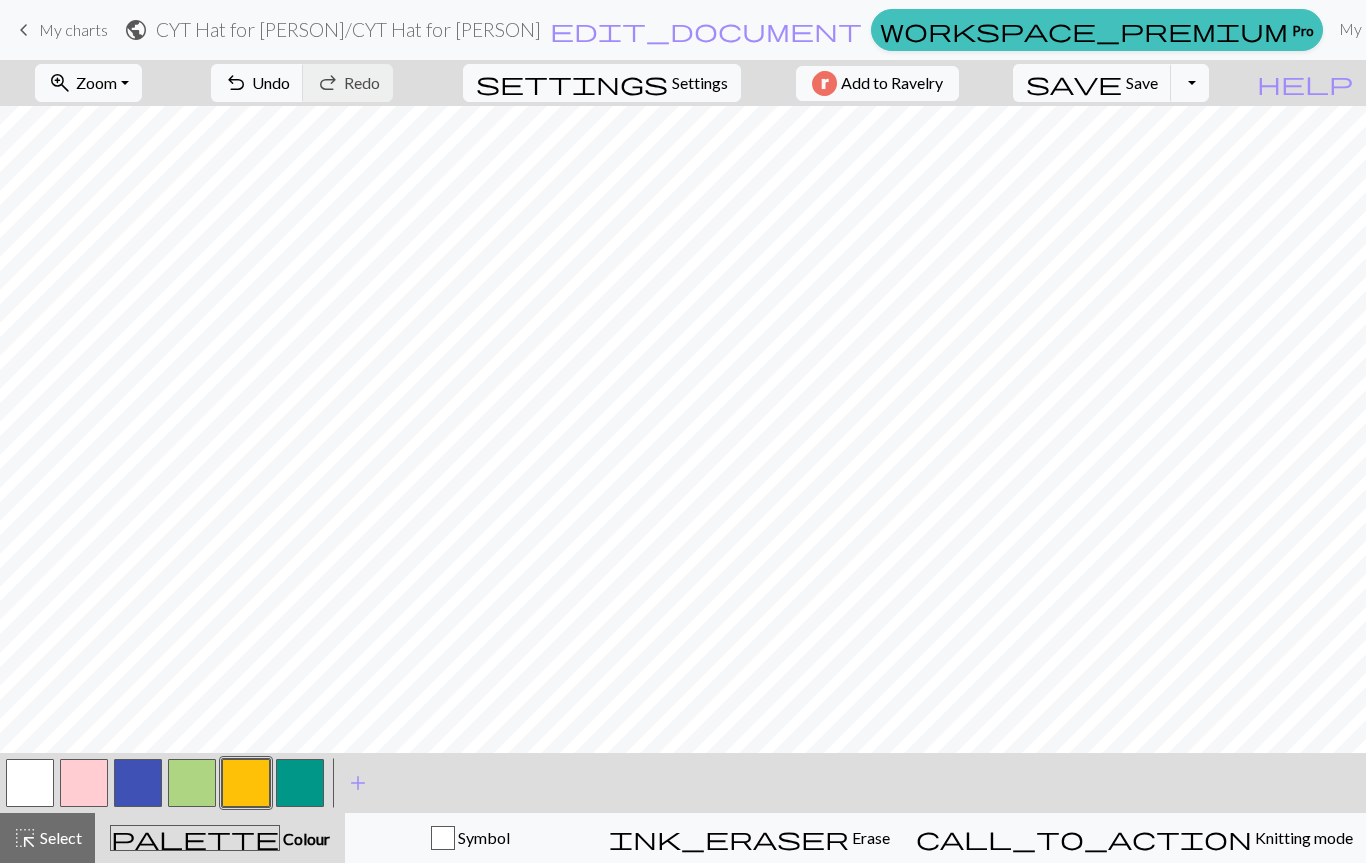 click at bounding box center (138, 783) 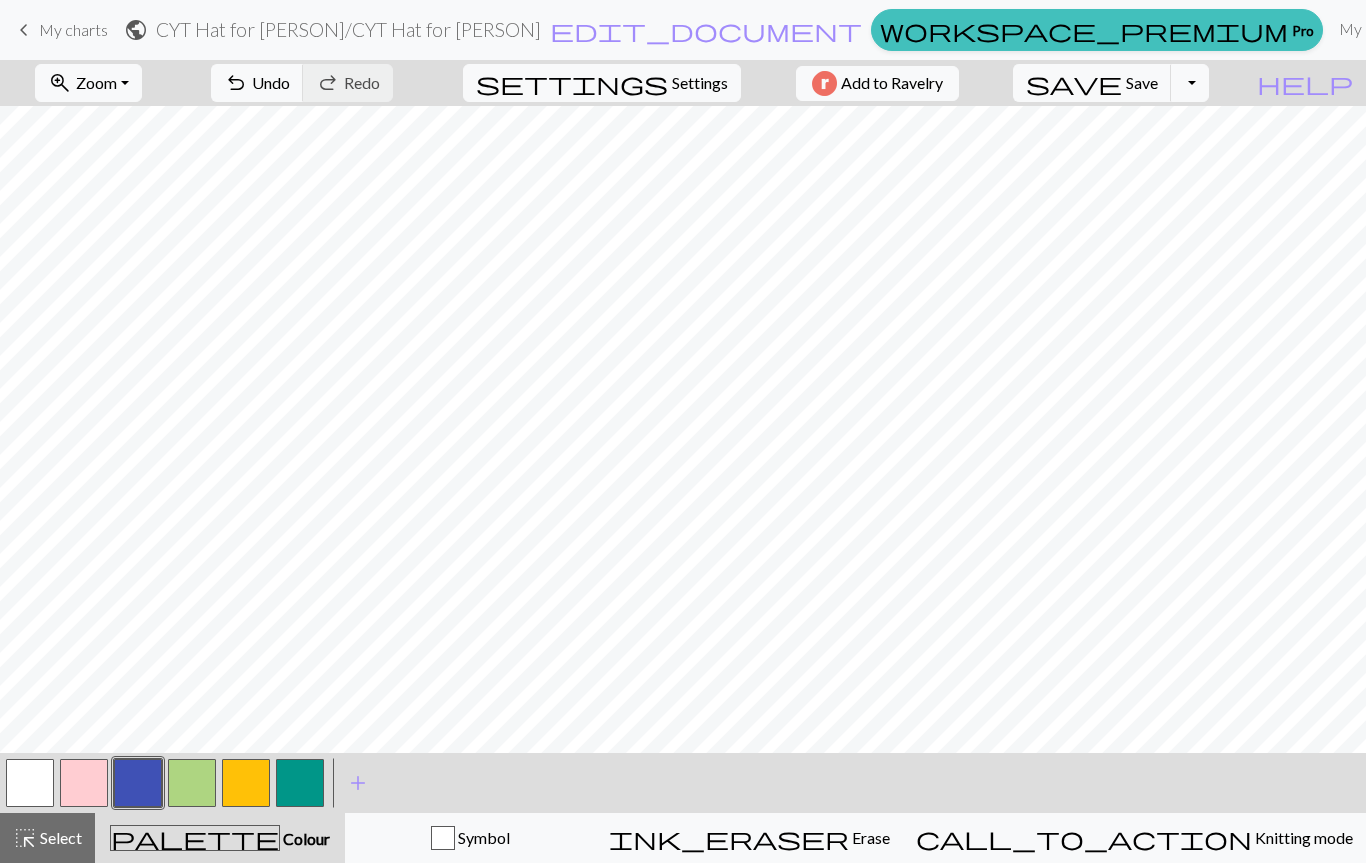 click at bounding box center (246, 783) 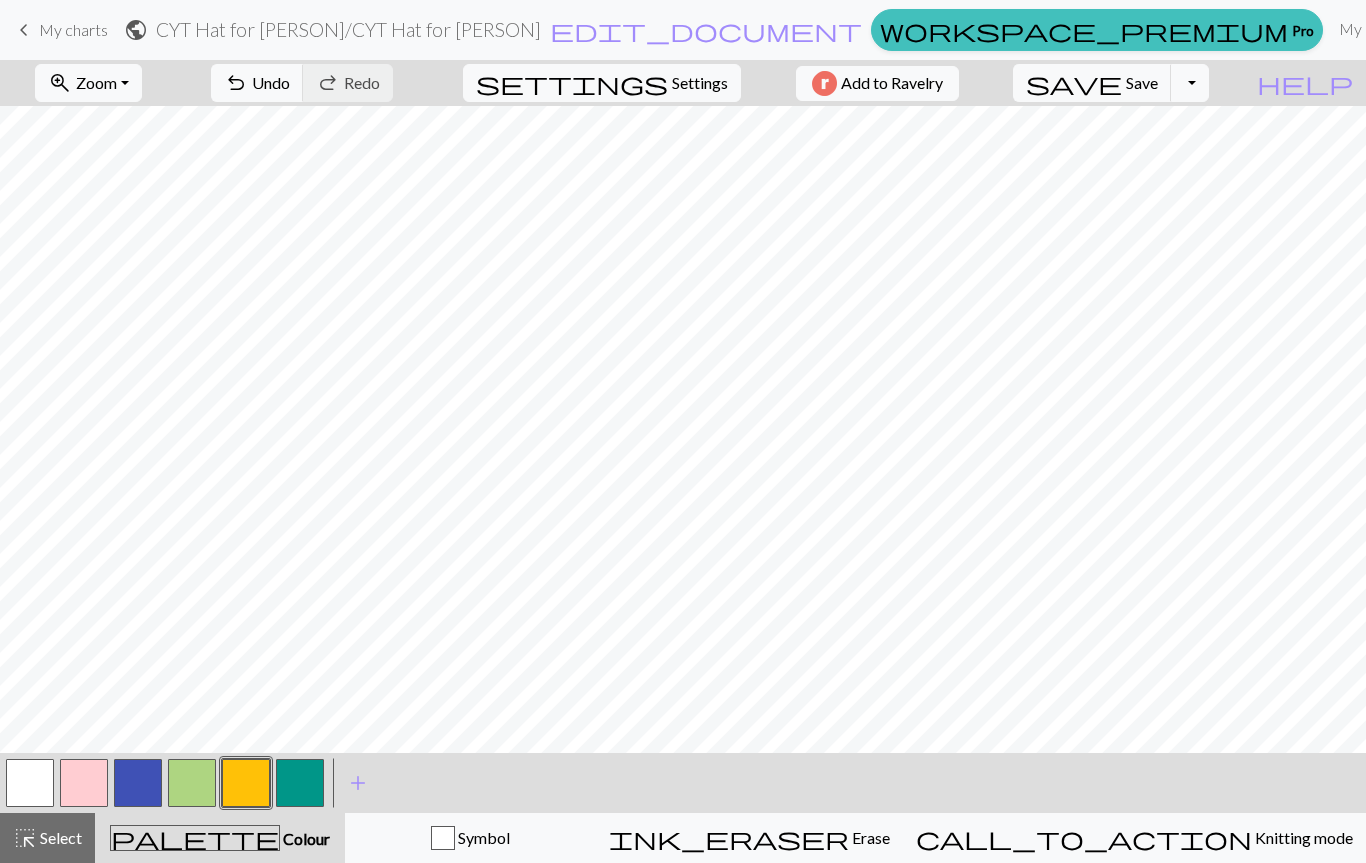 scroll, scrollTop: 52, scrollLeft: 0, axis: vertical 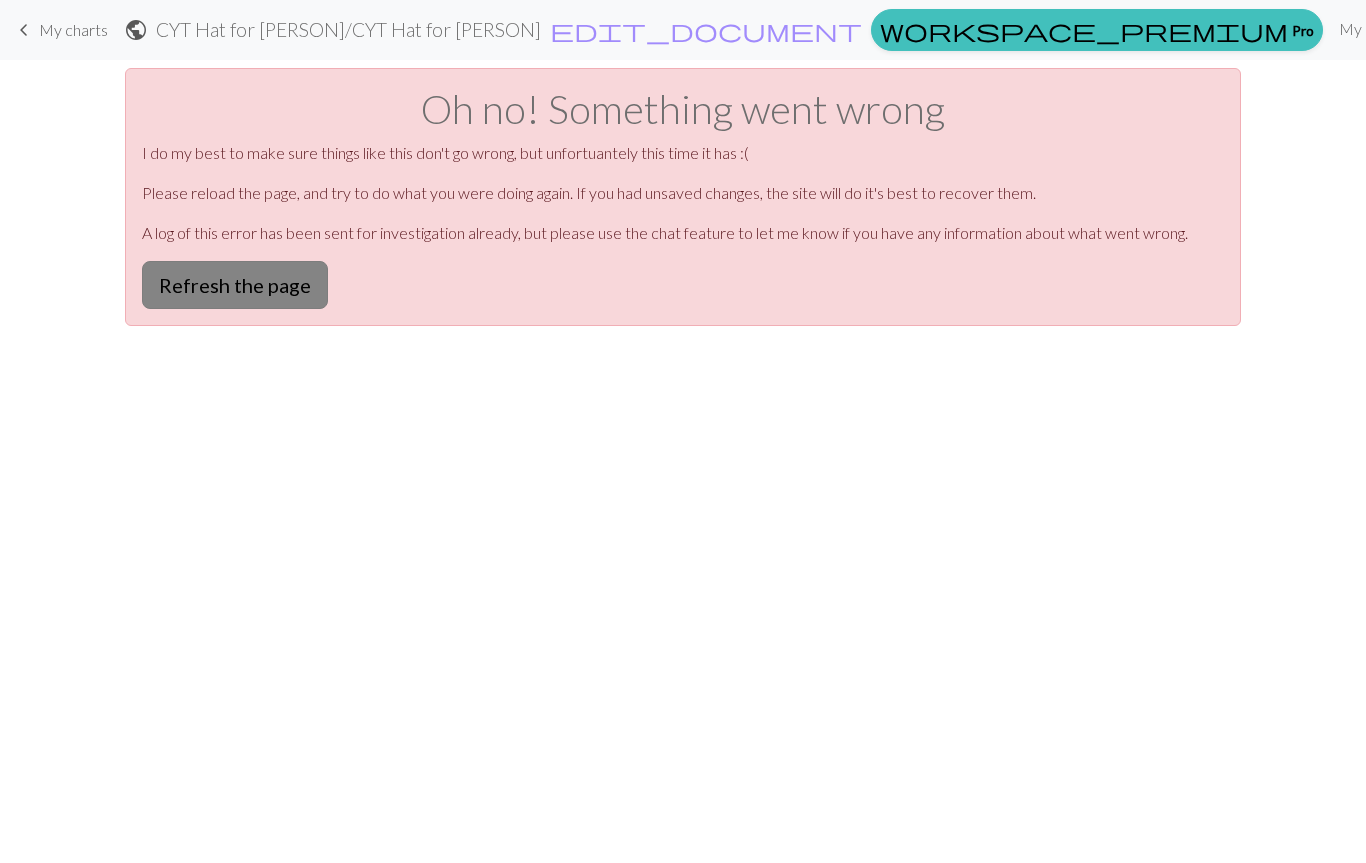 click on "Refresh the page" at bounding box center (235, 285) 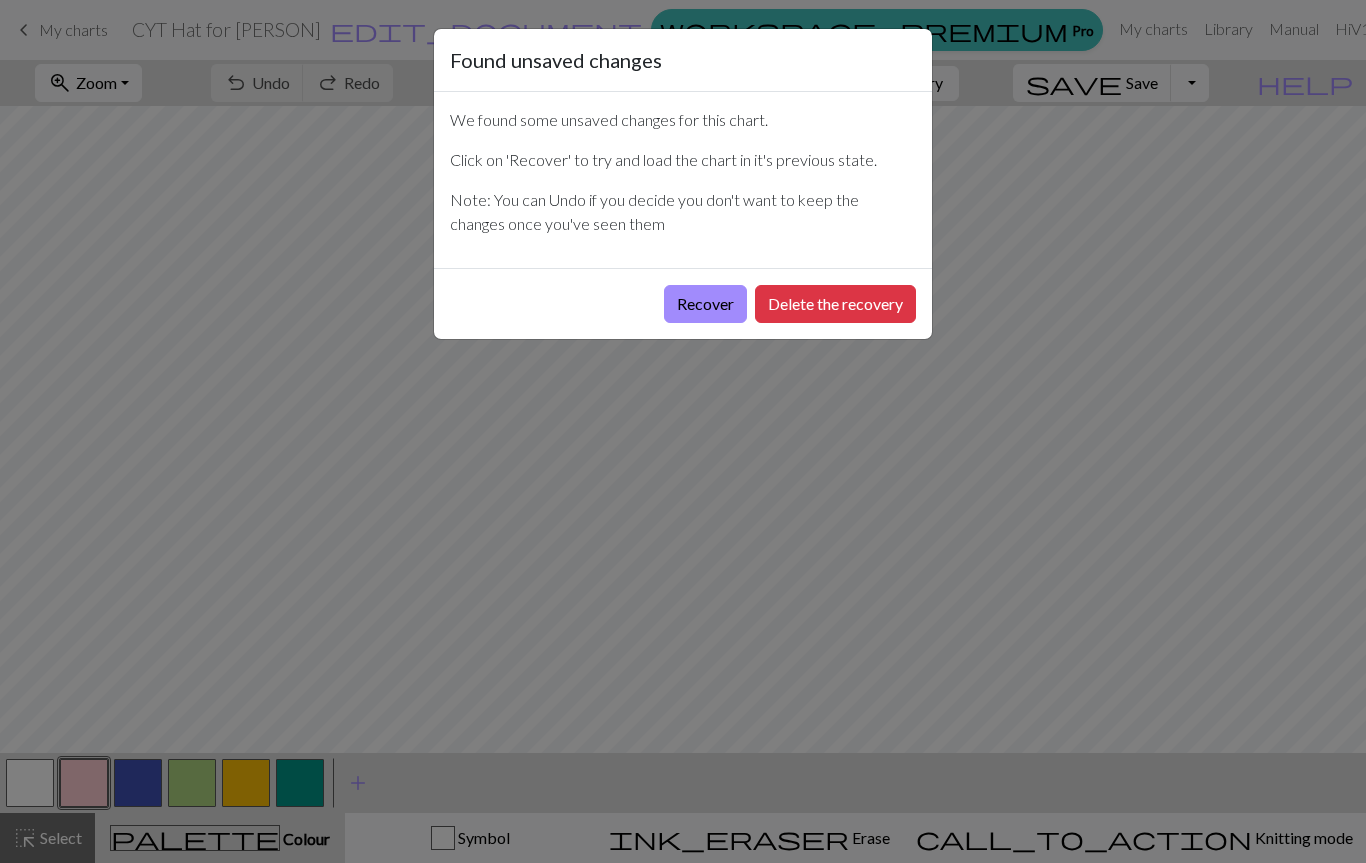 scroll, scrollTop: 0, scrollLeft: 0, axis: both 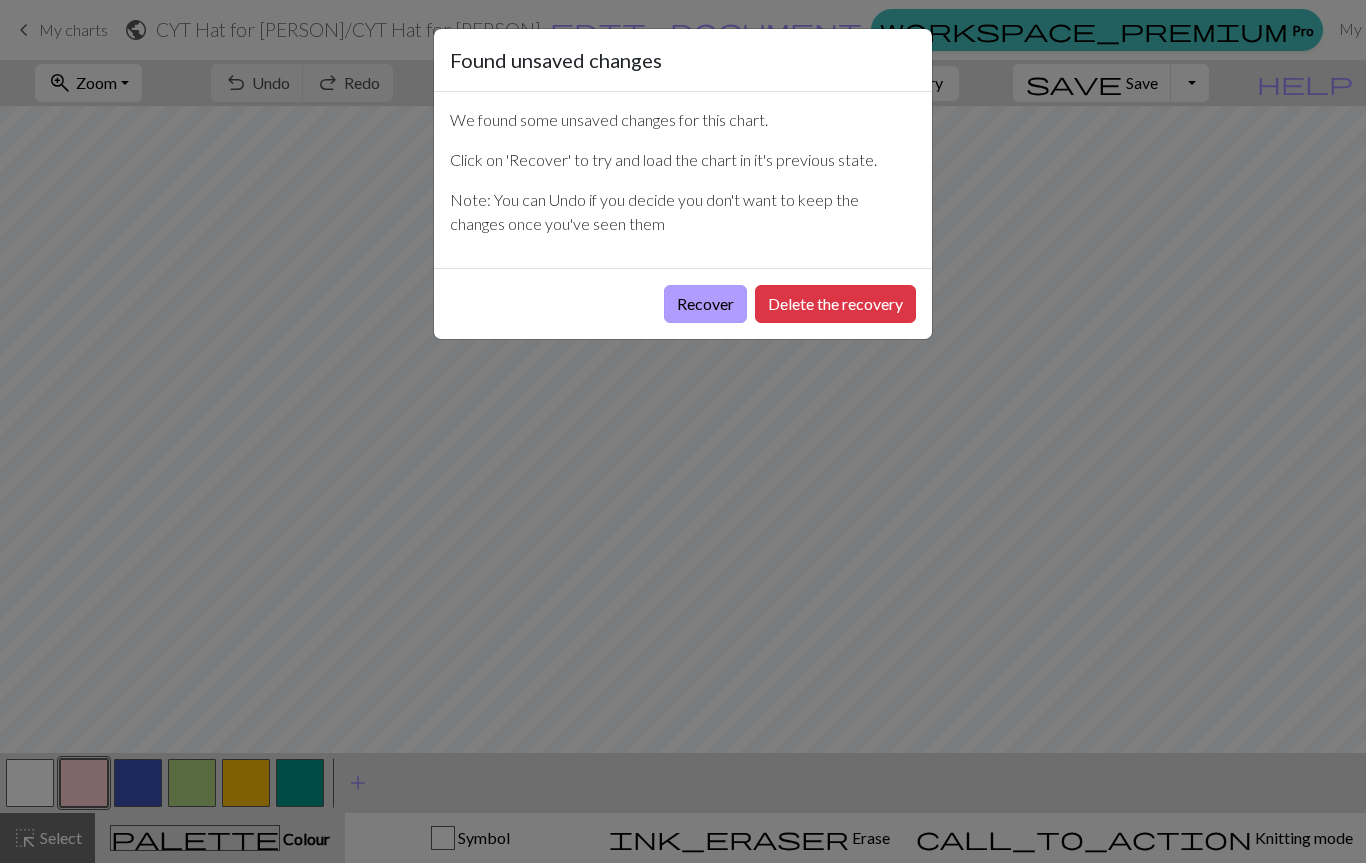 click on "Recover" at bounding box center (705, 304) 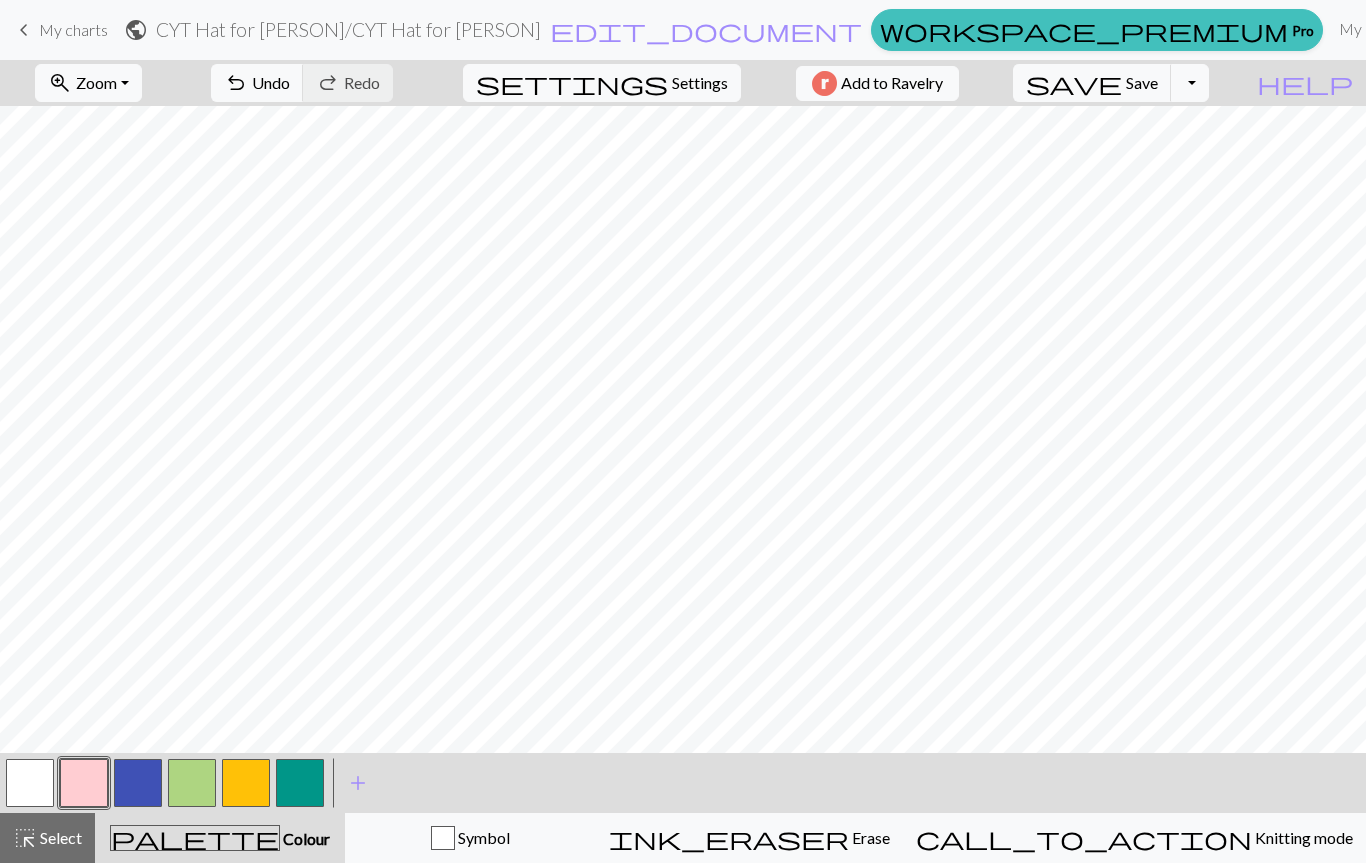 scroll, scrollTop: 46, scrollLeft: 0, axis: vertical 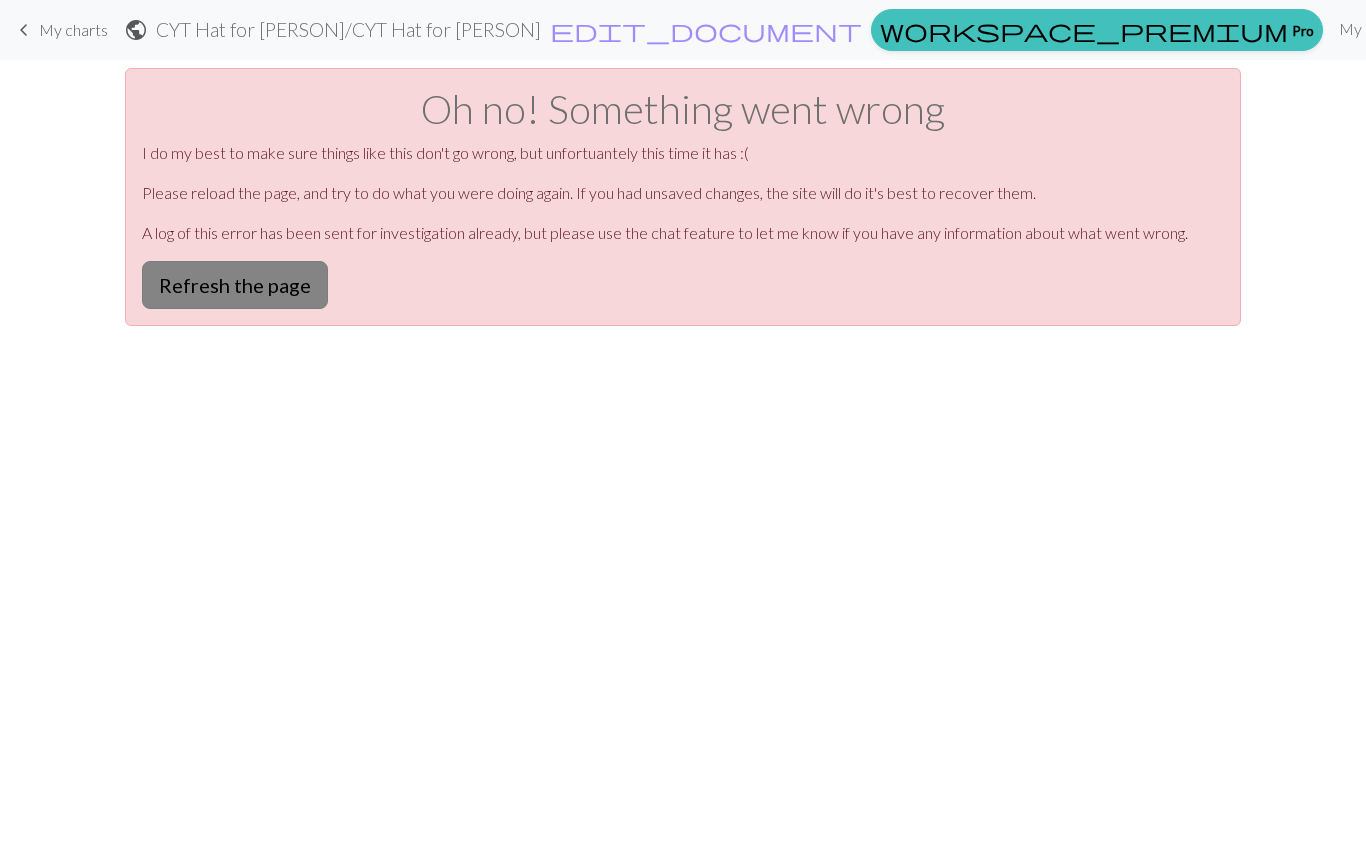click on "Refresh the page" at bounding box center [235, 285] 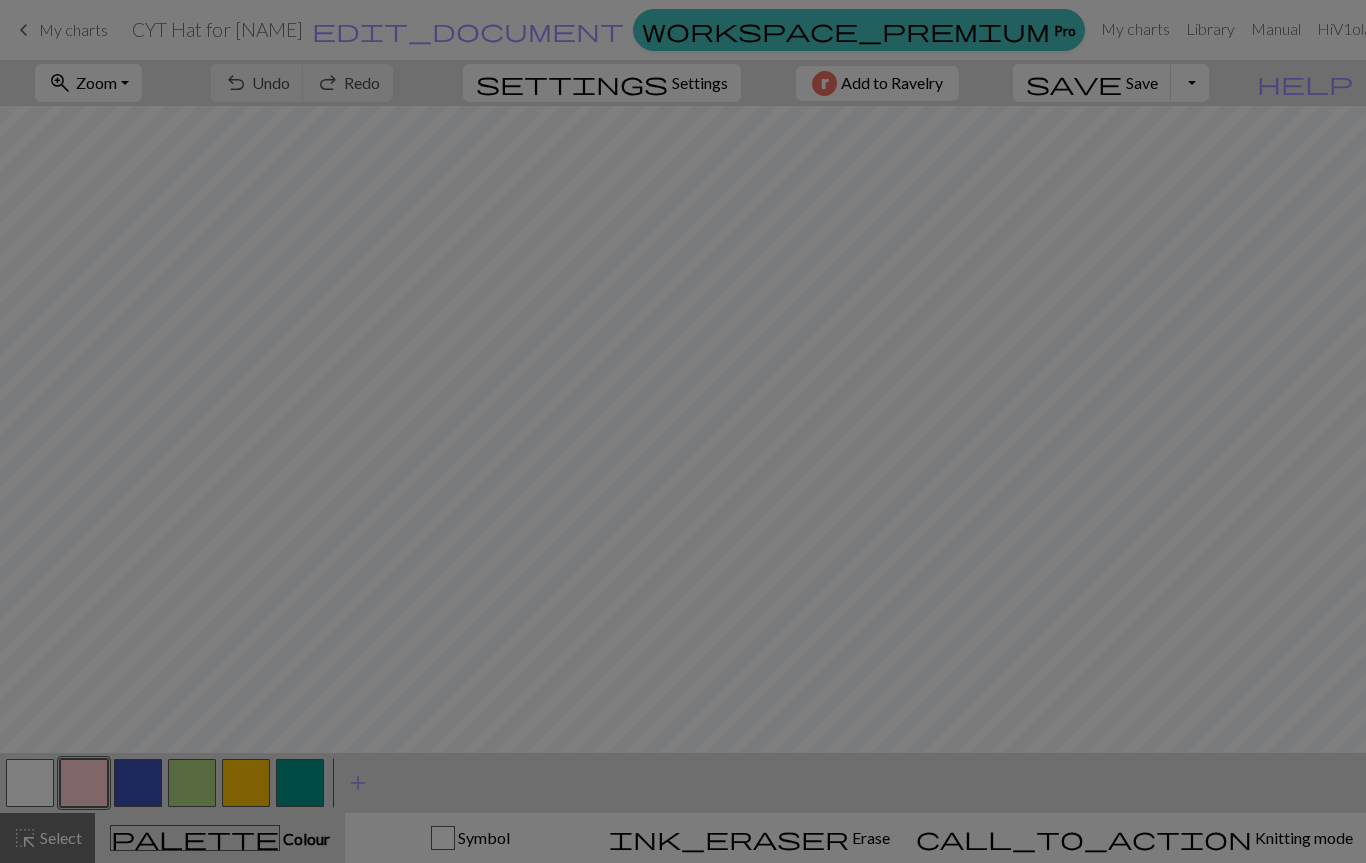 scroll, scrollTop: 0, scrollLeft: 0, axis: both 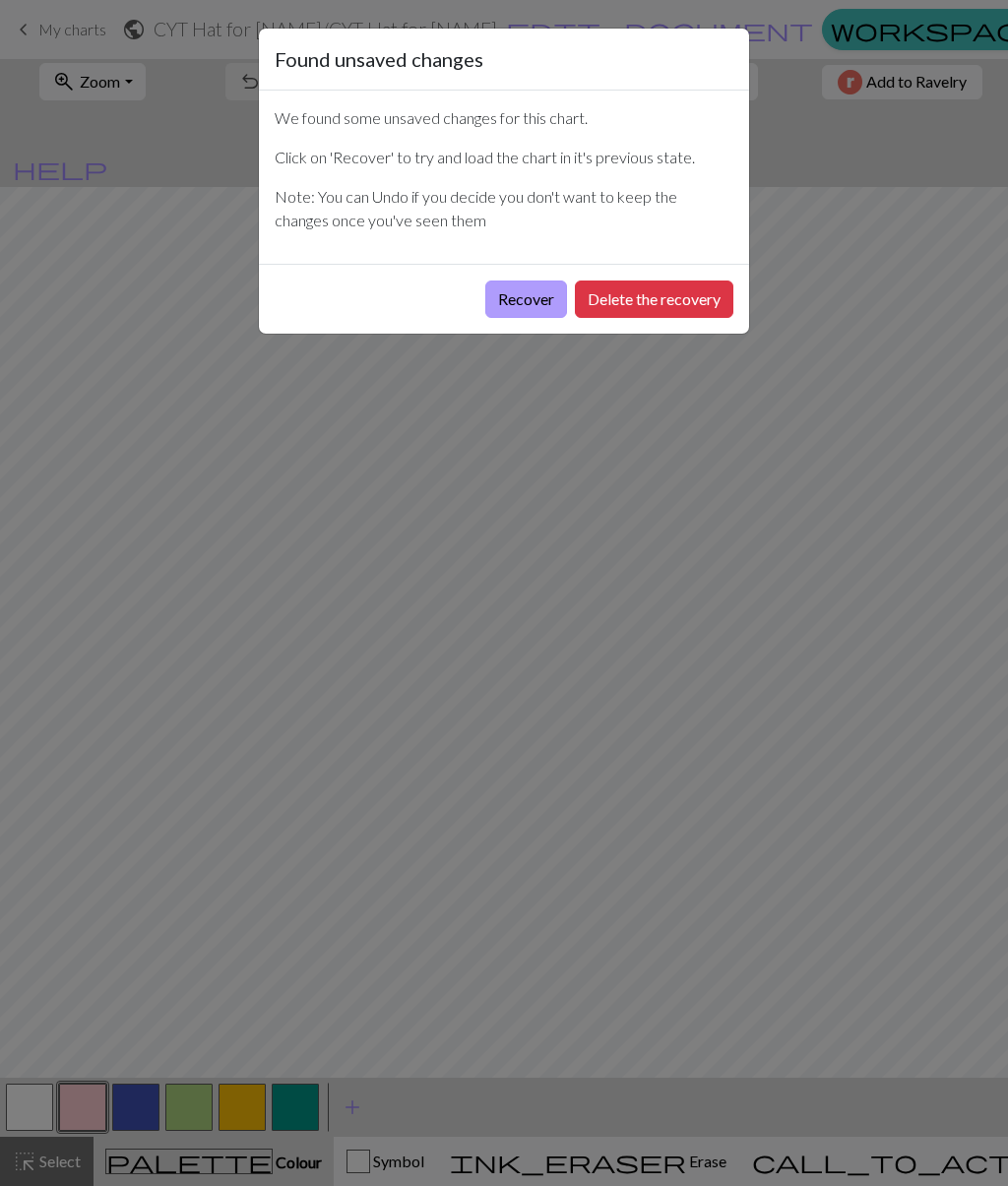 click on "Recover" at bounding box center [526, 299] 